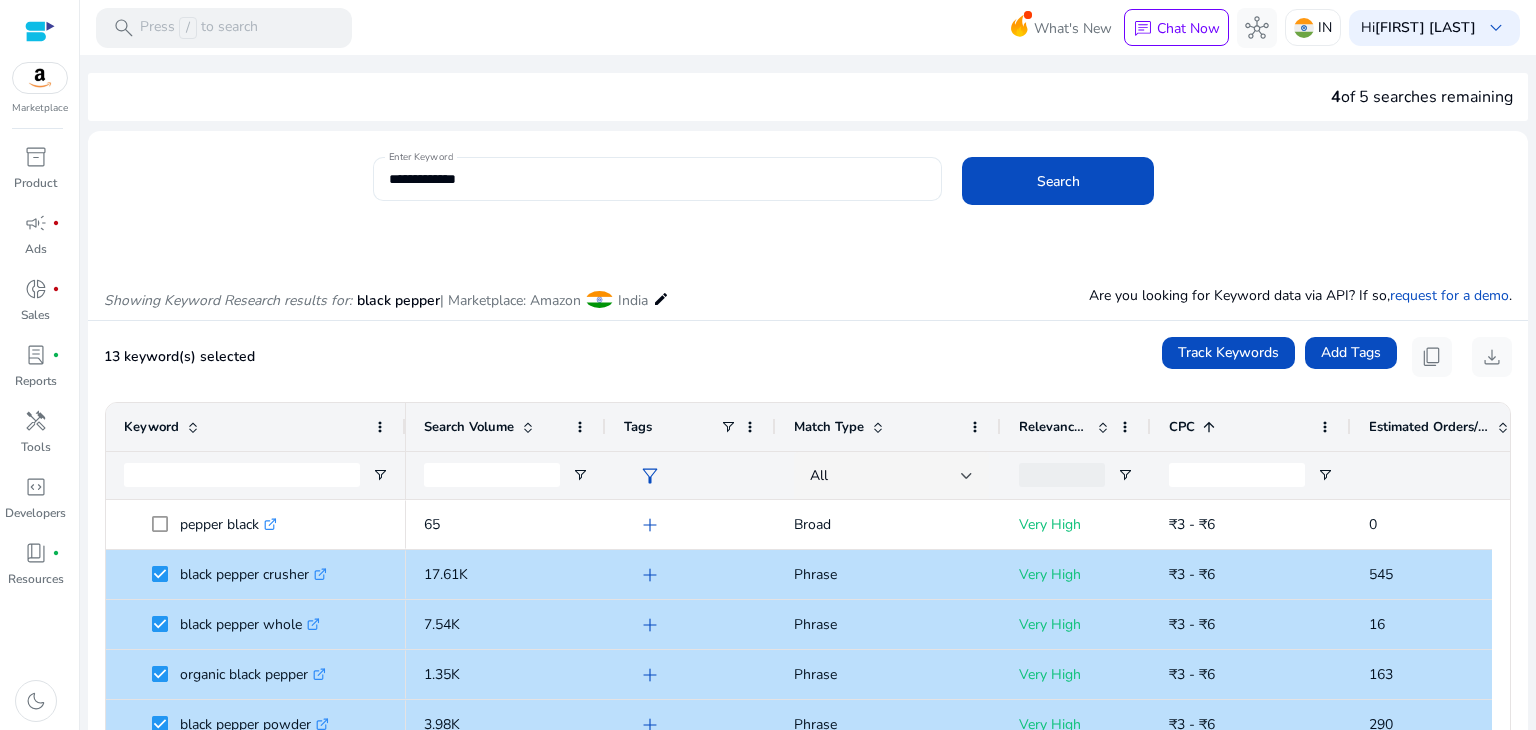 scroll, scrollTop: 0, scrollLeft: 0, axis: both 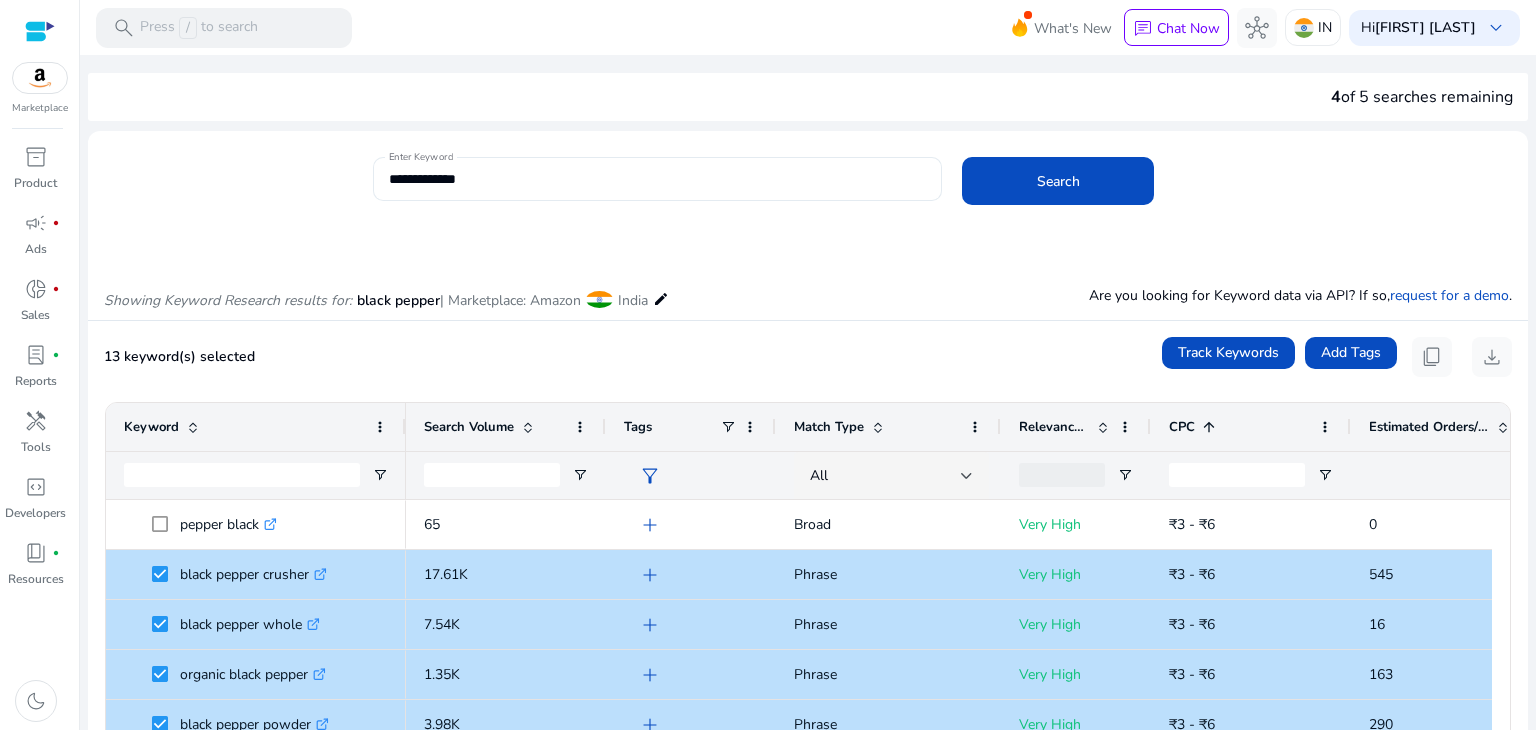 click on "**********" at bounding box center [658, 179] 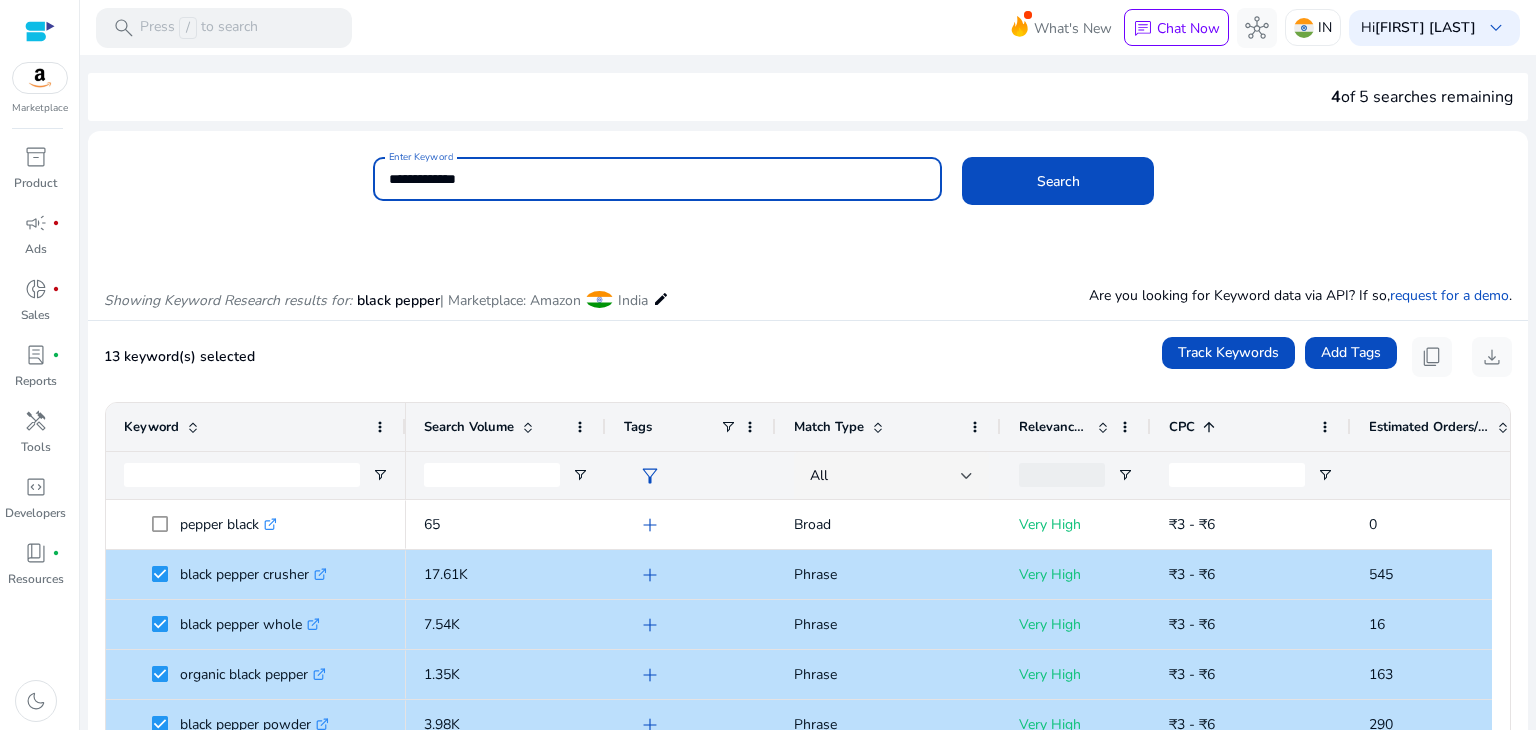 click on "**********" at bounding box center [658, 179] 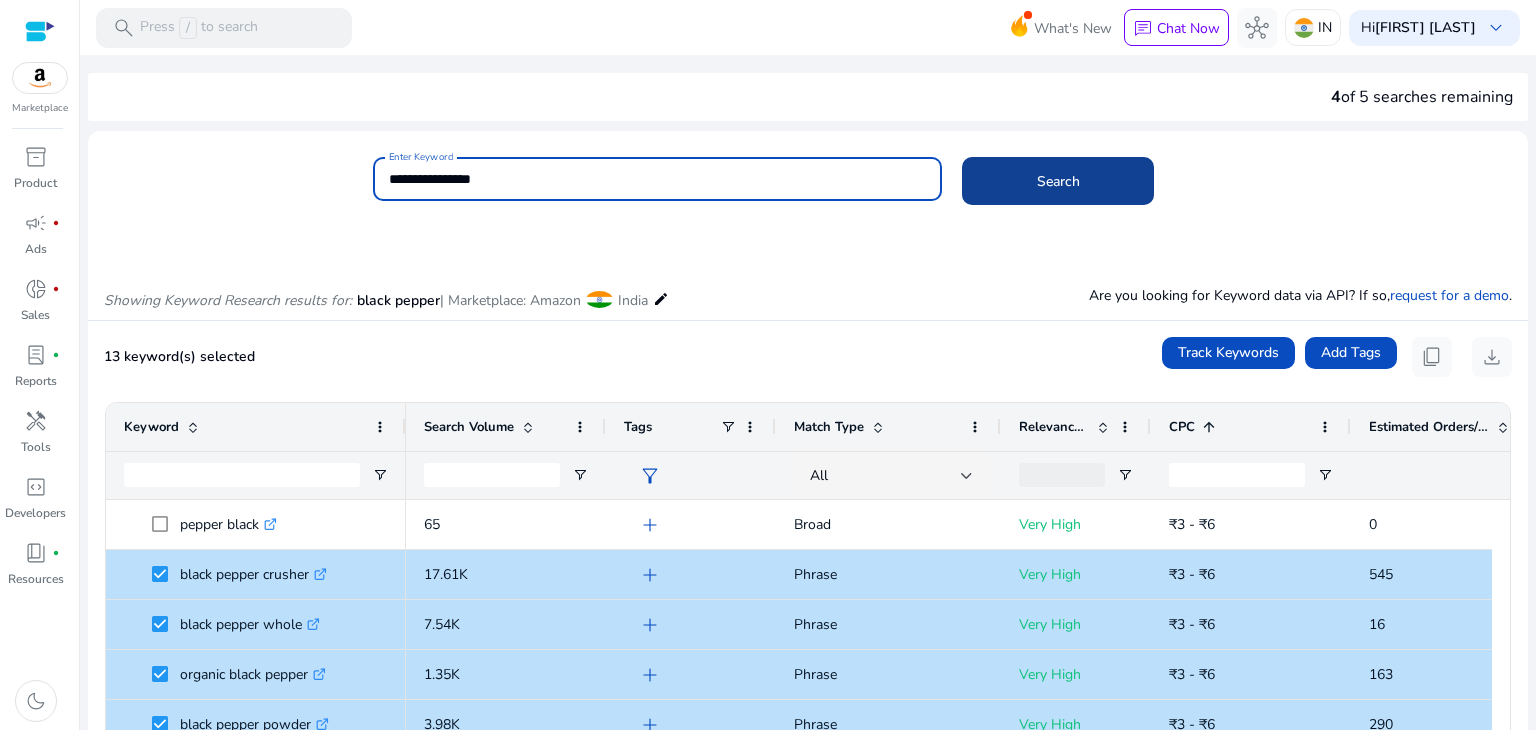 type on "**********" 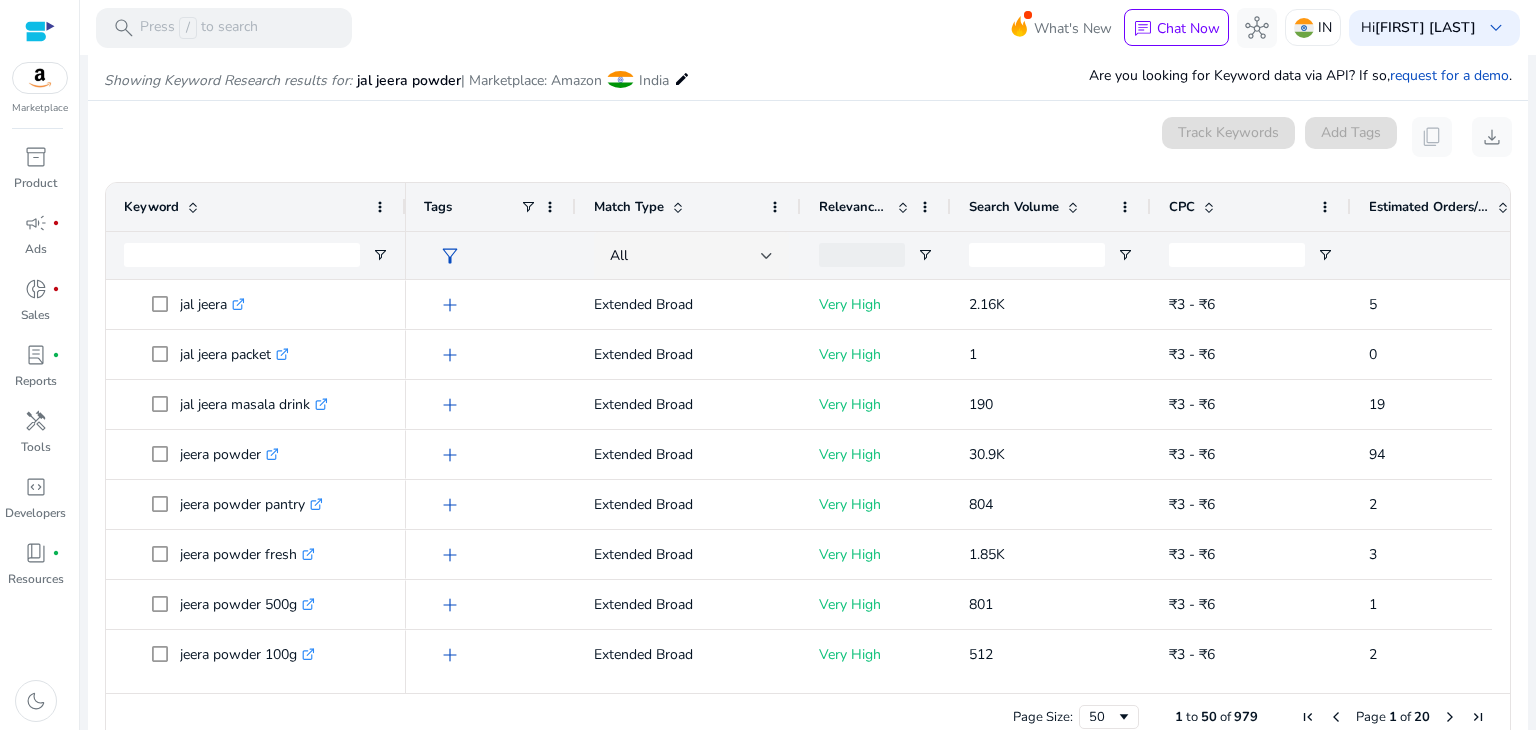 scroll, scrollTop: 238, scrollLeft: 0, axis: vertical 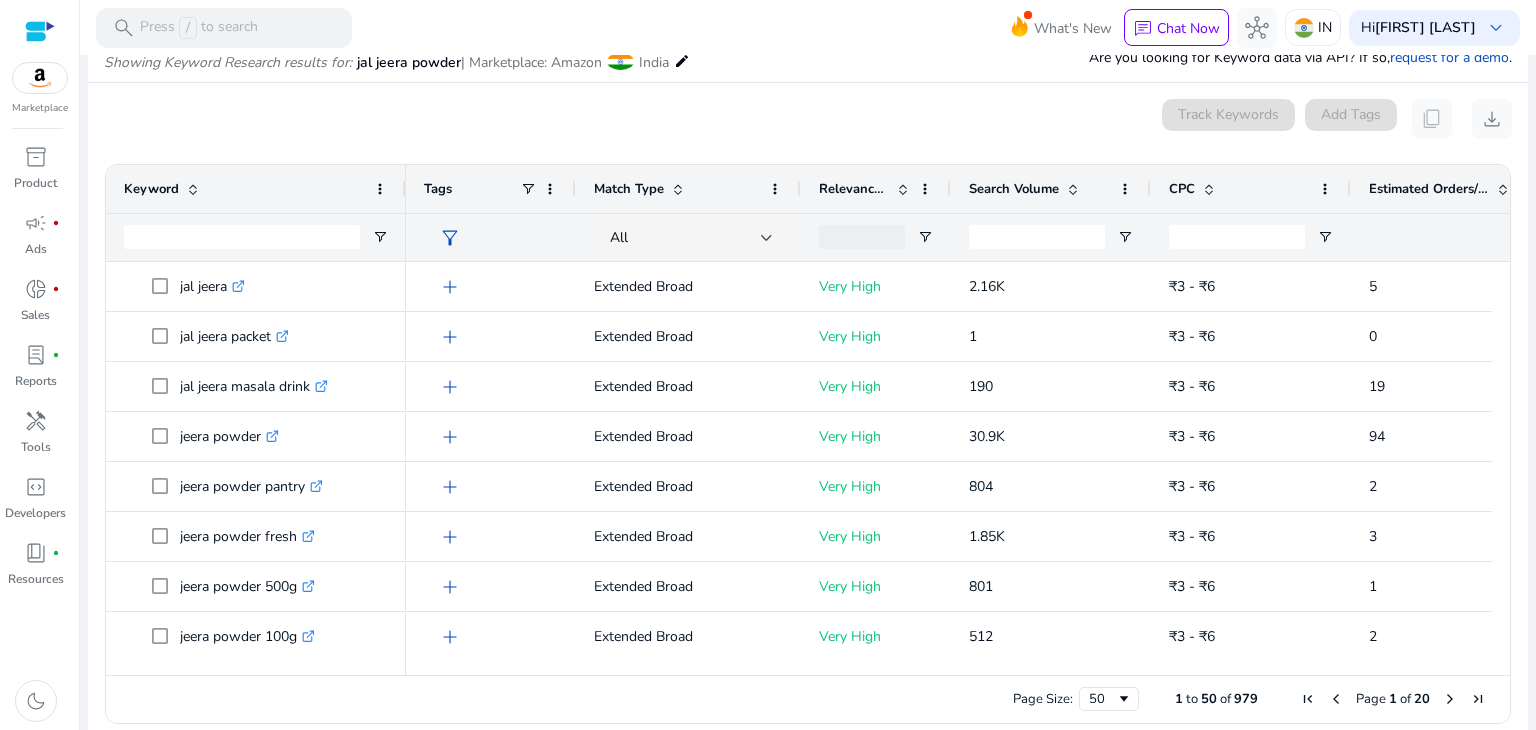 click on "0 keyword(s) selected   Track Keywords   Add Tags   content_copy   download" at bounding box center (808, 119) 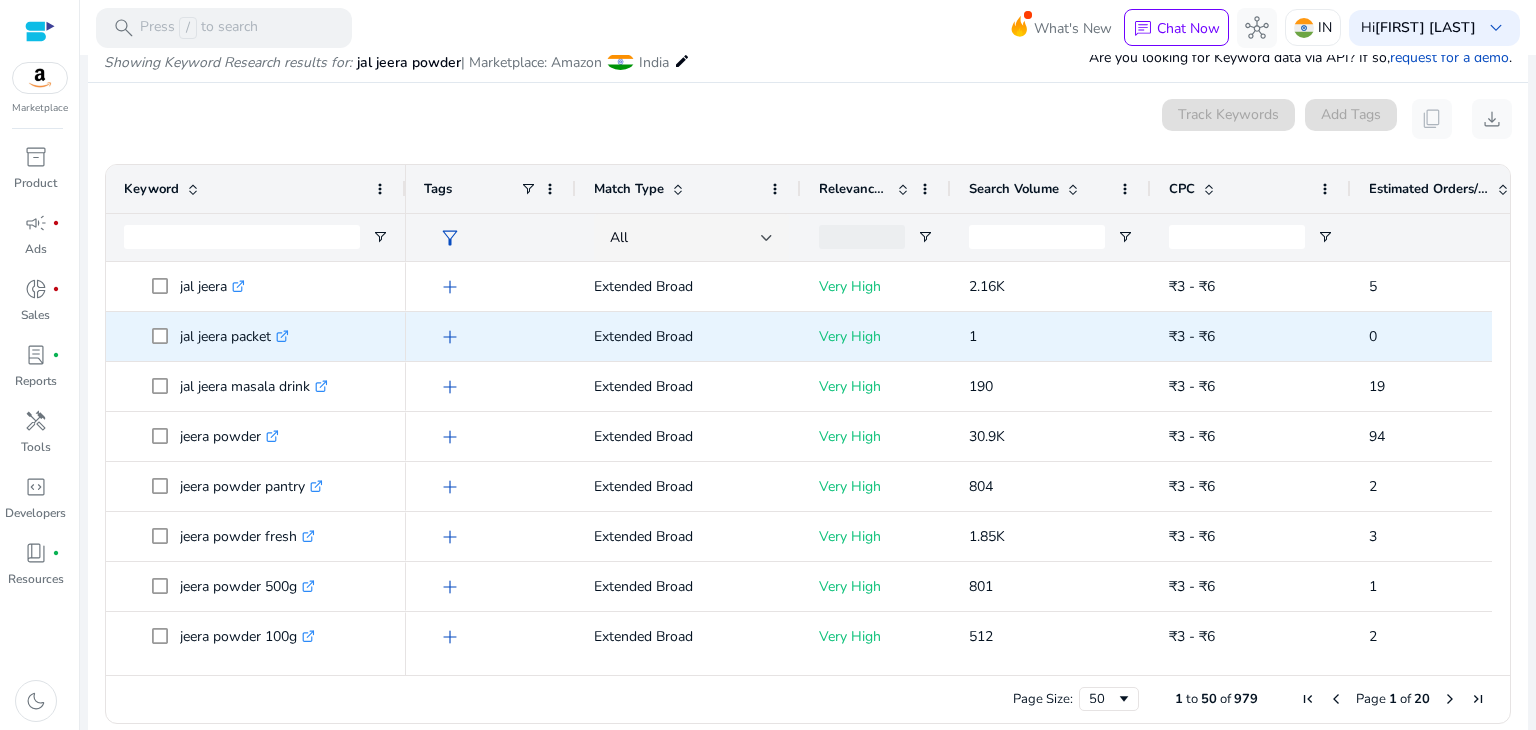 scroll, scrollTop: 72, scrollLeft: 0, axis: vertical 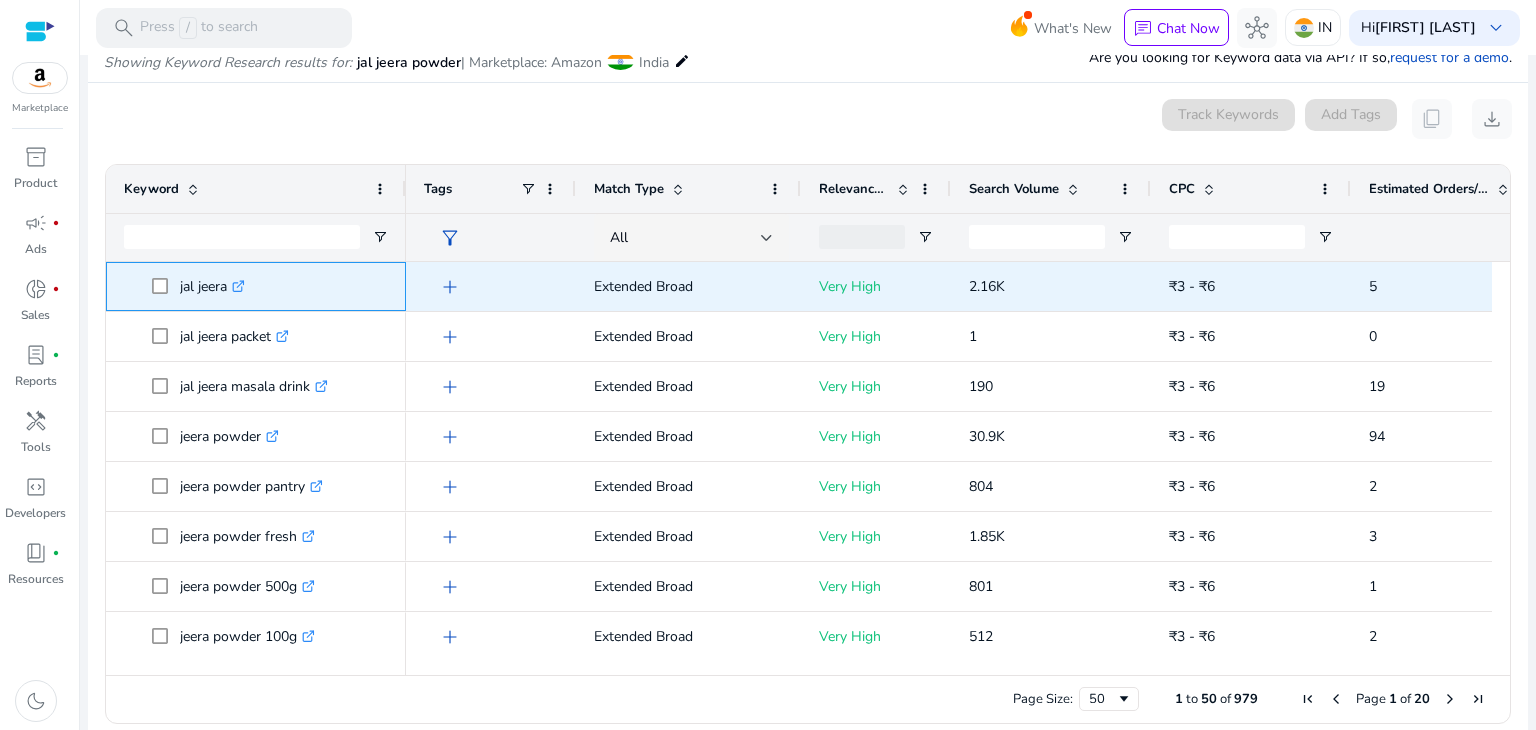click at bounding box center [166, 286] 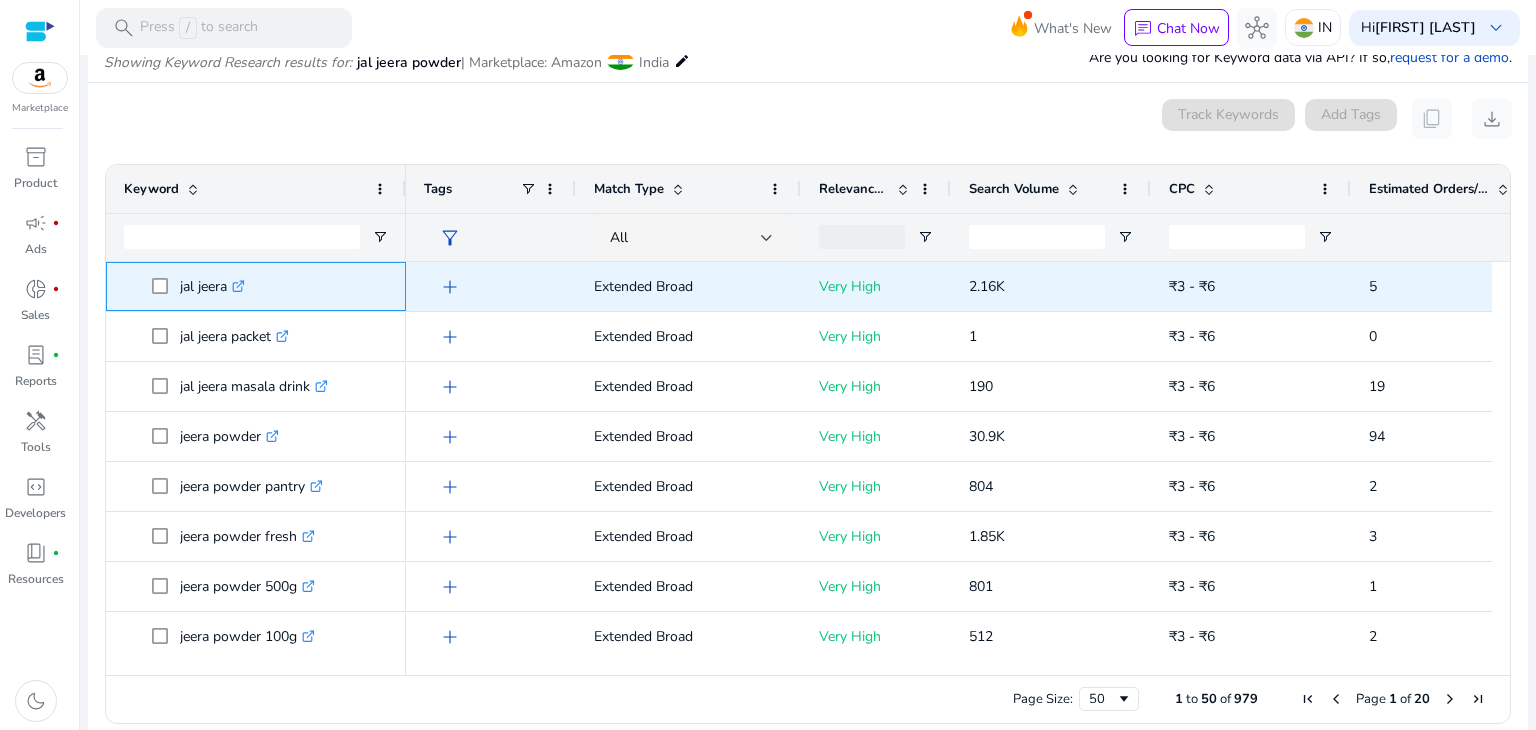 click at bounding box center (166, 286) 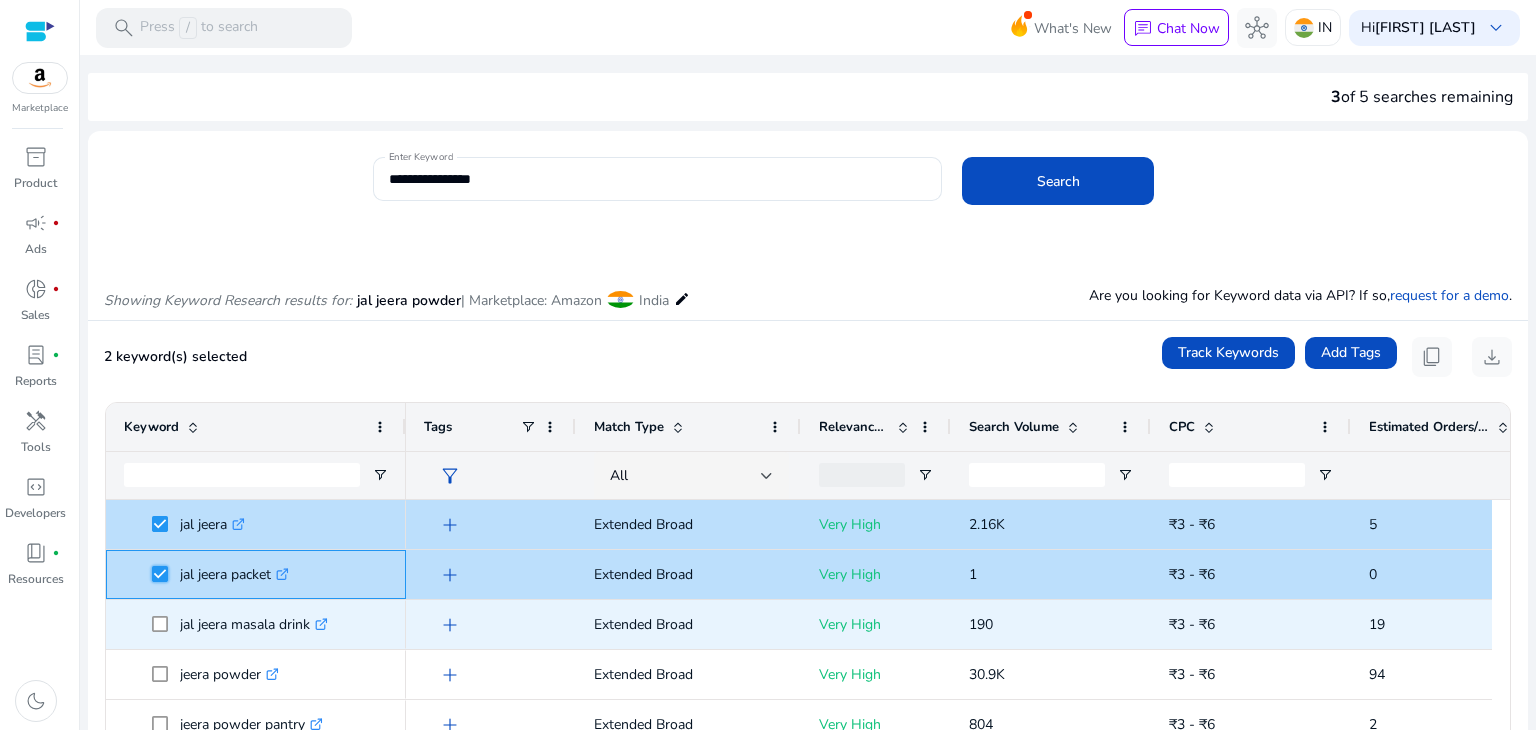 scroll, scrollTop: 258, scrollLeft: 0, axis: vertical 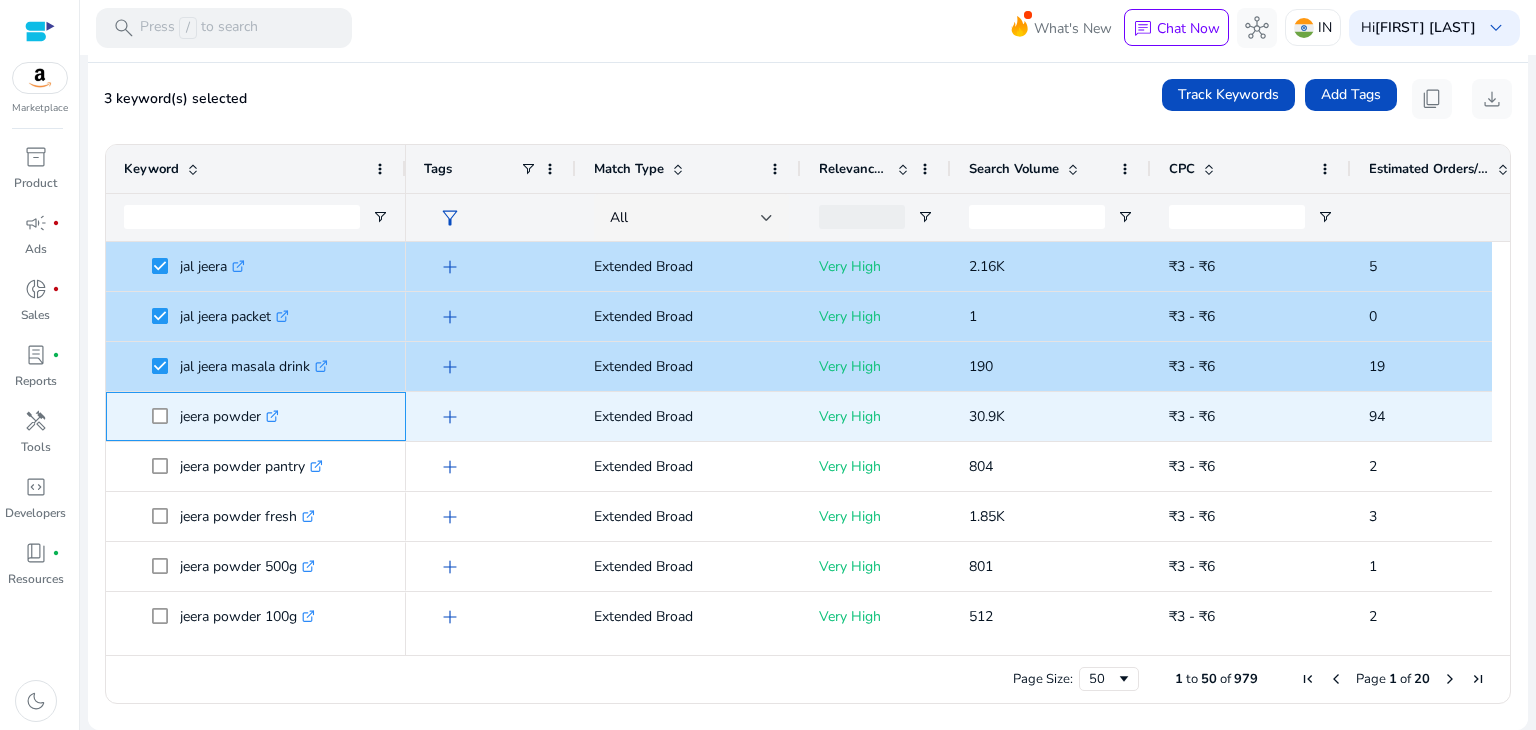 click at bounding box center (166, 416) 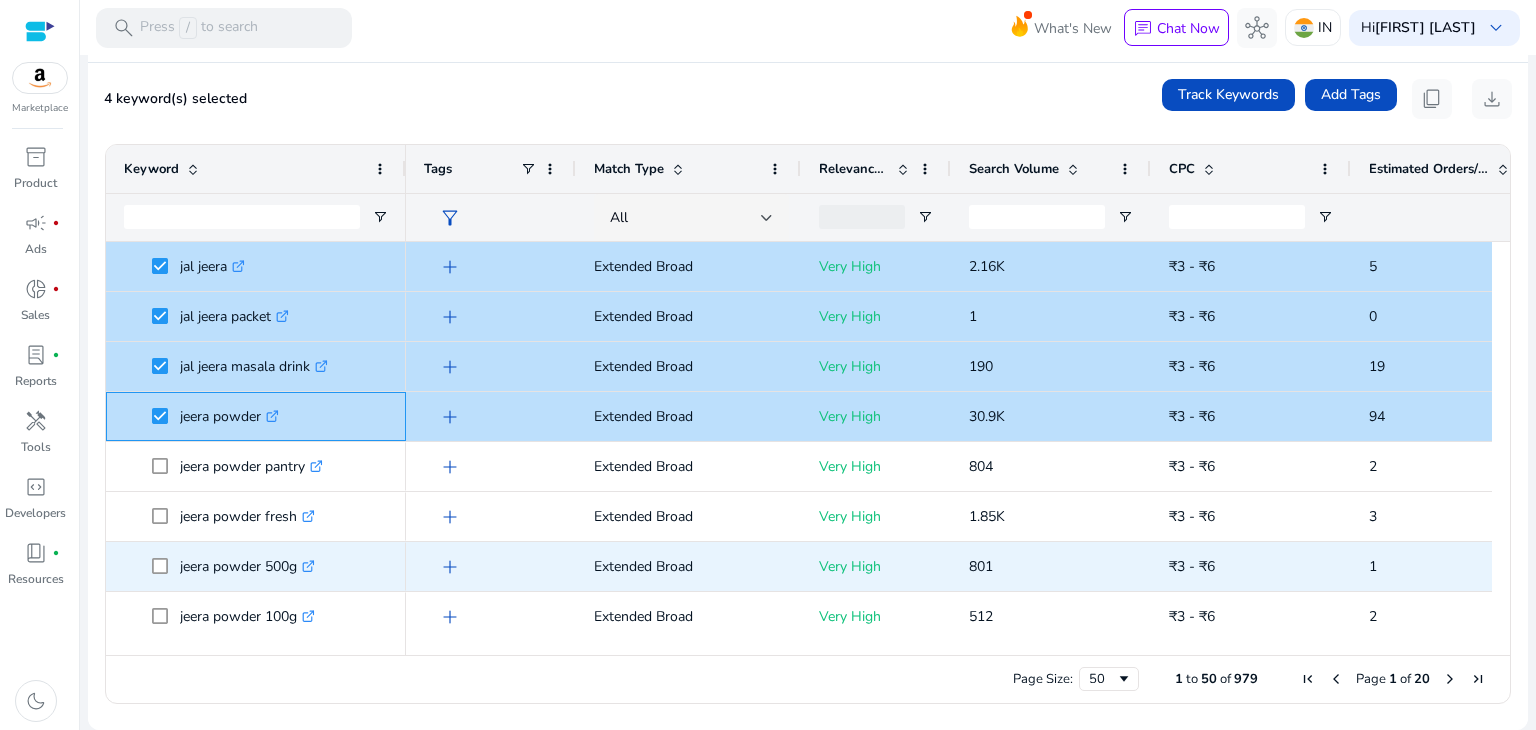scroll, scrollTop: 66, scrollLeft: 0, axis: vertical 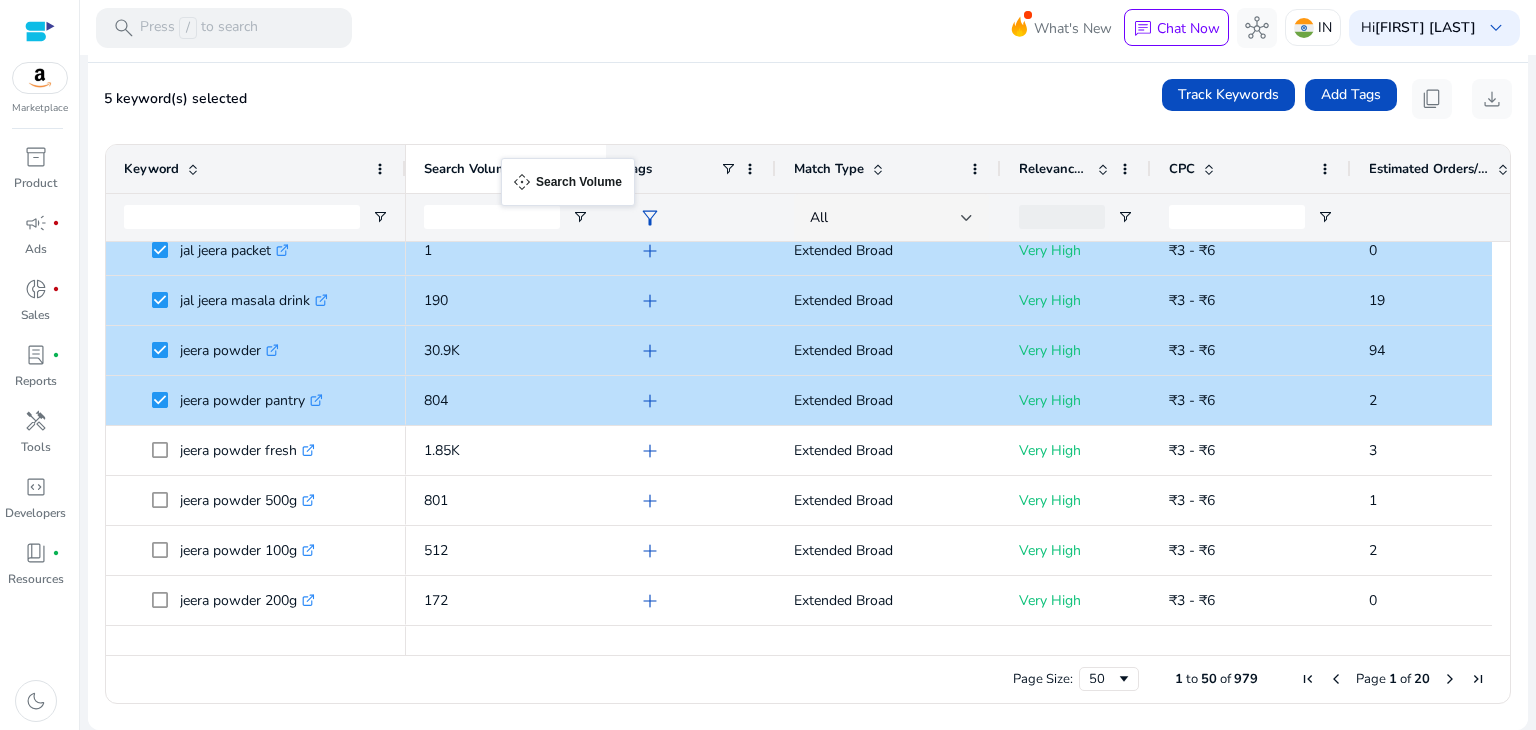 drag, startPoint x: 1002, startPoint y: 172, endPoint x: 508, endPoint y: 170, distance: 494.00406 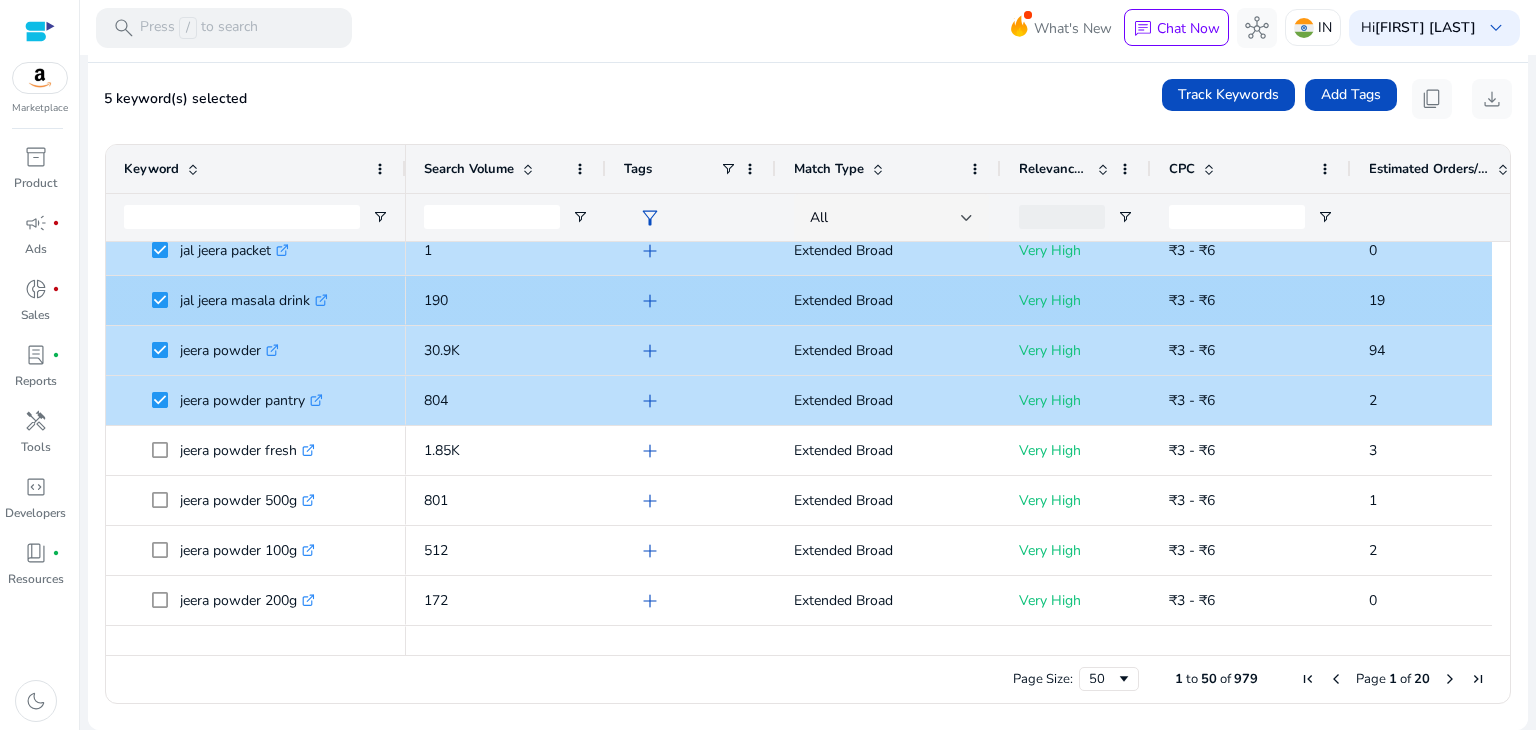 scroll, scrollTop: 0, scrollLeft: 0, axis: both 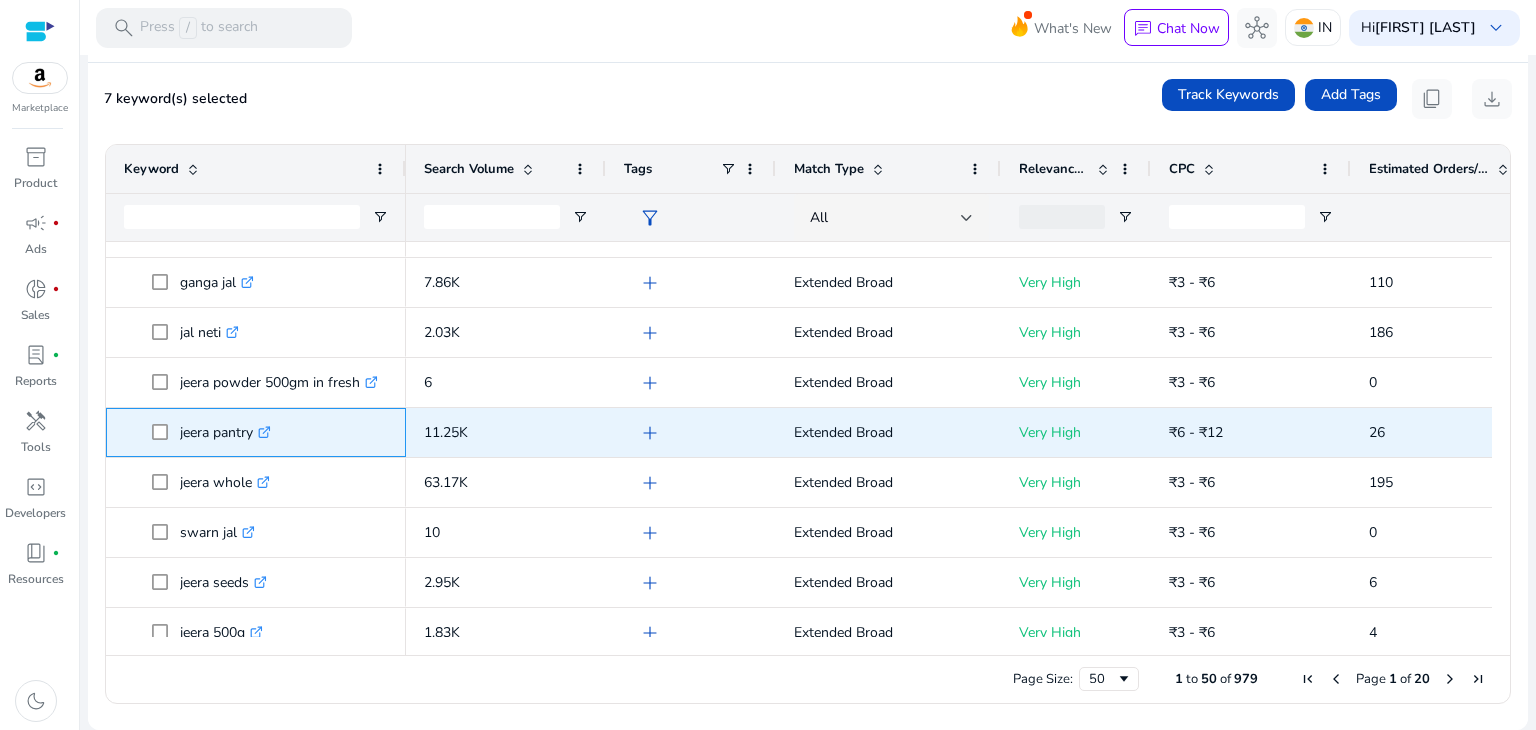 click on "jeera pantry  .st0{fill:#2c8af8}" at bounding box center (256, 432) 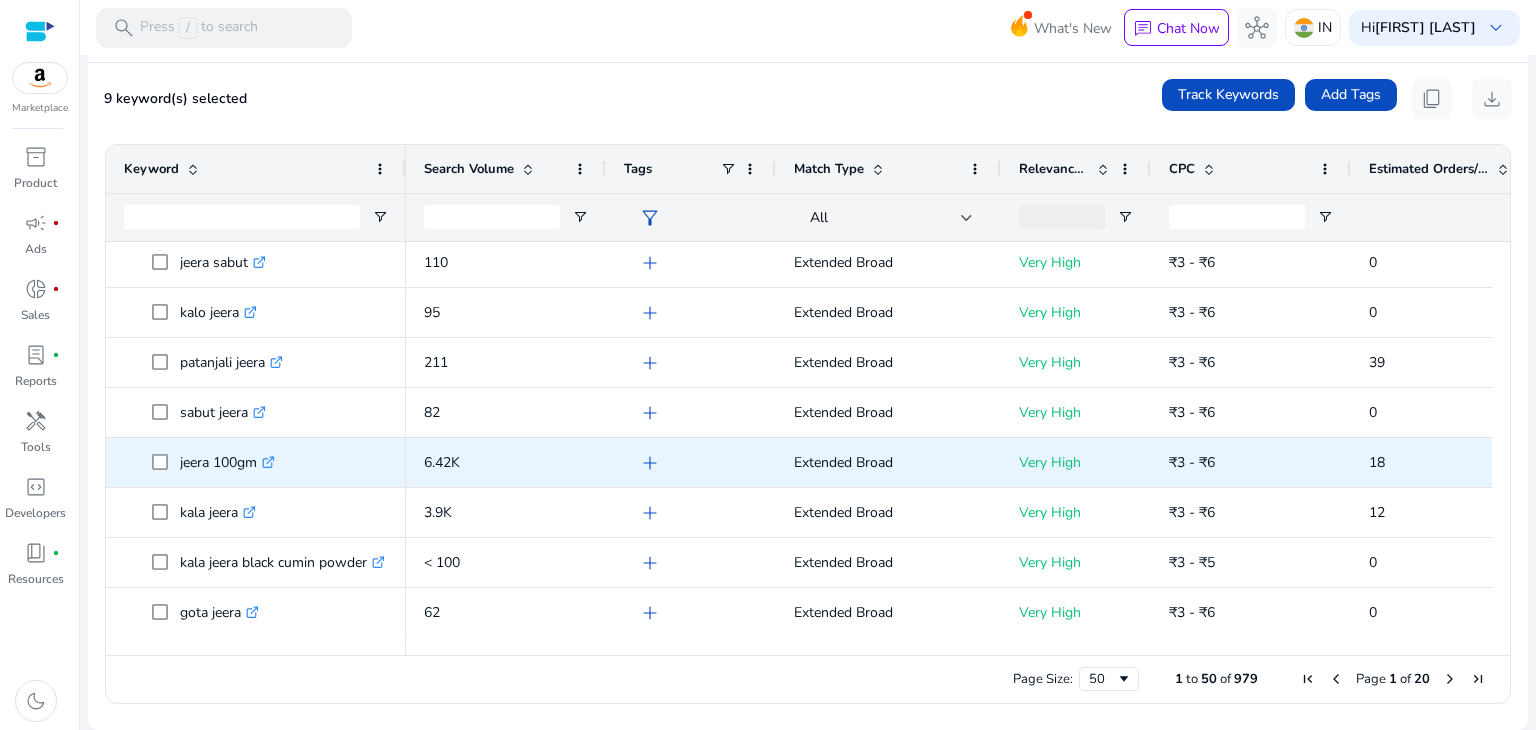 scroll, scrollTop: 2012, scrollLeft: 0, axis: vertical 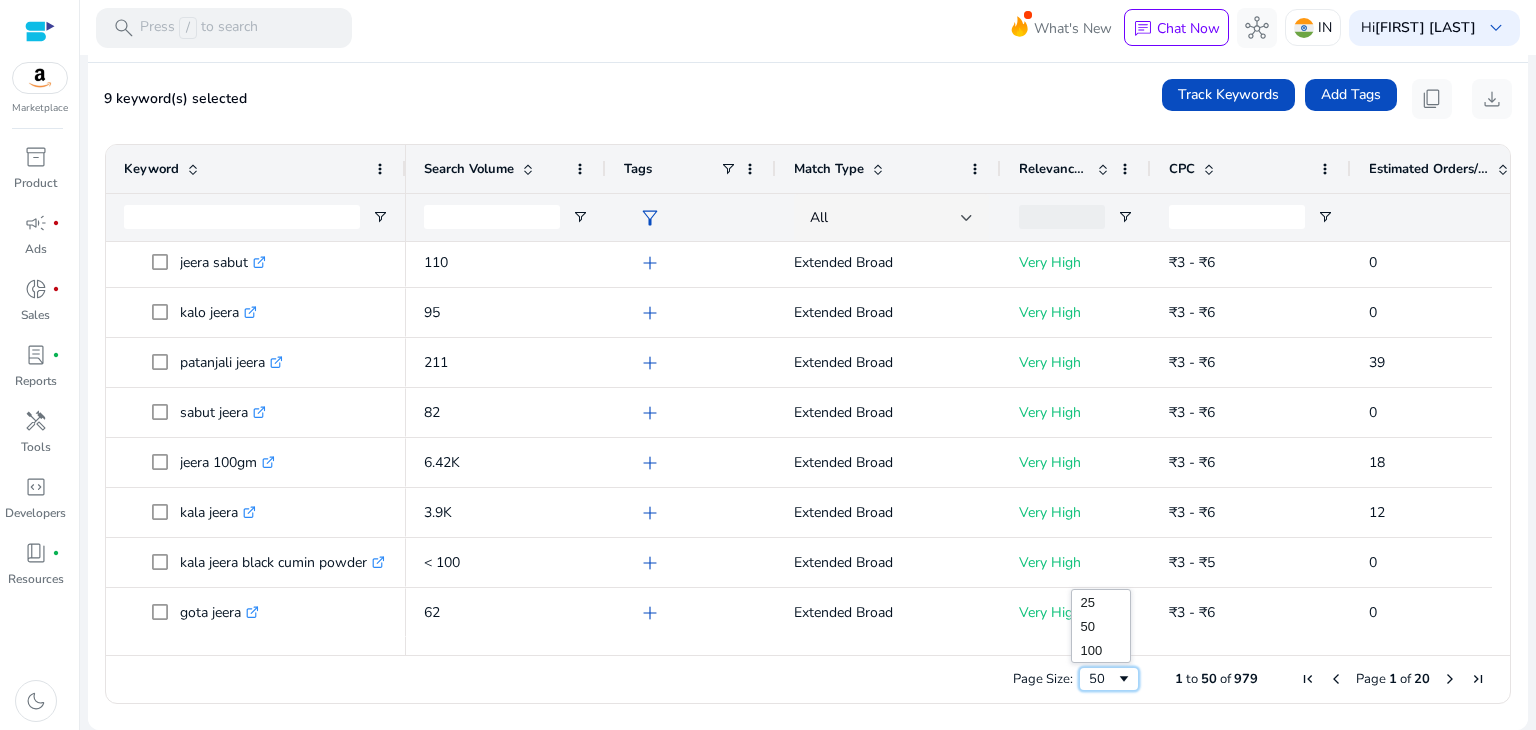 click on "50" at bounding box center [1102, 679] 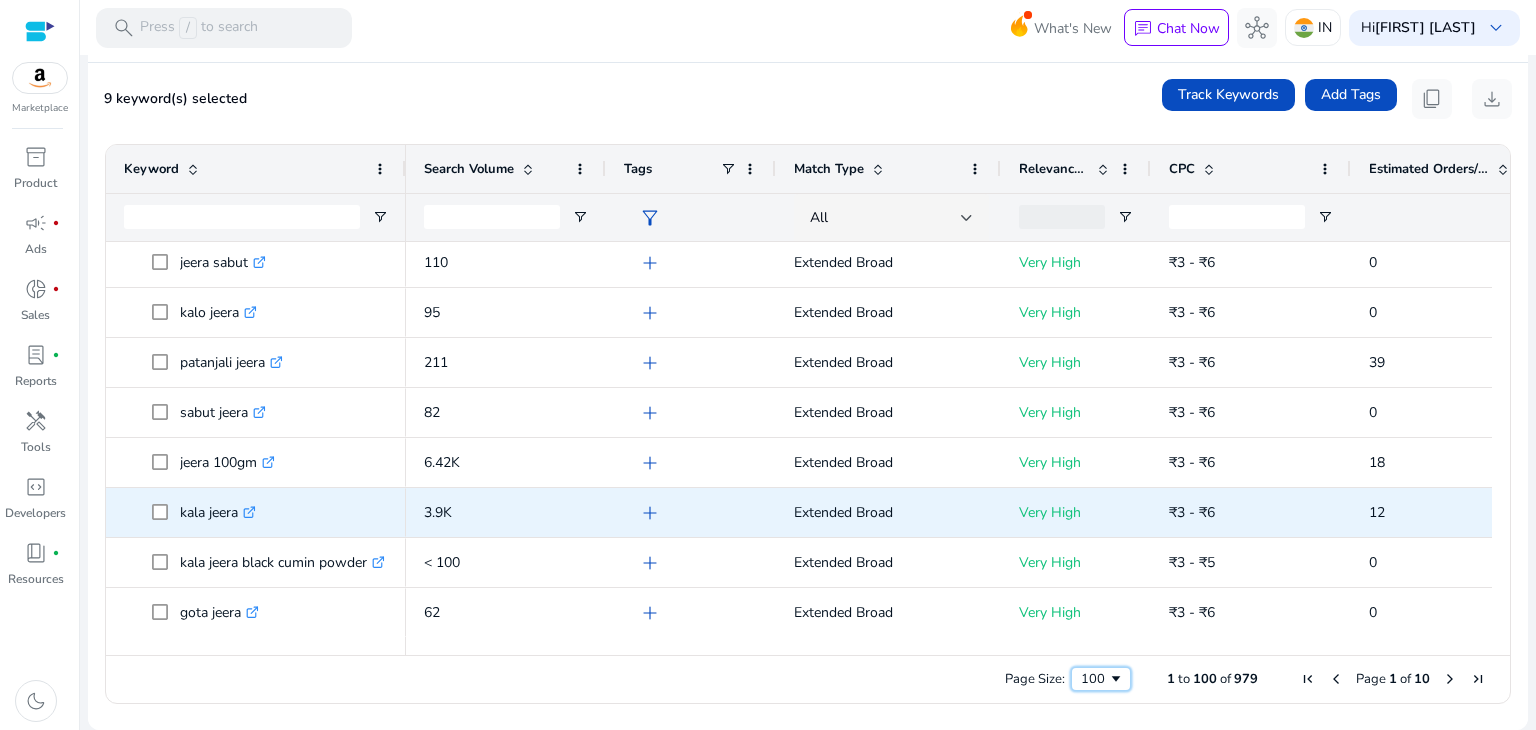 scroll, scrollTop: 2224, scrollLeft: 0, axis: vertical 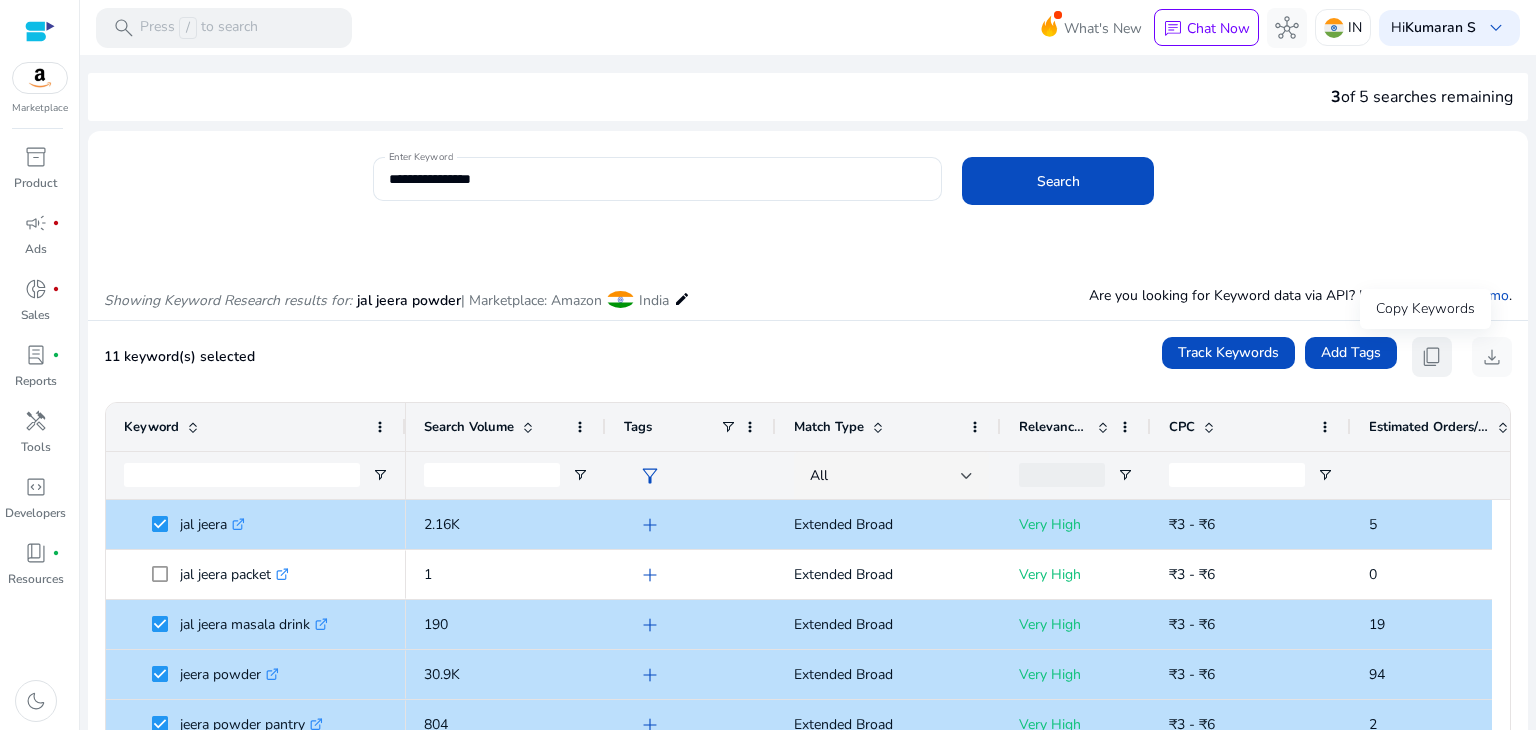 click on "content_copy" at bounding box center [1432, 357] 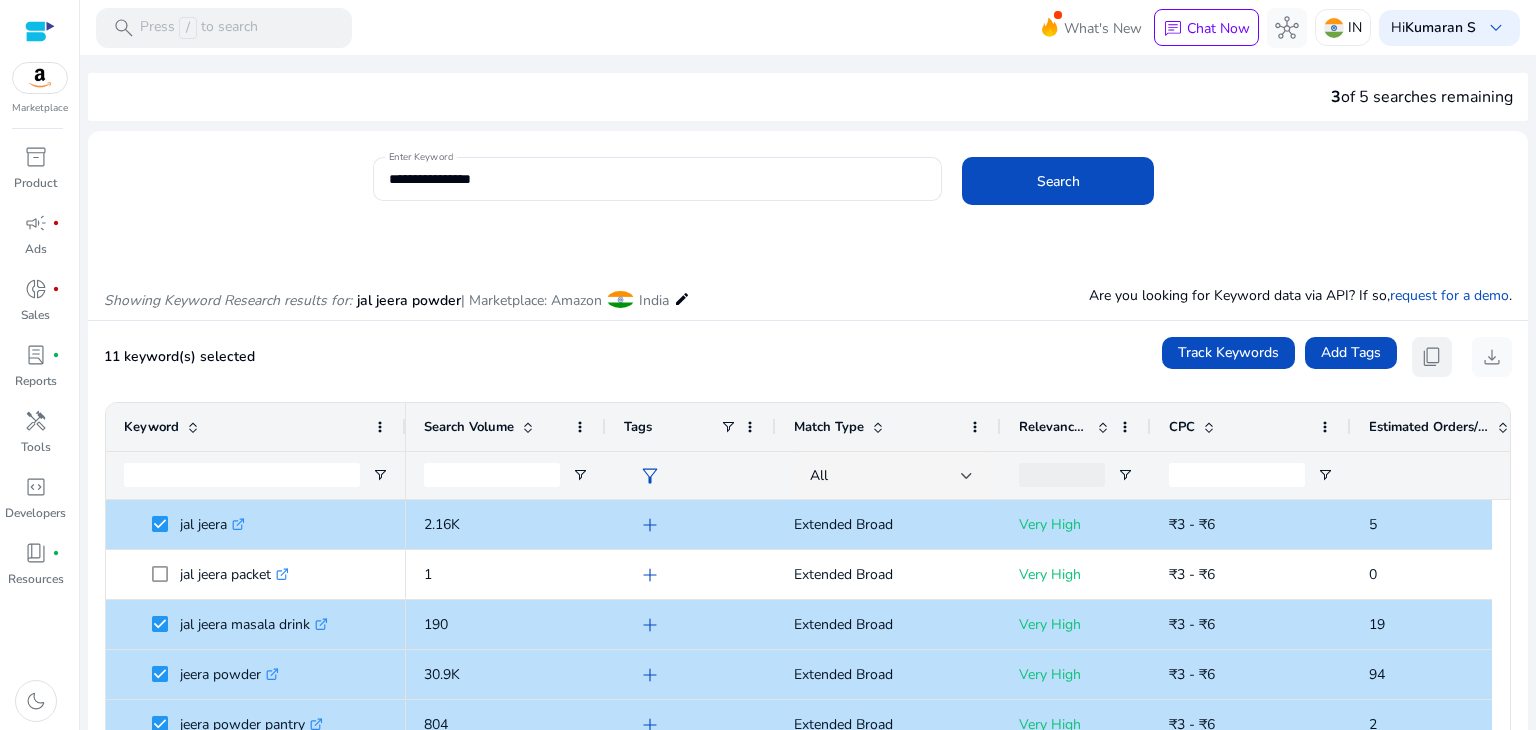 click on "content_copy" at bounding box center (1432, 357) 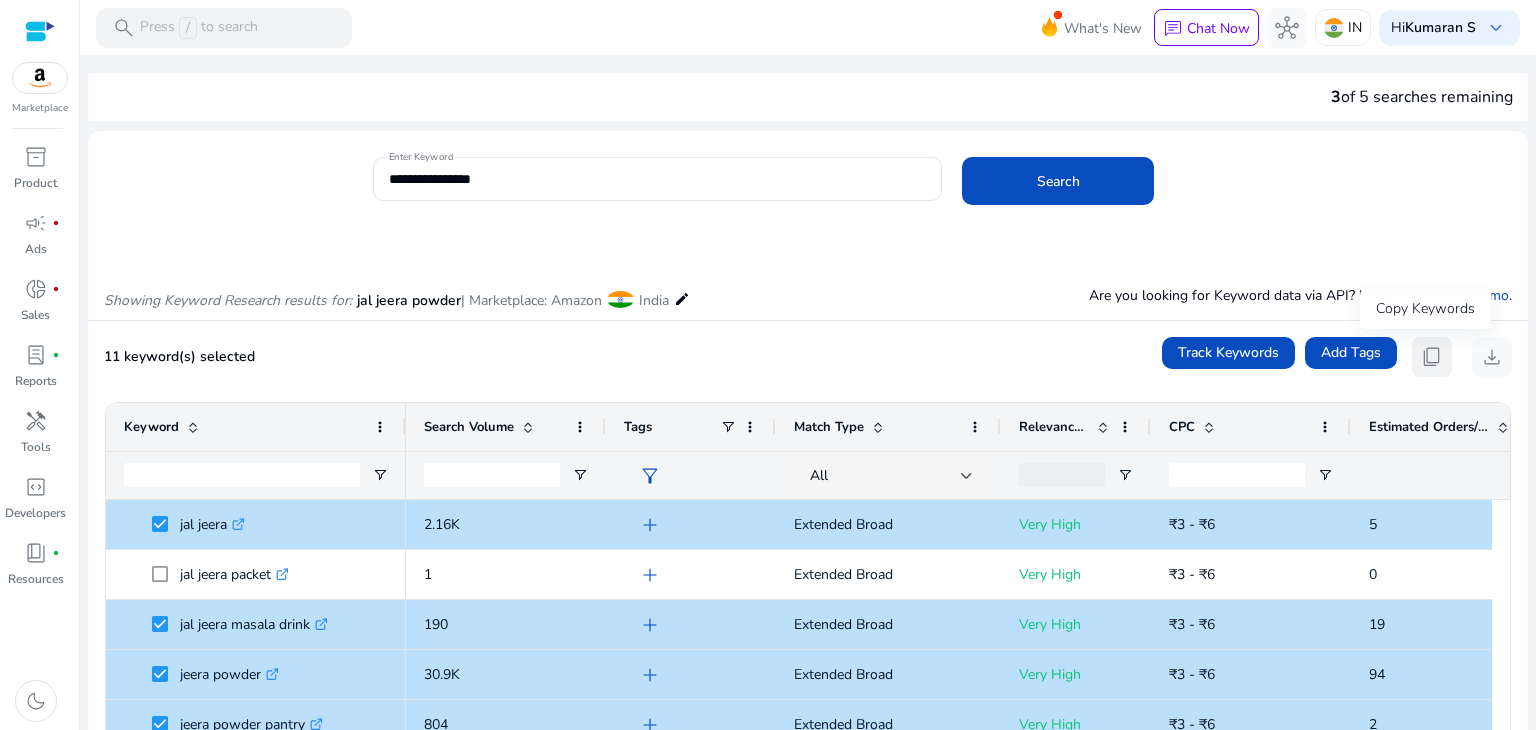 click on "content_copy" at bounding box center (1432, 357) 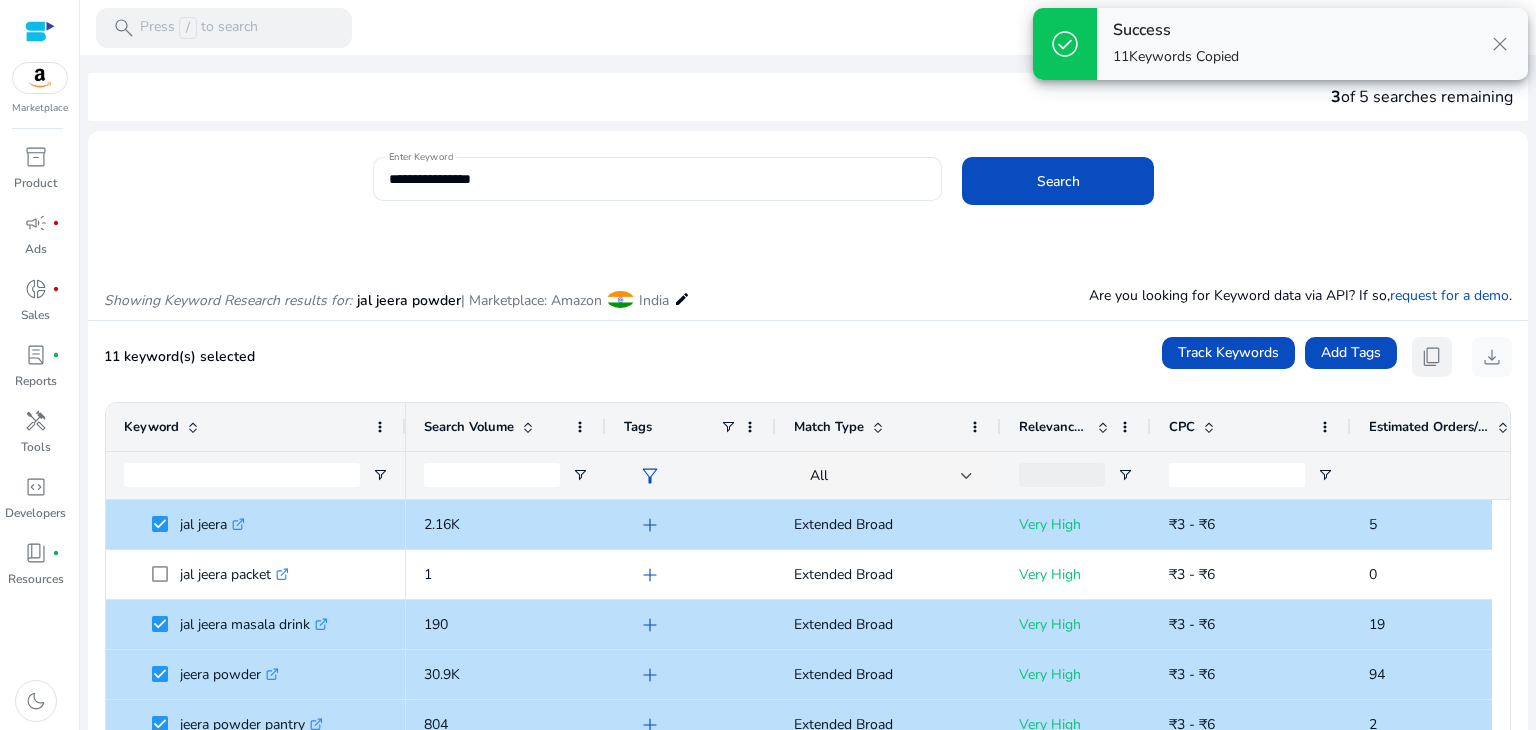 click on "content_copy" at bounding box center (1432, 357) 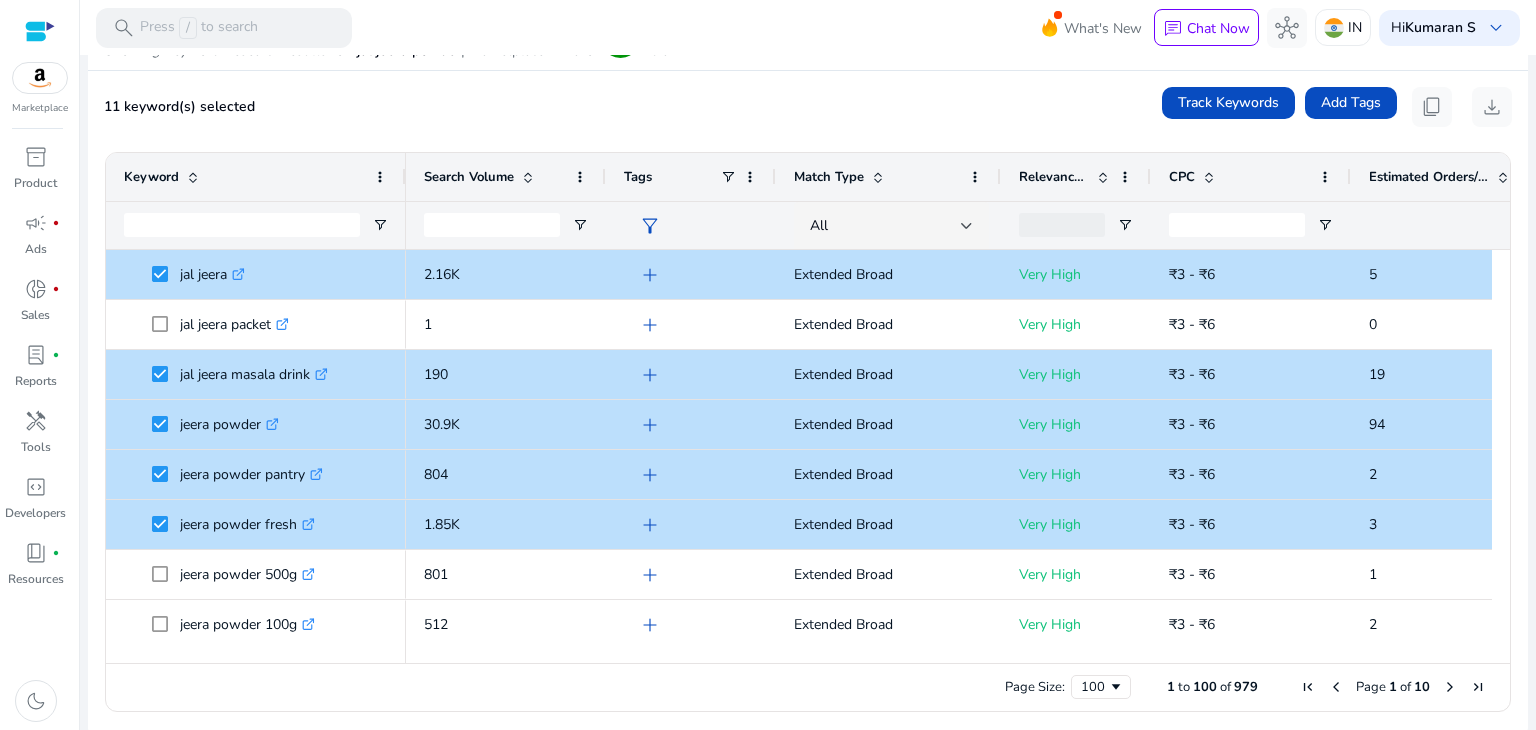 scroll, scrollTop: 0, scrollLeft: 0, axis: both 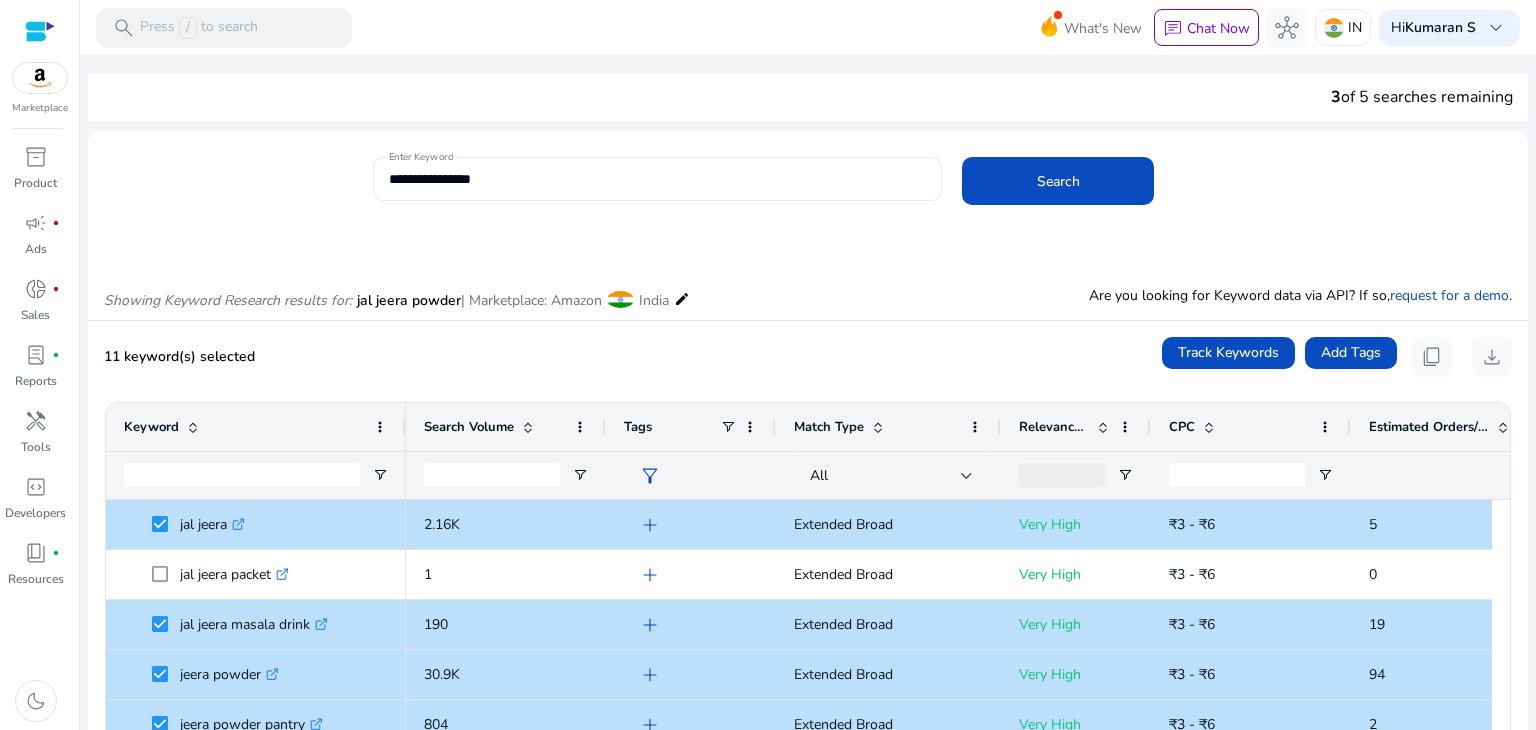 click on "**********" at bounding box center (658, 179) 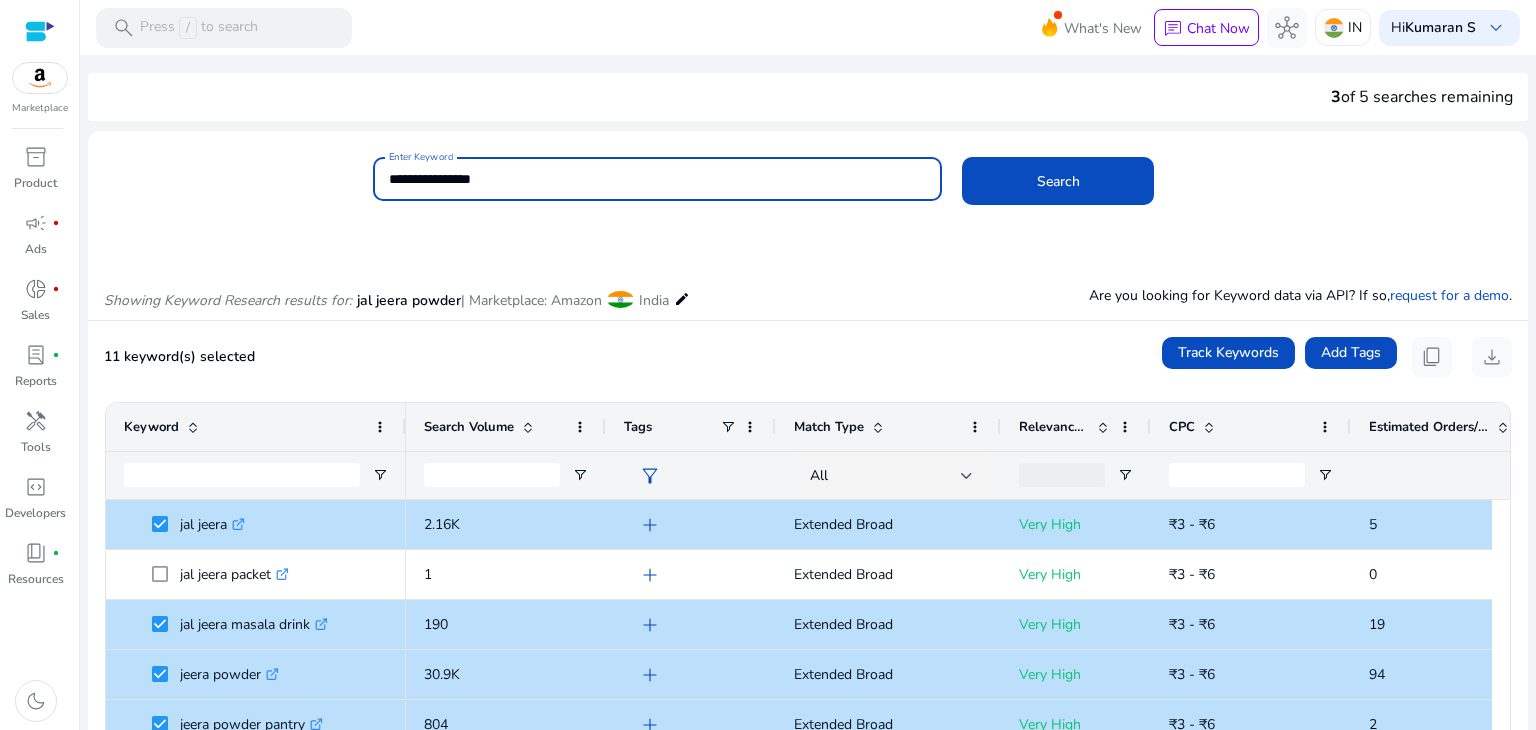 click on "**********" at bounding box center (658, 179) 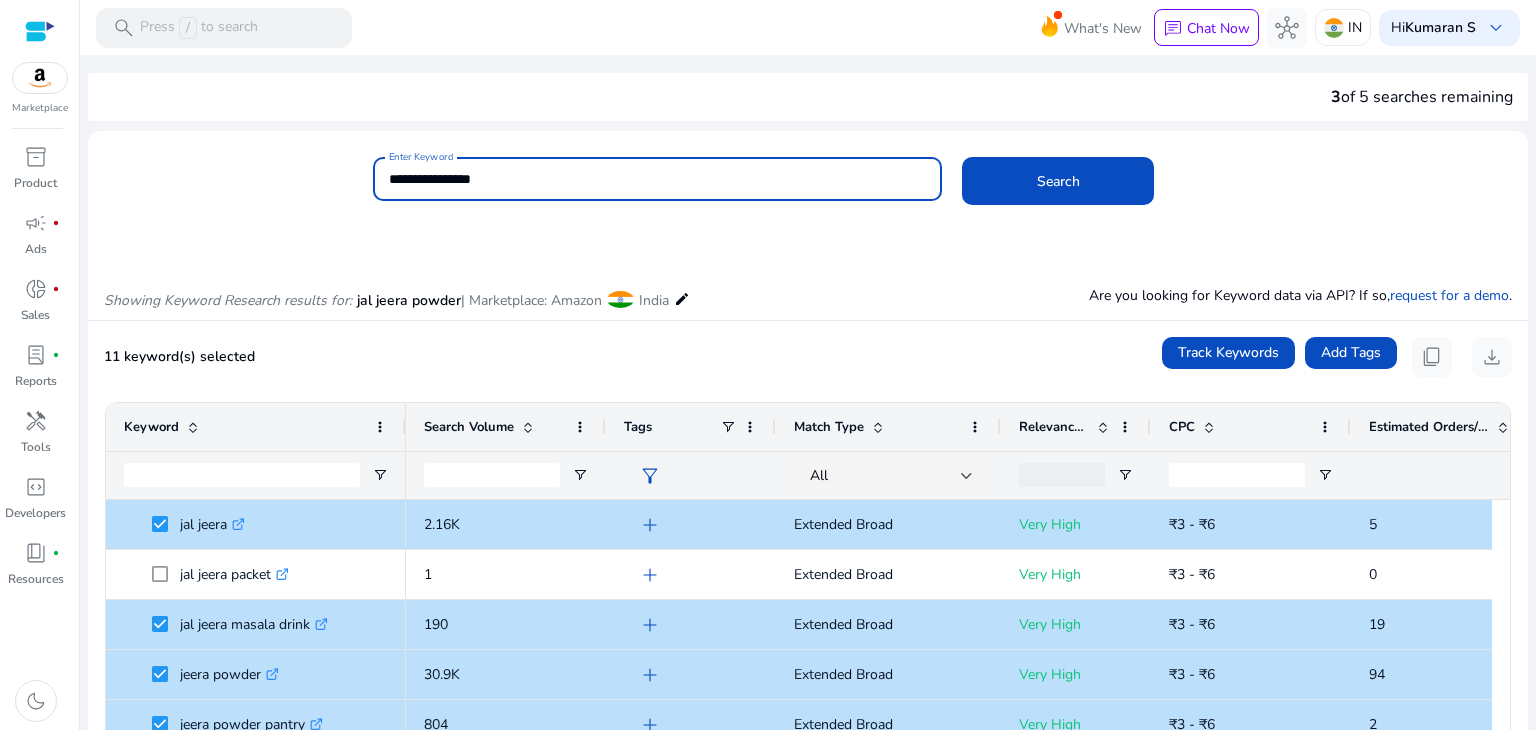 click on "**********" at bounding box center (658, 179) 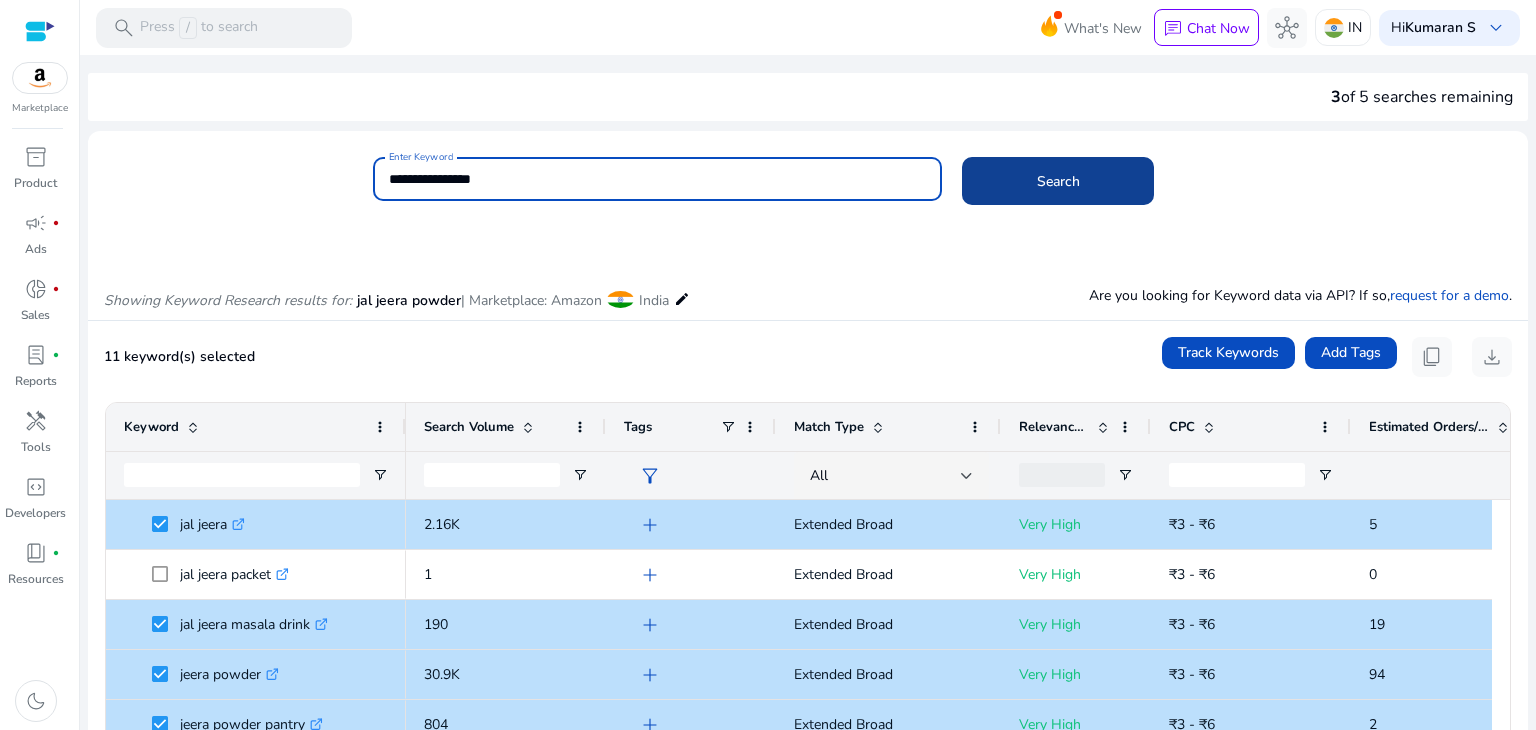 type on "**********" 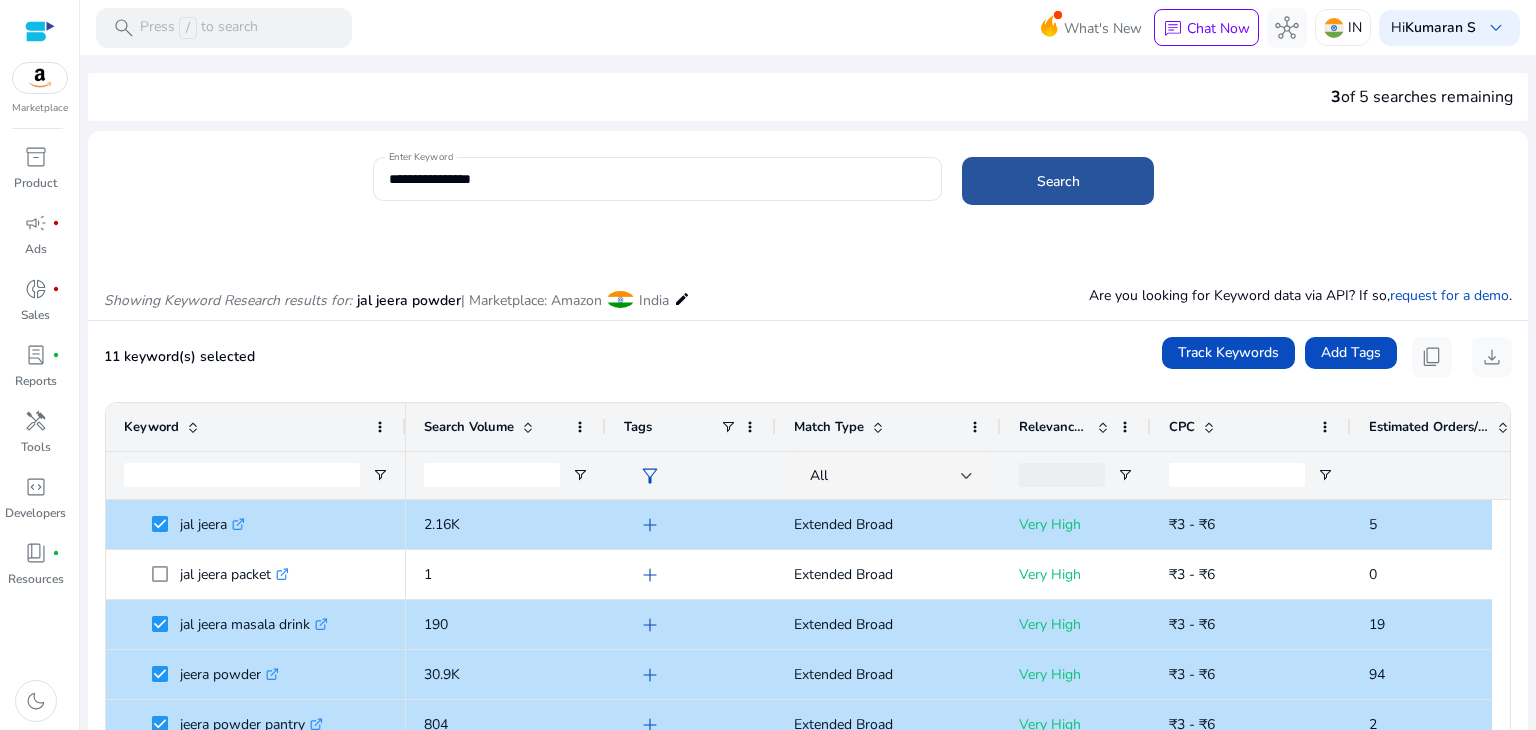 click on "Search" 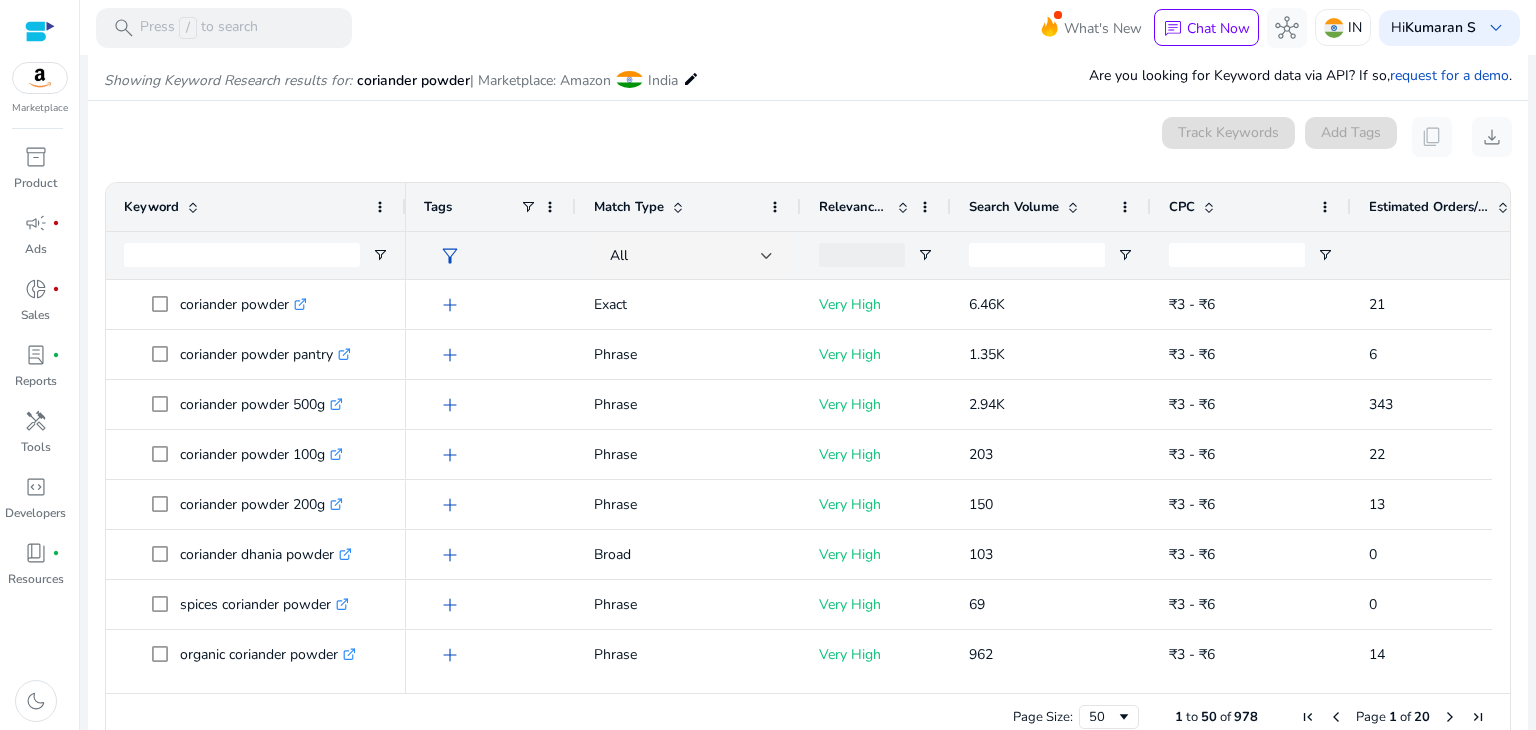 scroll, scrollTop: 238, scrollLeft: 0, axis: vertical 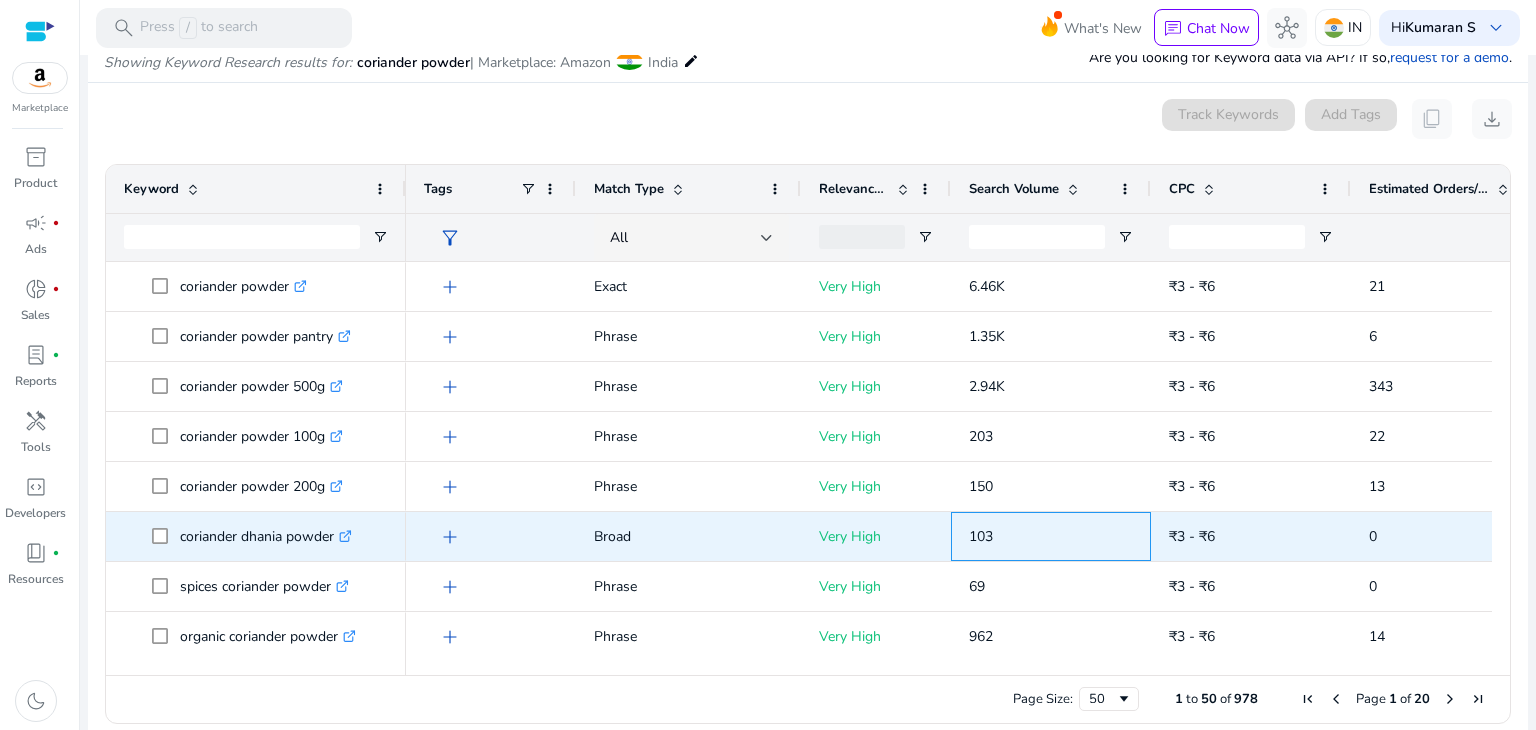 click on "103" at bounding box center (1051, 536) 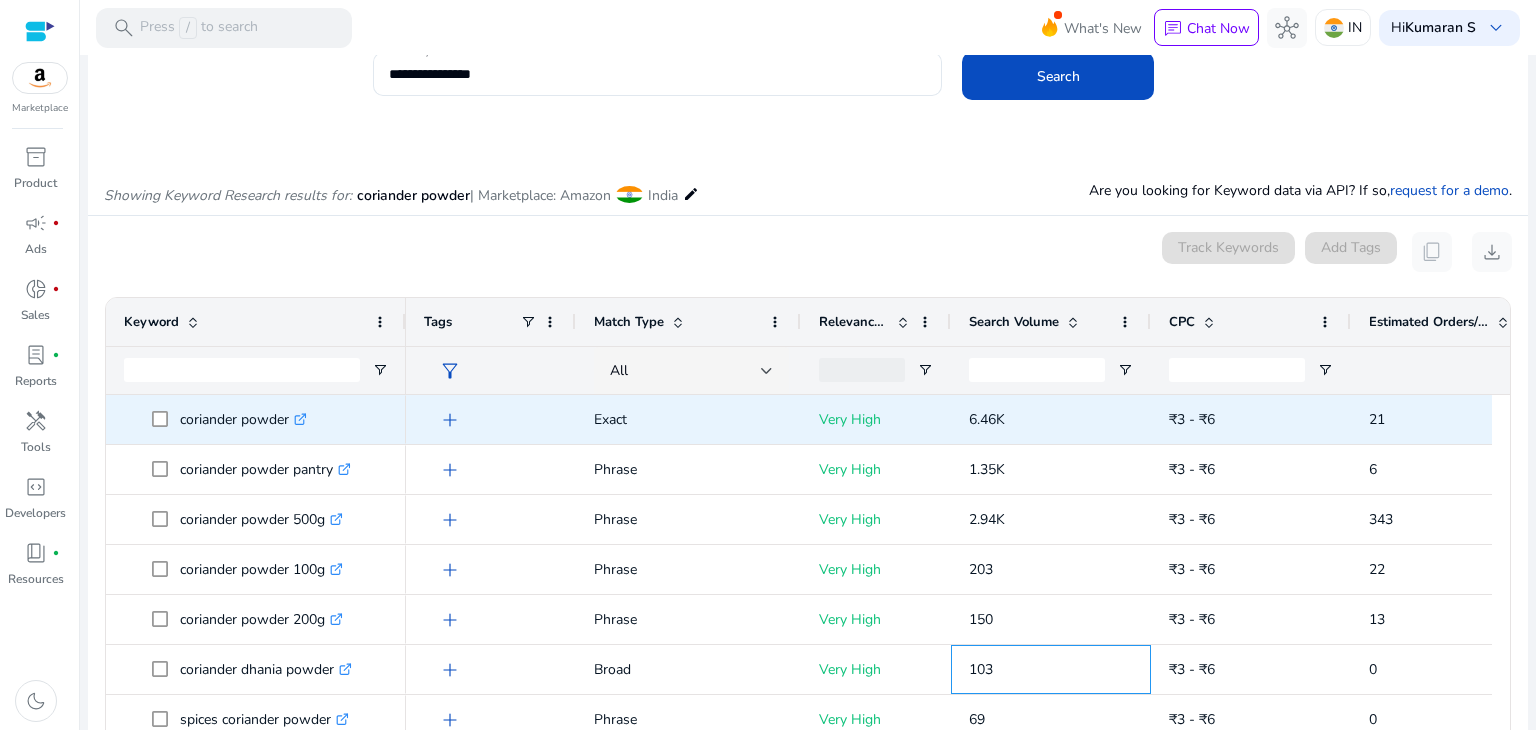 scroll, scrollTop: 94, scrollLeft: 0, axis: vertical 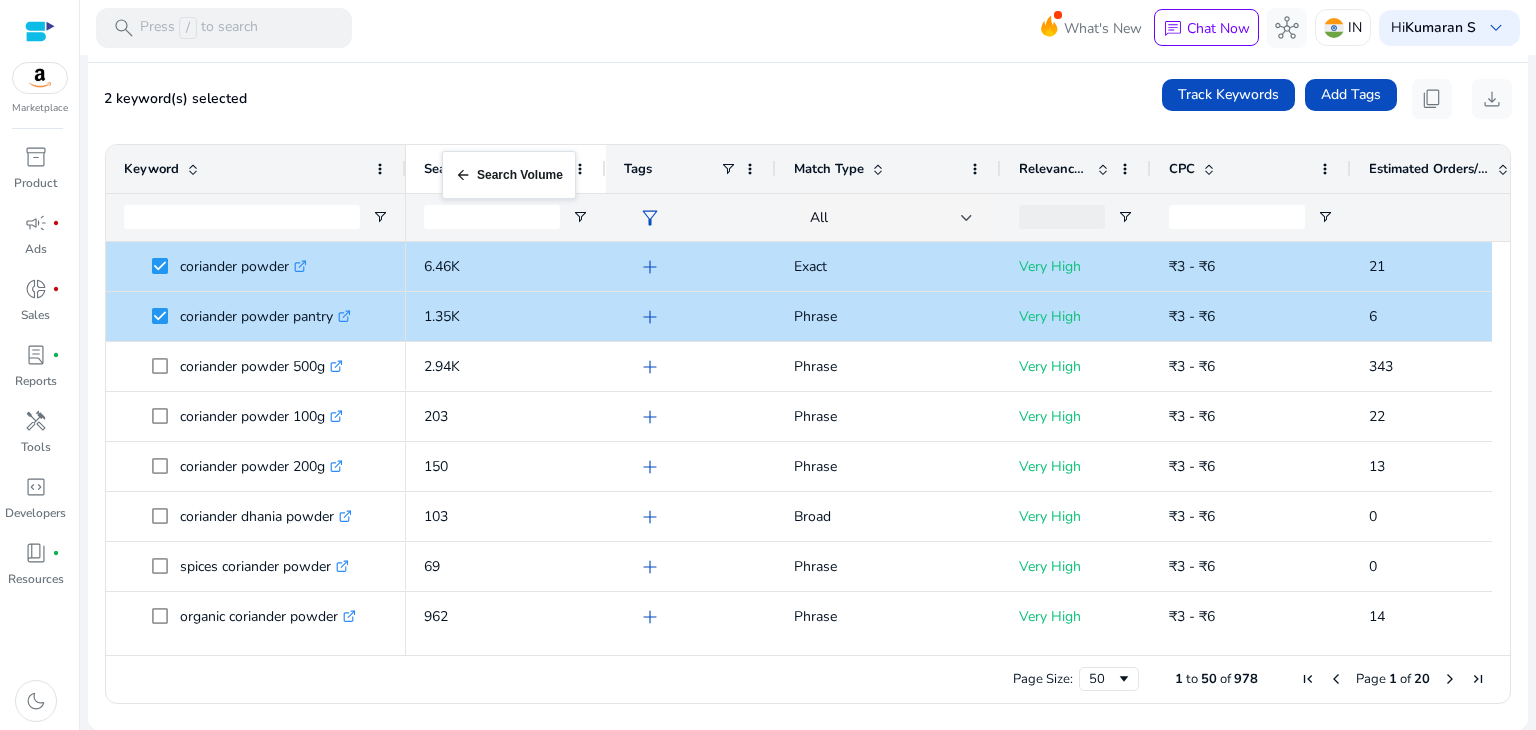 drag, startPoint x: 1012, startPoint y: 161, endPoint x: 449, endPoint y: 163, distance: 563.00354 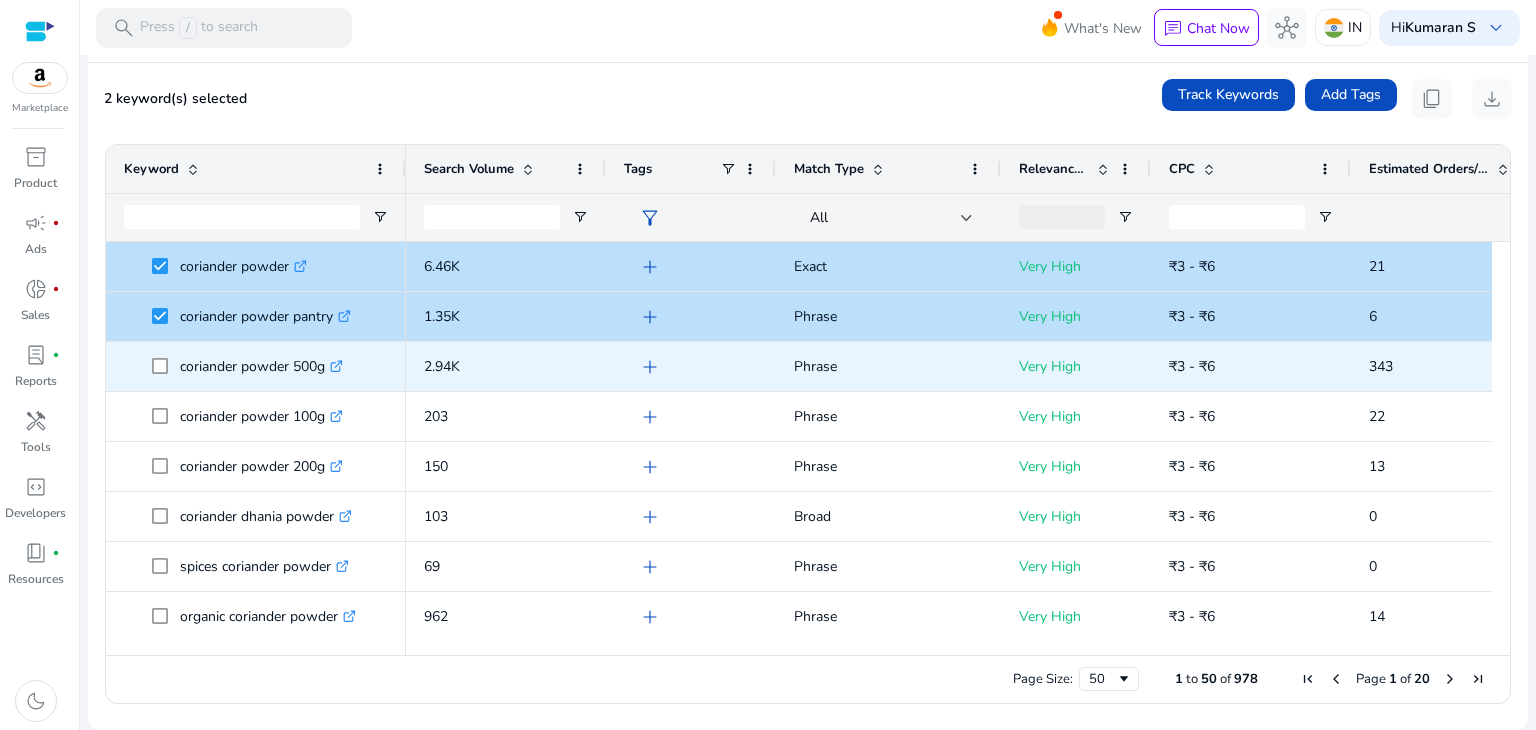 scroll, scrollTop: 67, scrollLeft: 0, axis: vertical 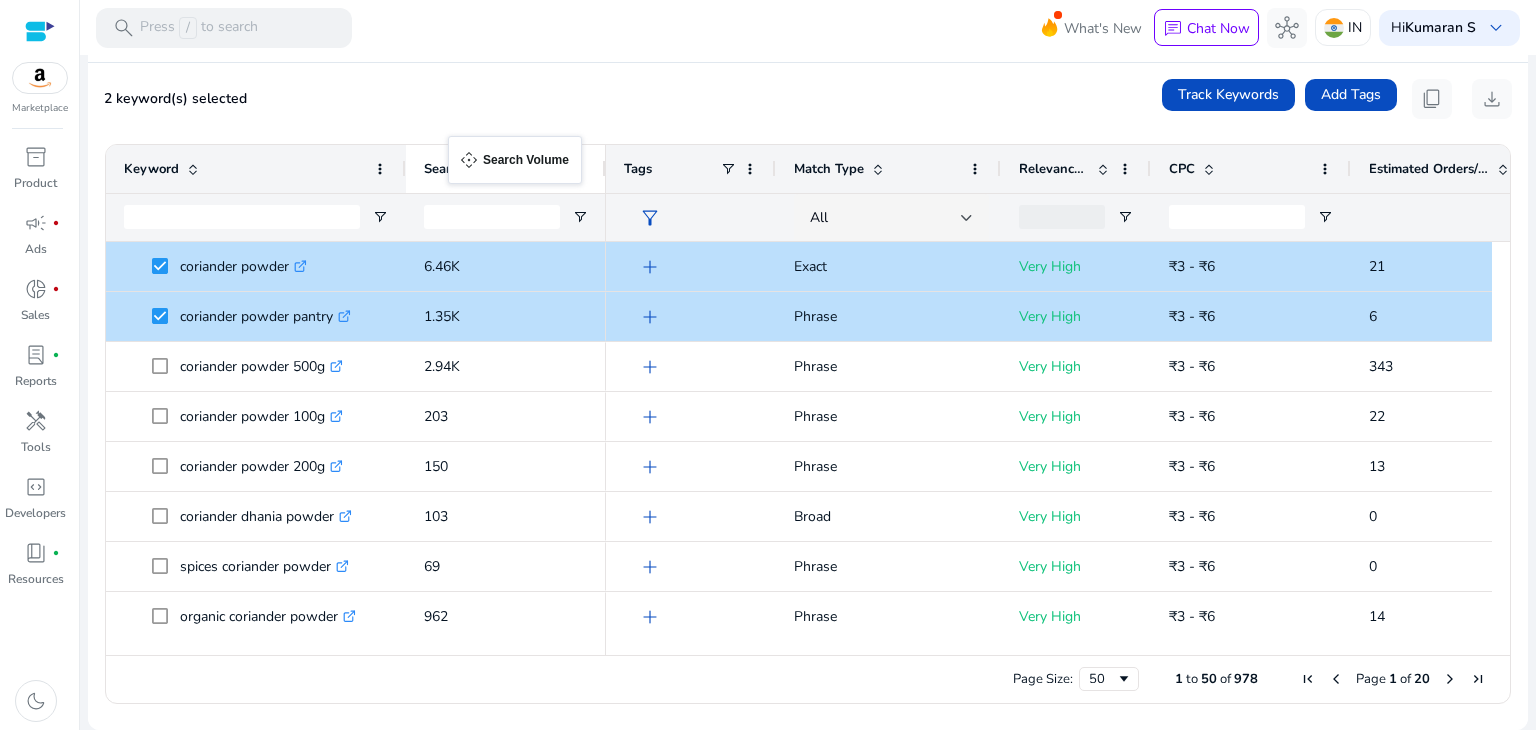 drag, startPoint x: 473, startPoint y: 159, endPoint x: 458, endPoint y: 148, distance: 18.601076 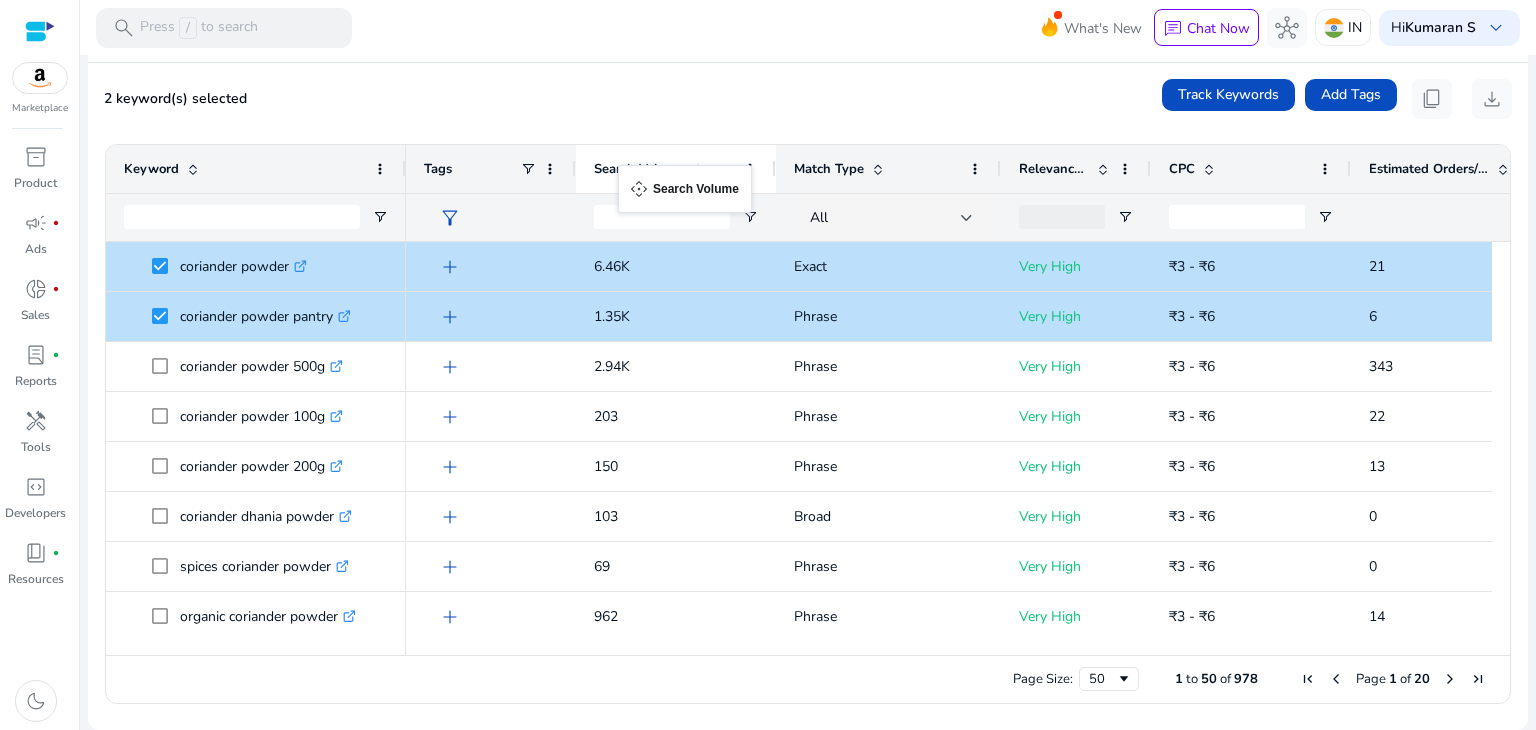 drag, startPoint x: 472, startPoint y: 157, endPoint x: 626, endPoint y: 177, distance: 155.29327 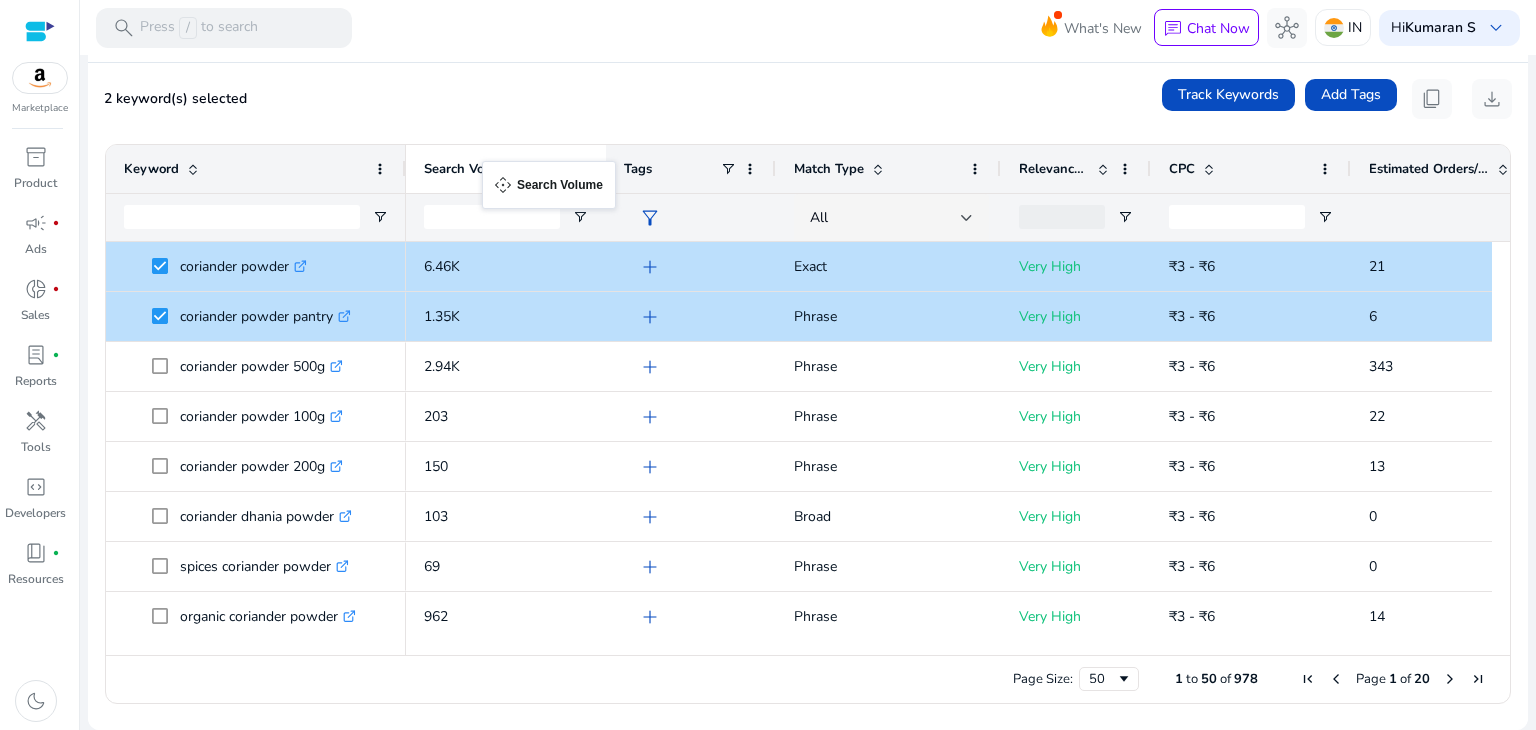 drag, startPoint x: 622, startPoint y: 169, endPoint x: 492, endPoint y: 173, distance: 130.06152 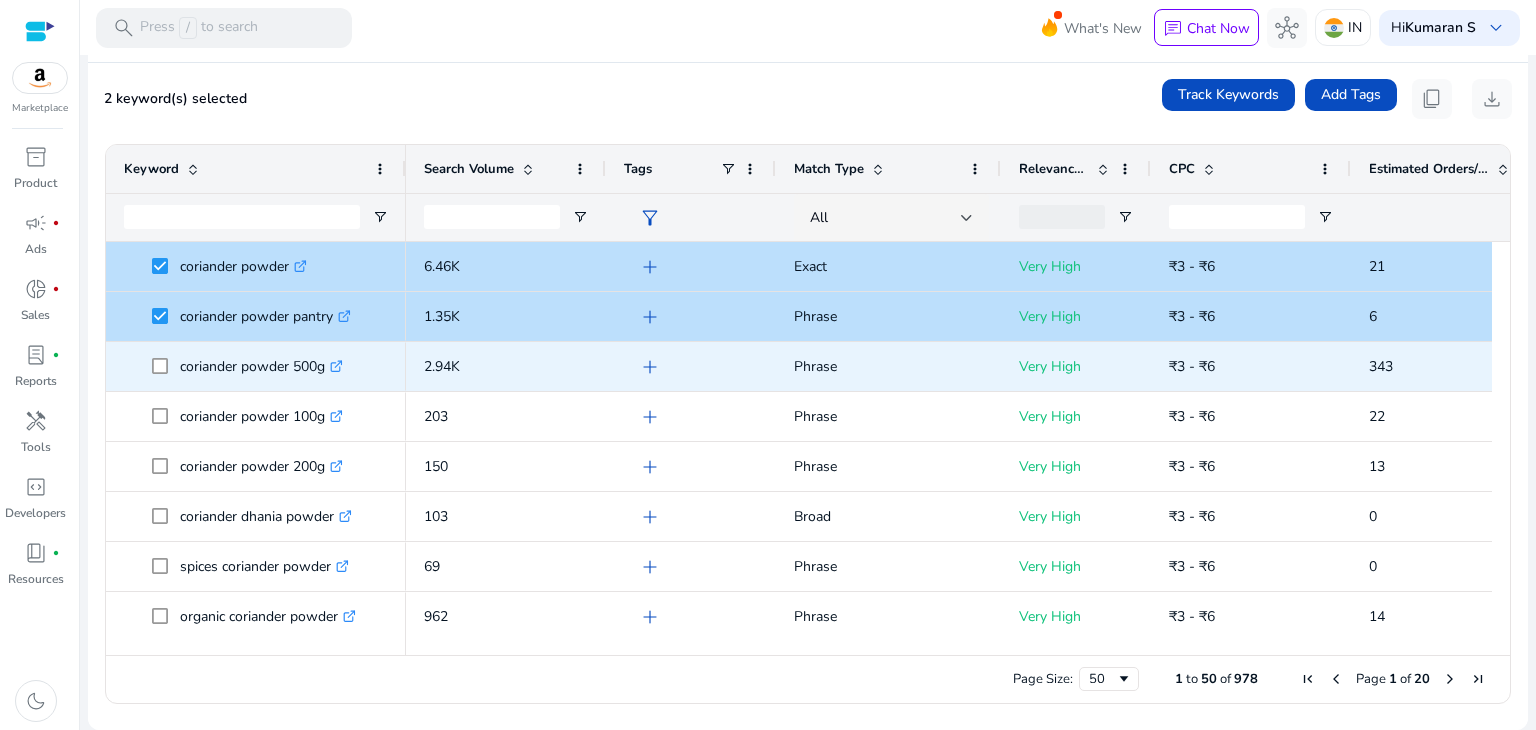 scroll, scrollTop: 64, scrollLeft: 0, axis: vertical 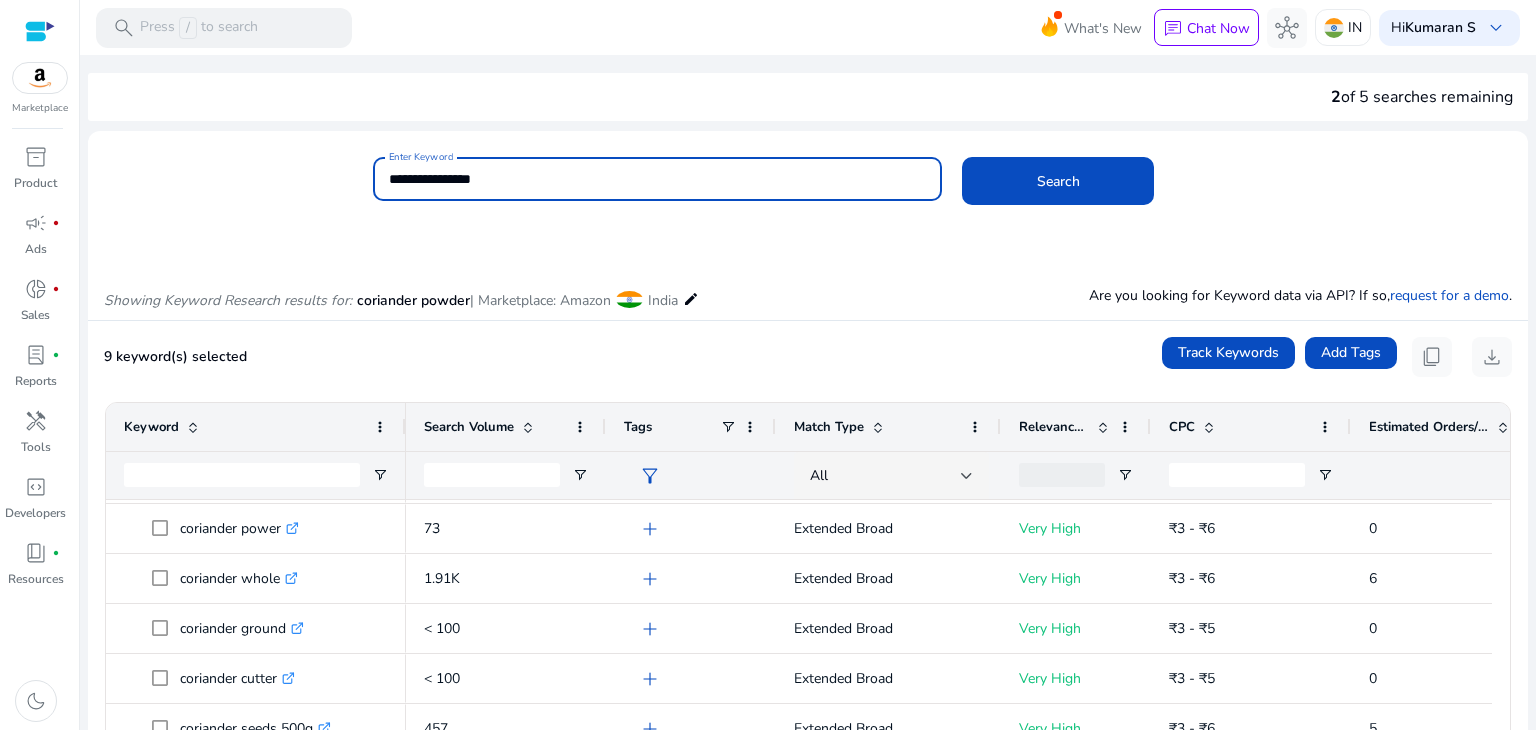 click on "**********" at bounding box center (658, 179) 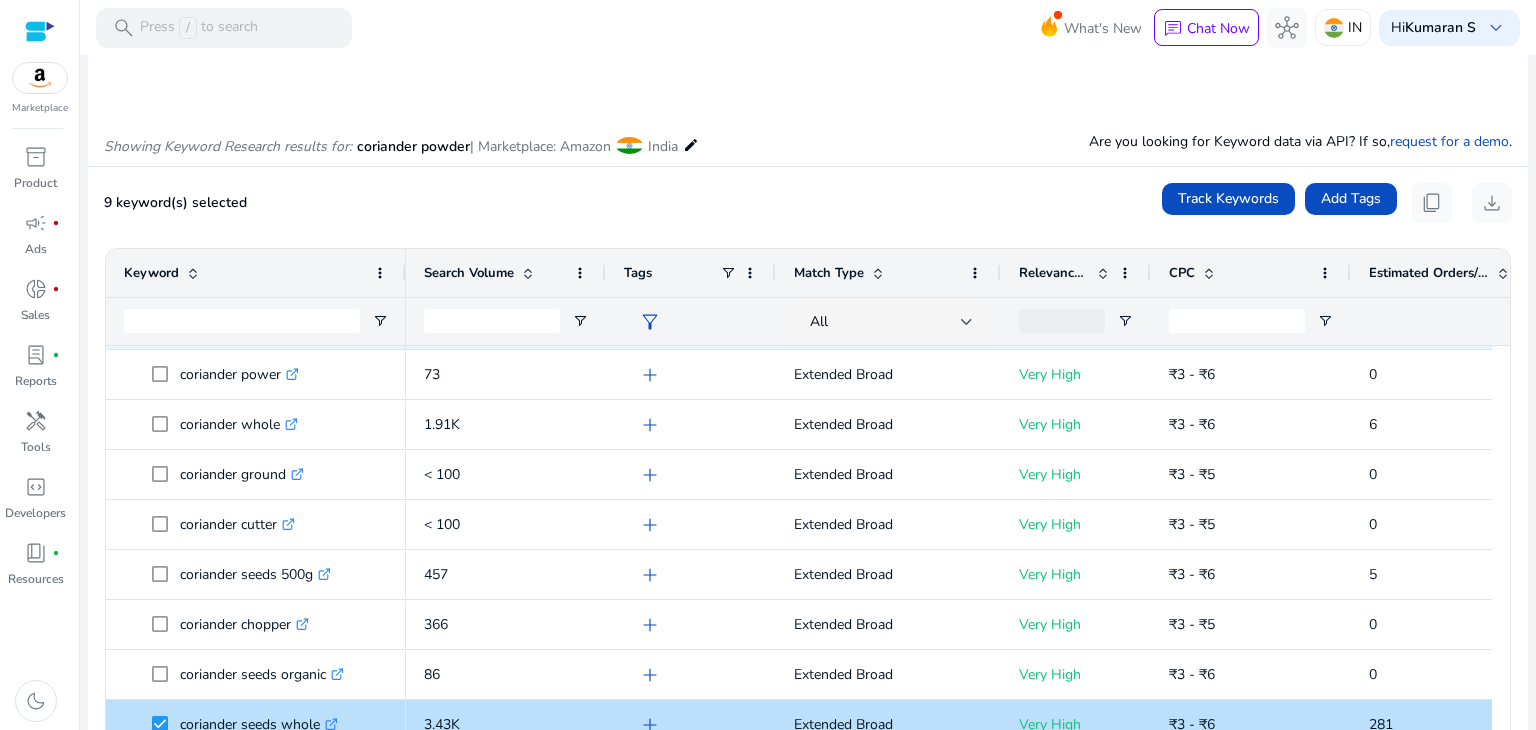 scroll, scrollTop: 155, scrollLeft: 0, axis: vertical 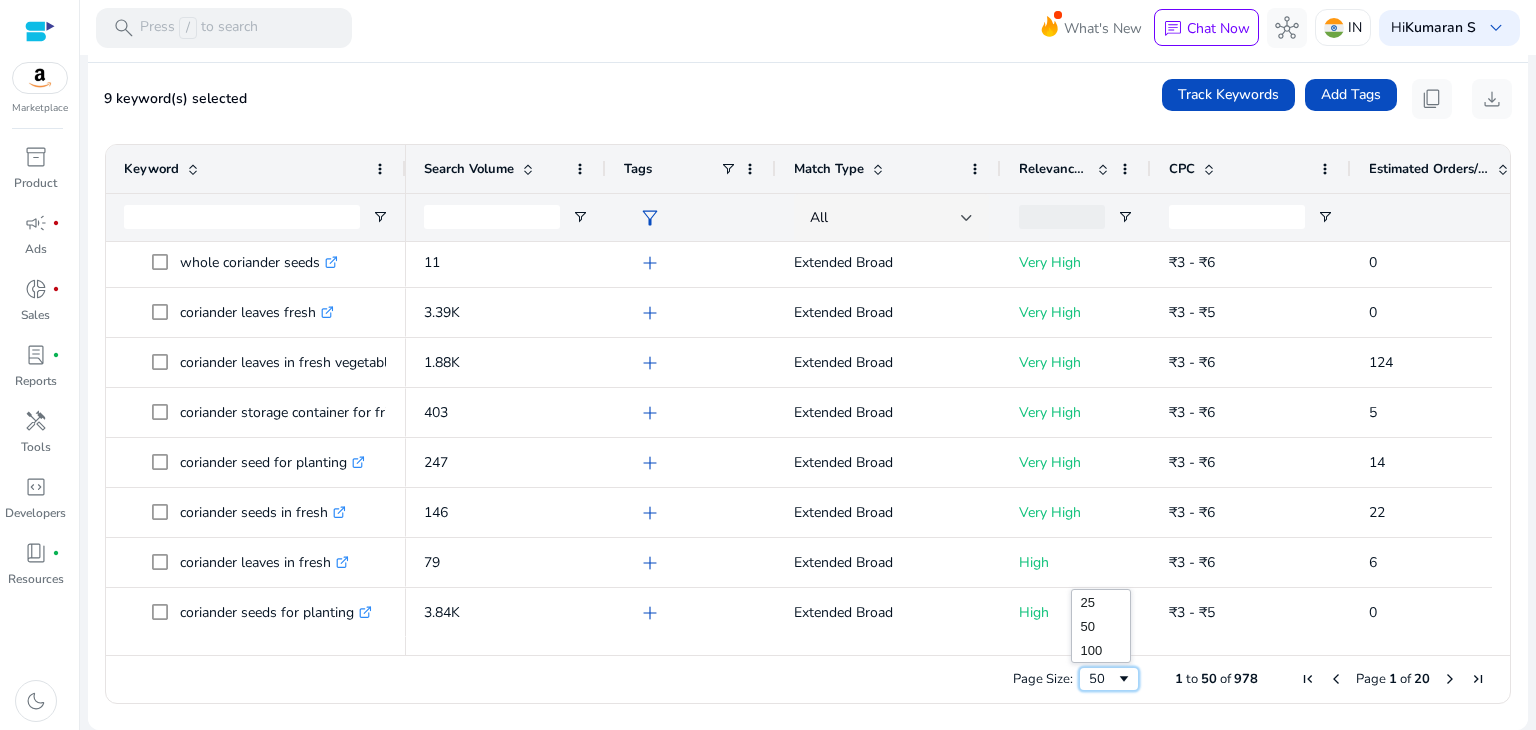 click on "50" at bounding box center (1102, 679) 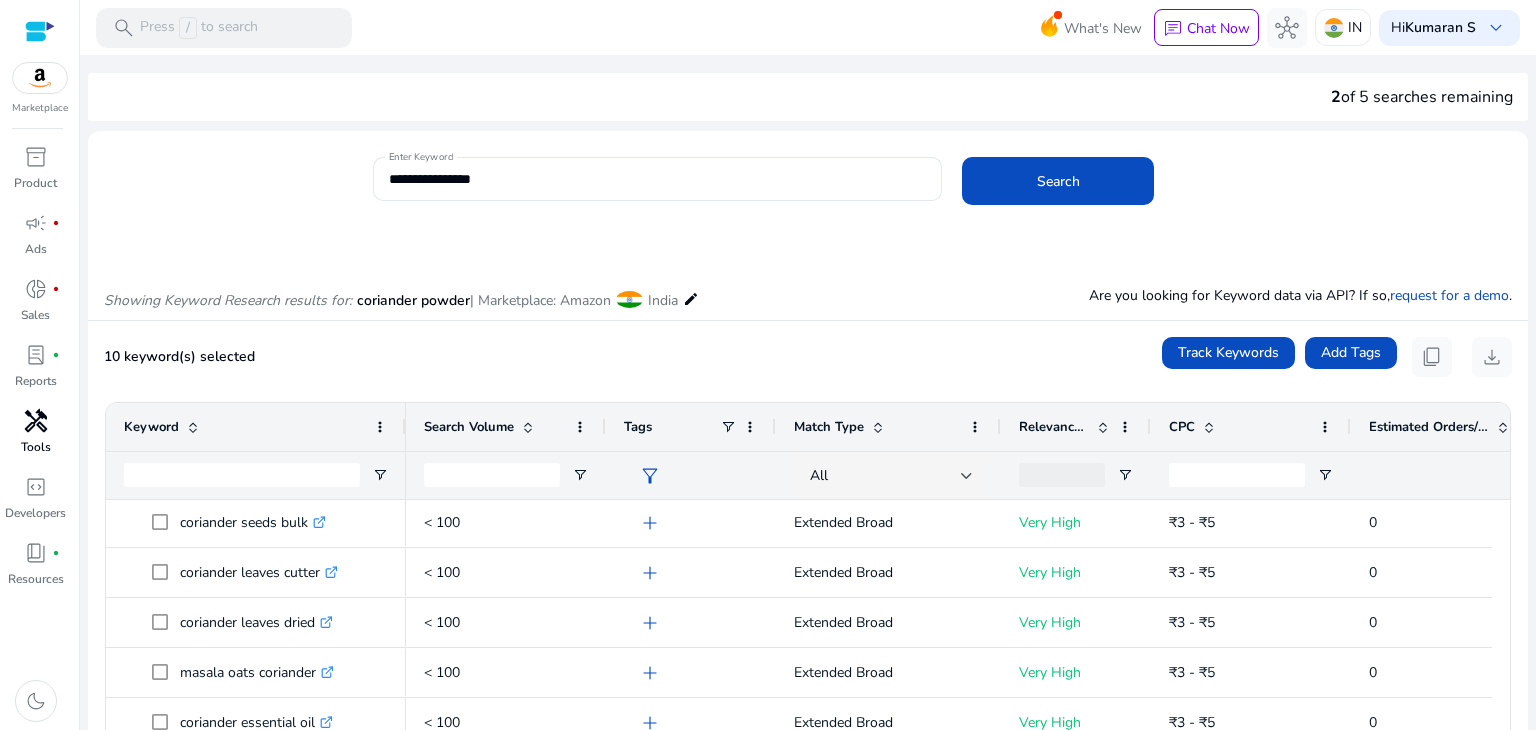 click on "handyman" at bounding box center (36, 421) 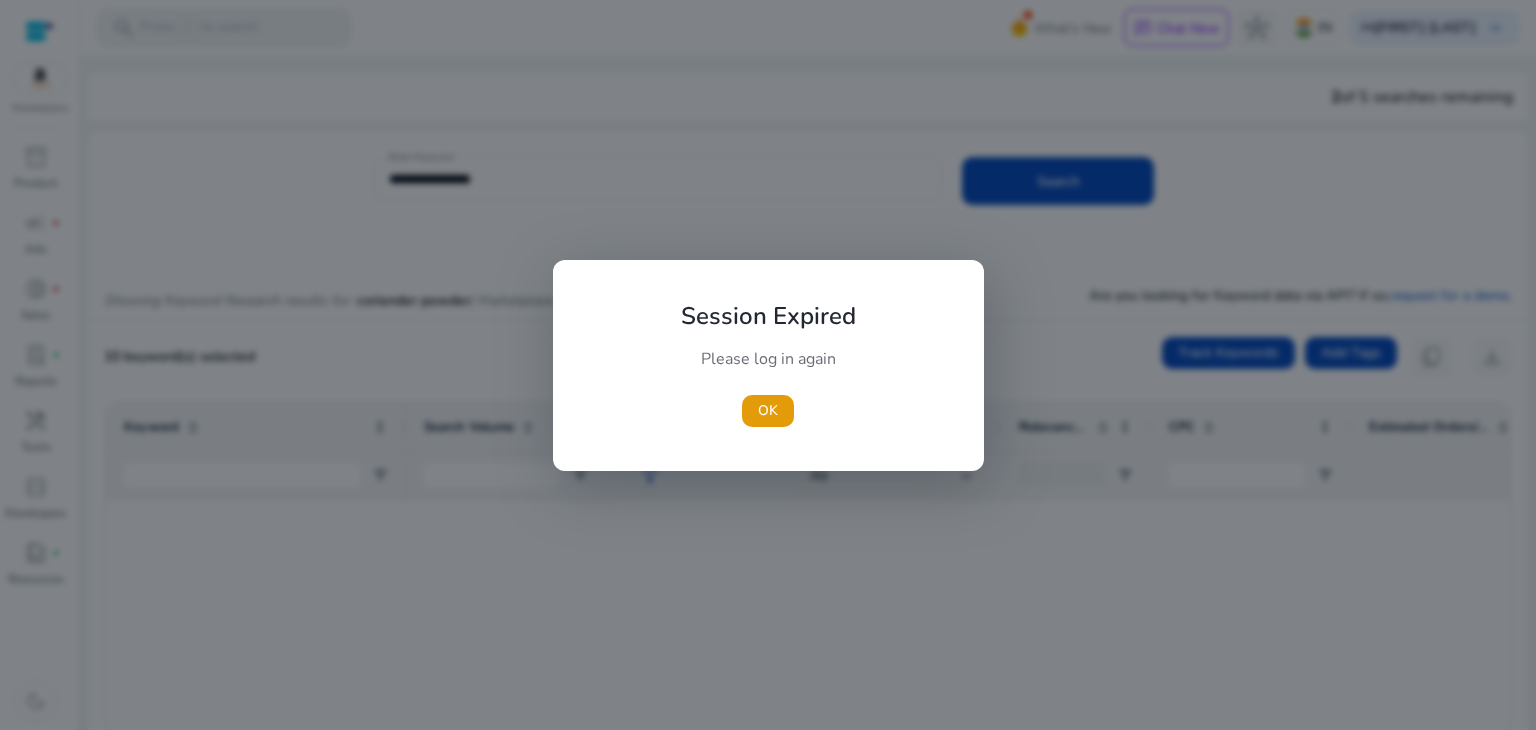 scroll, scrollTop: 0, scrollLeft: 0, axis: both 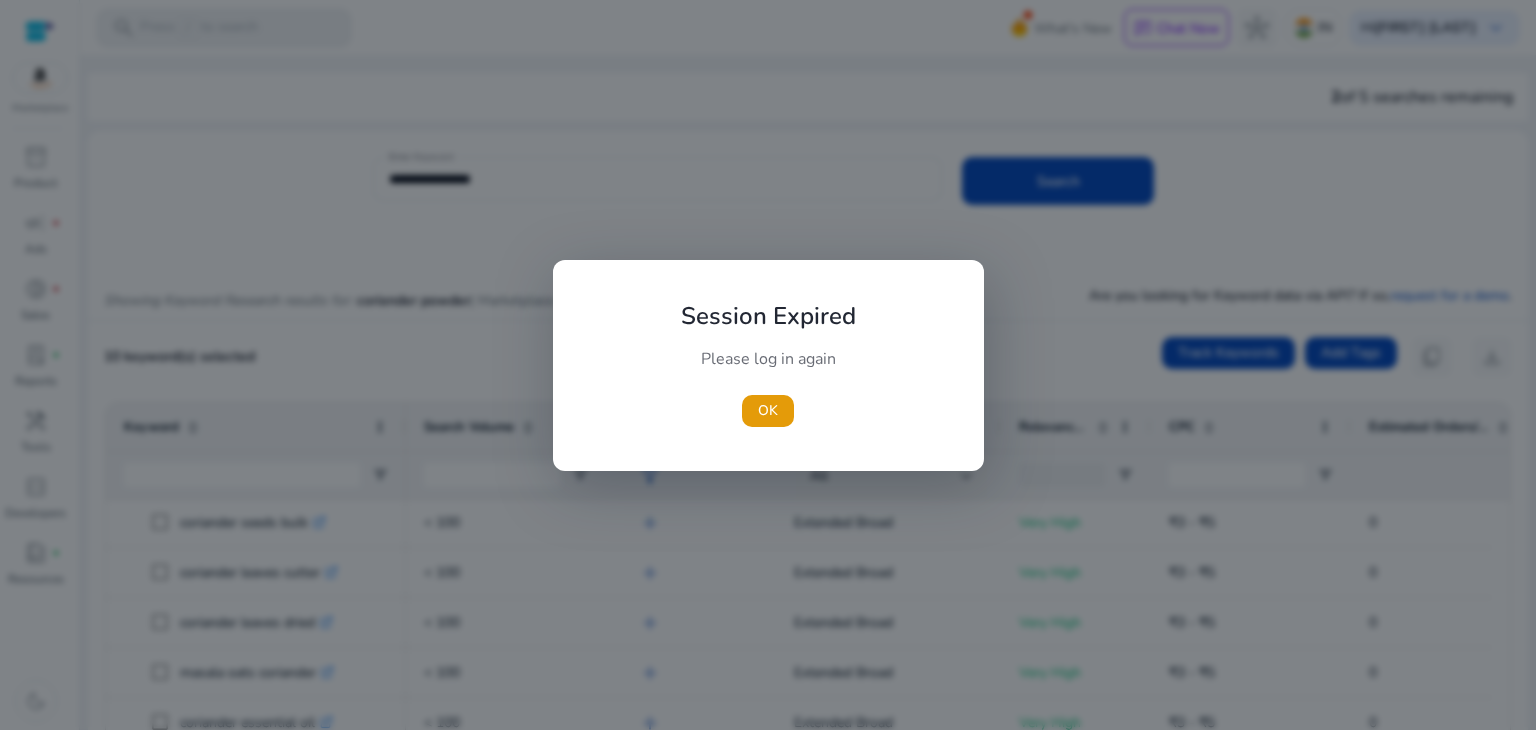 click on "OK" at bounding box center [768, 410] 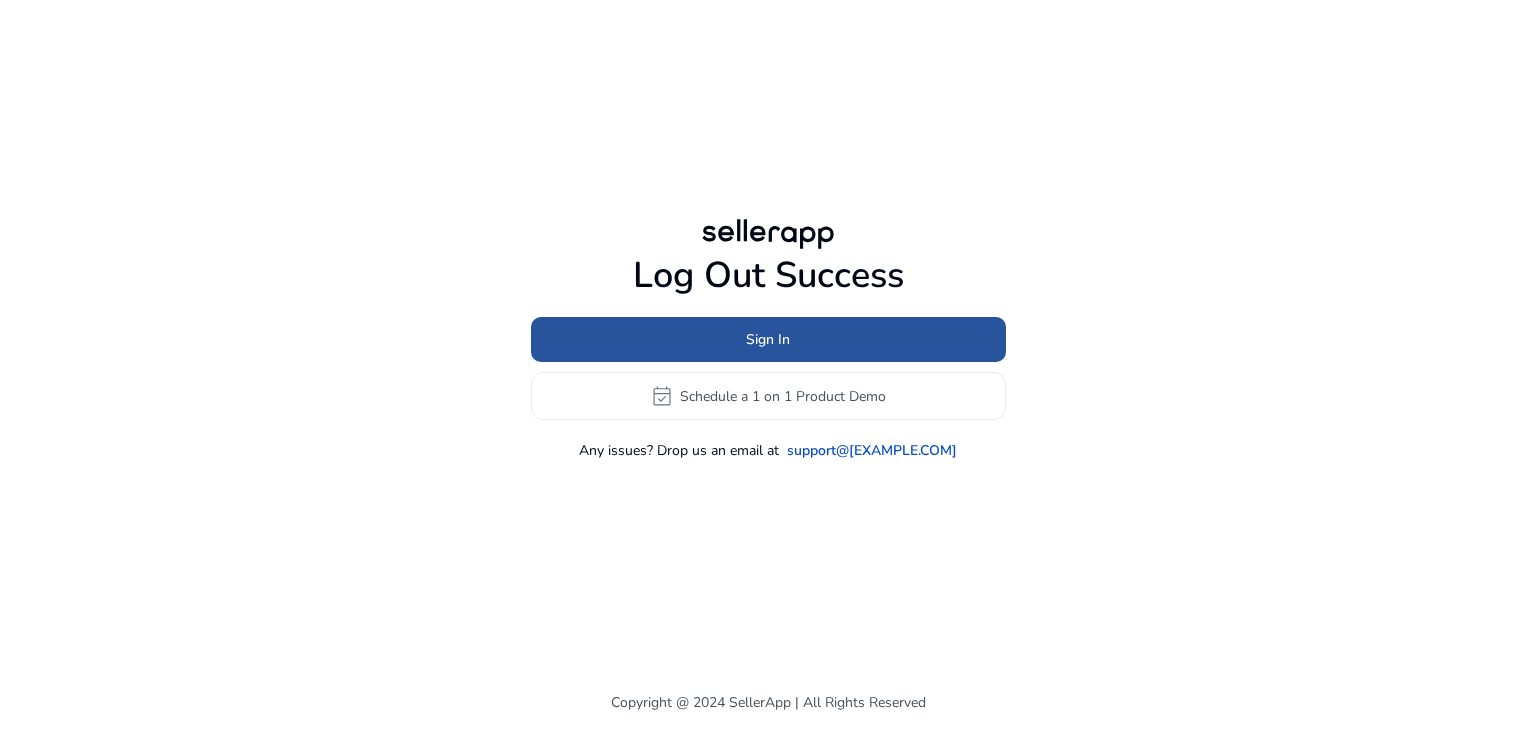 click 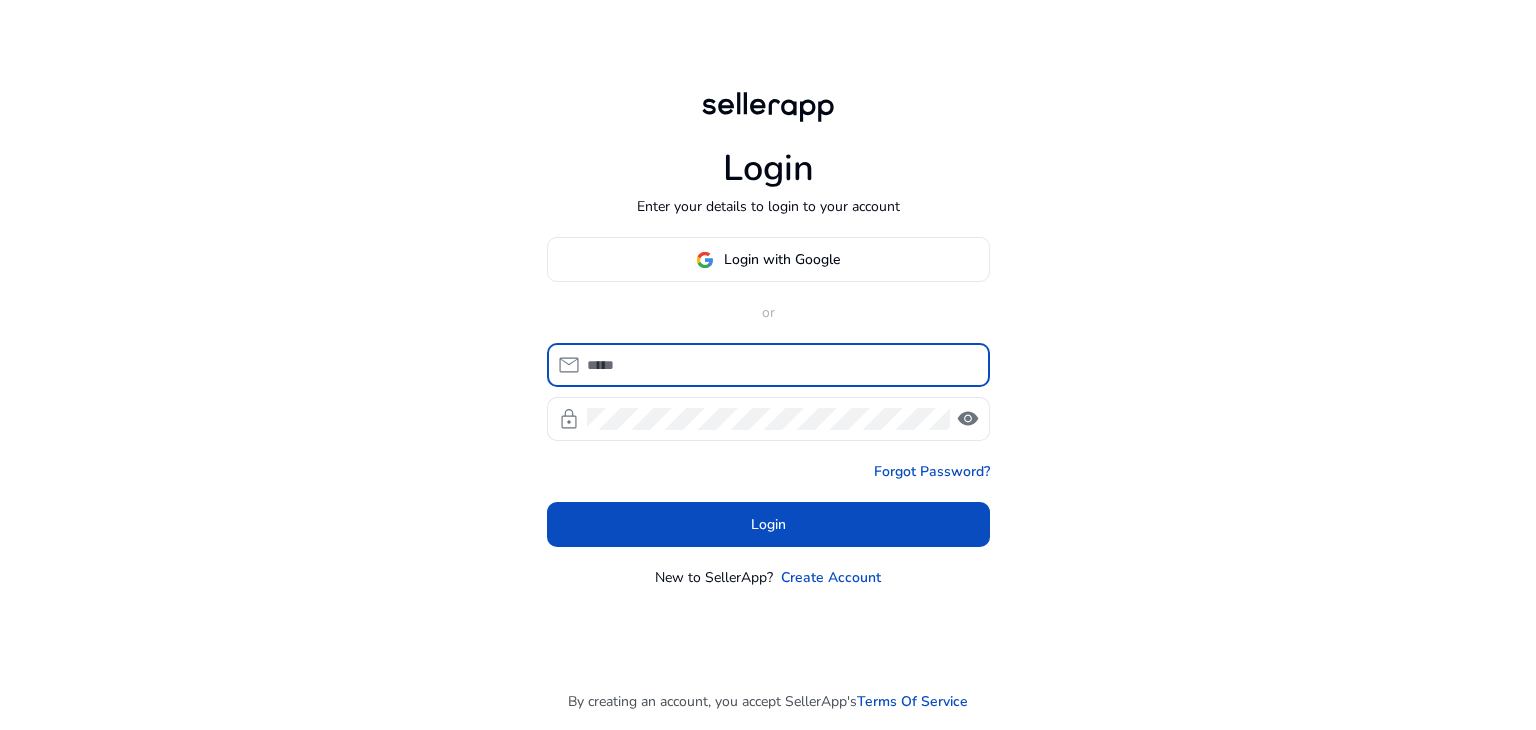 type on "**********" 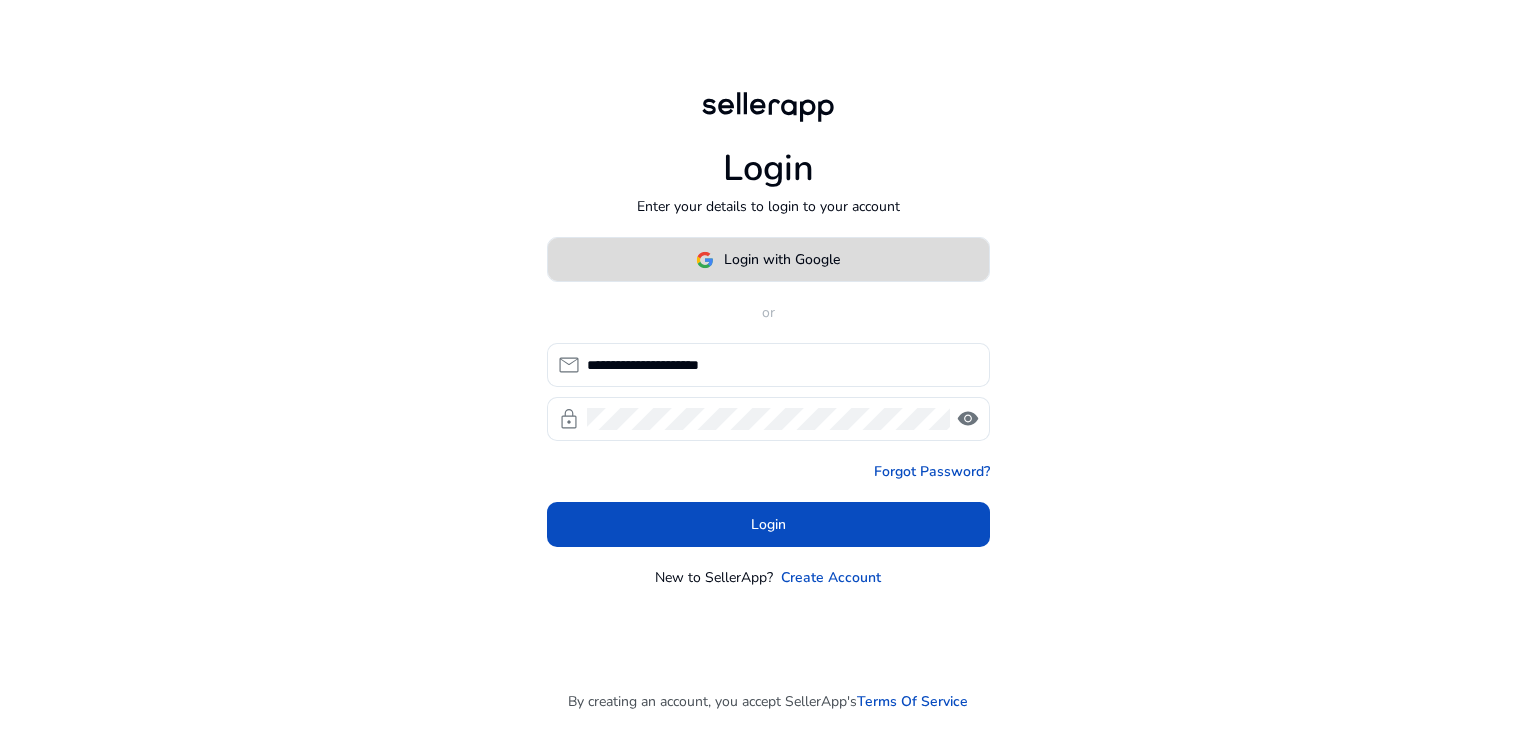 click on "Login with Google" 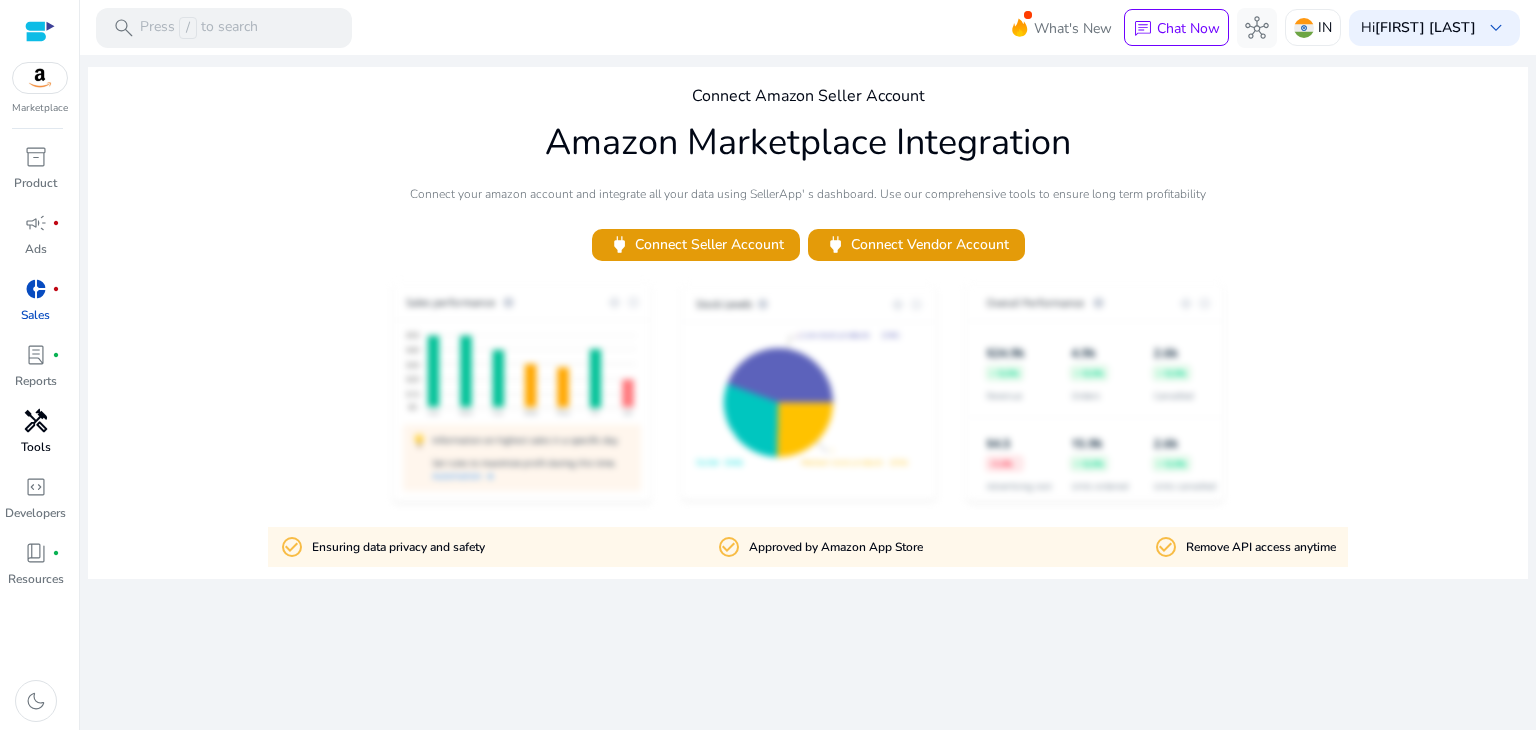 click on "handyman" at bounding box center [36, 421] 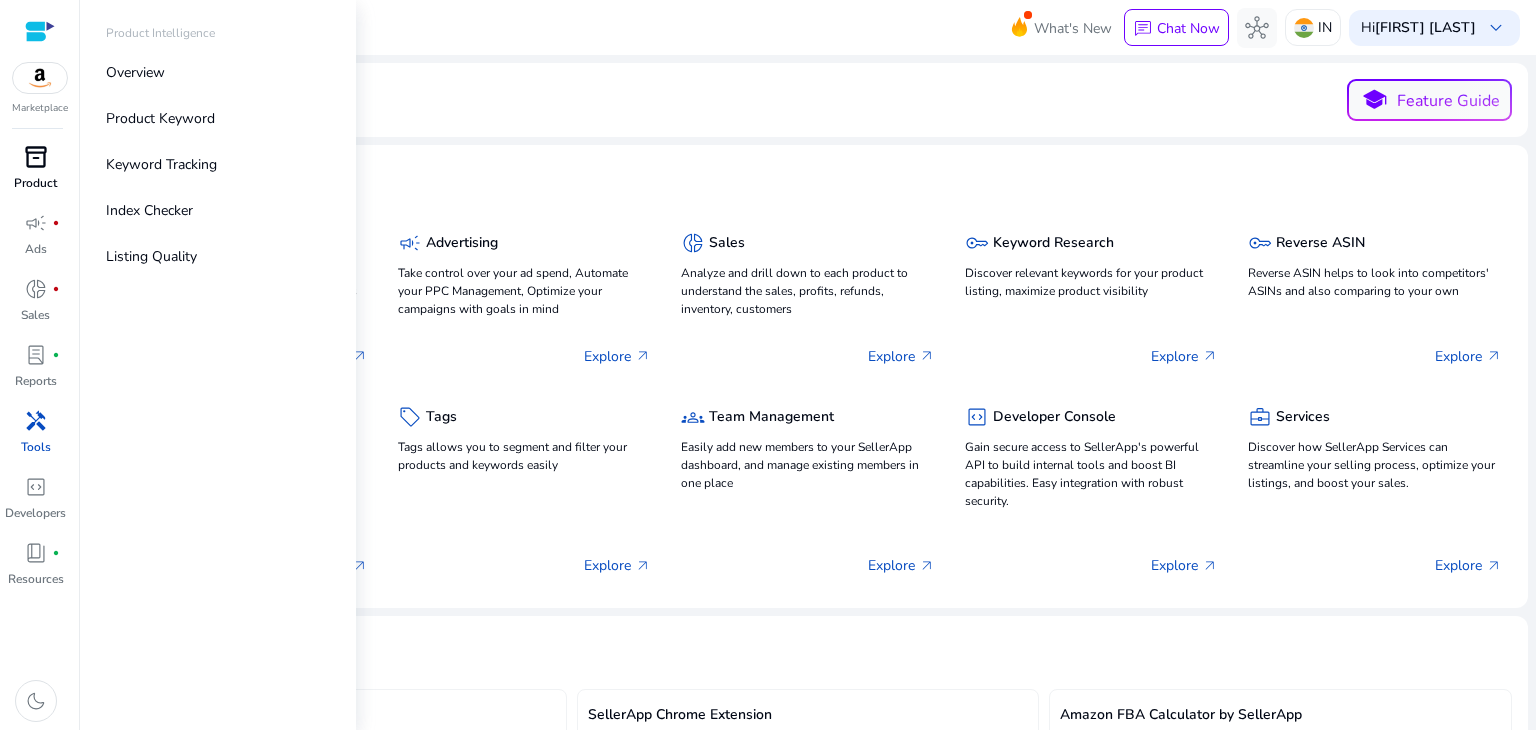 click on "inventory_2" at bounding box center [36, 157] 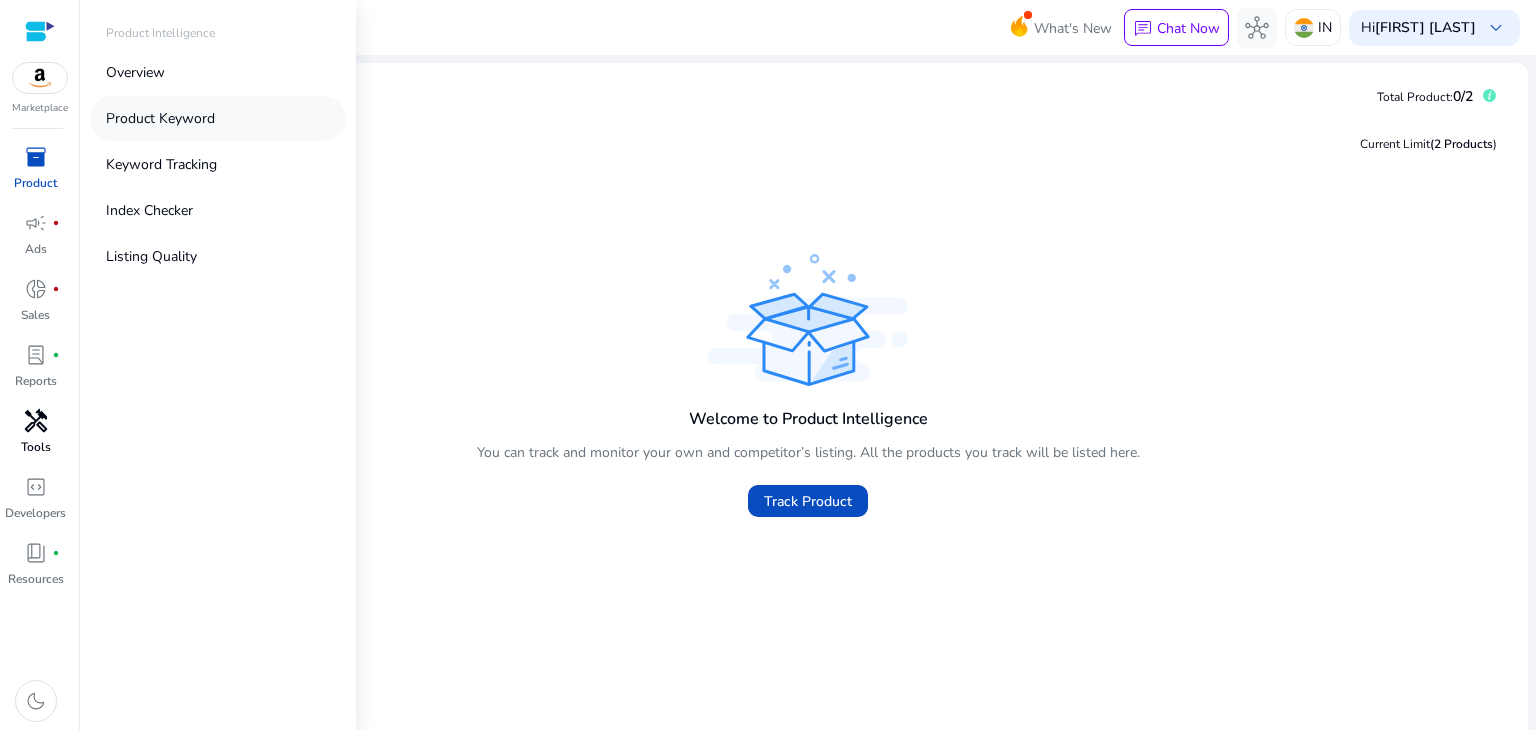click on "Product Keyword" at bounding box center (160, 118) 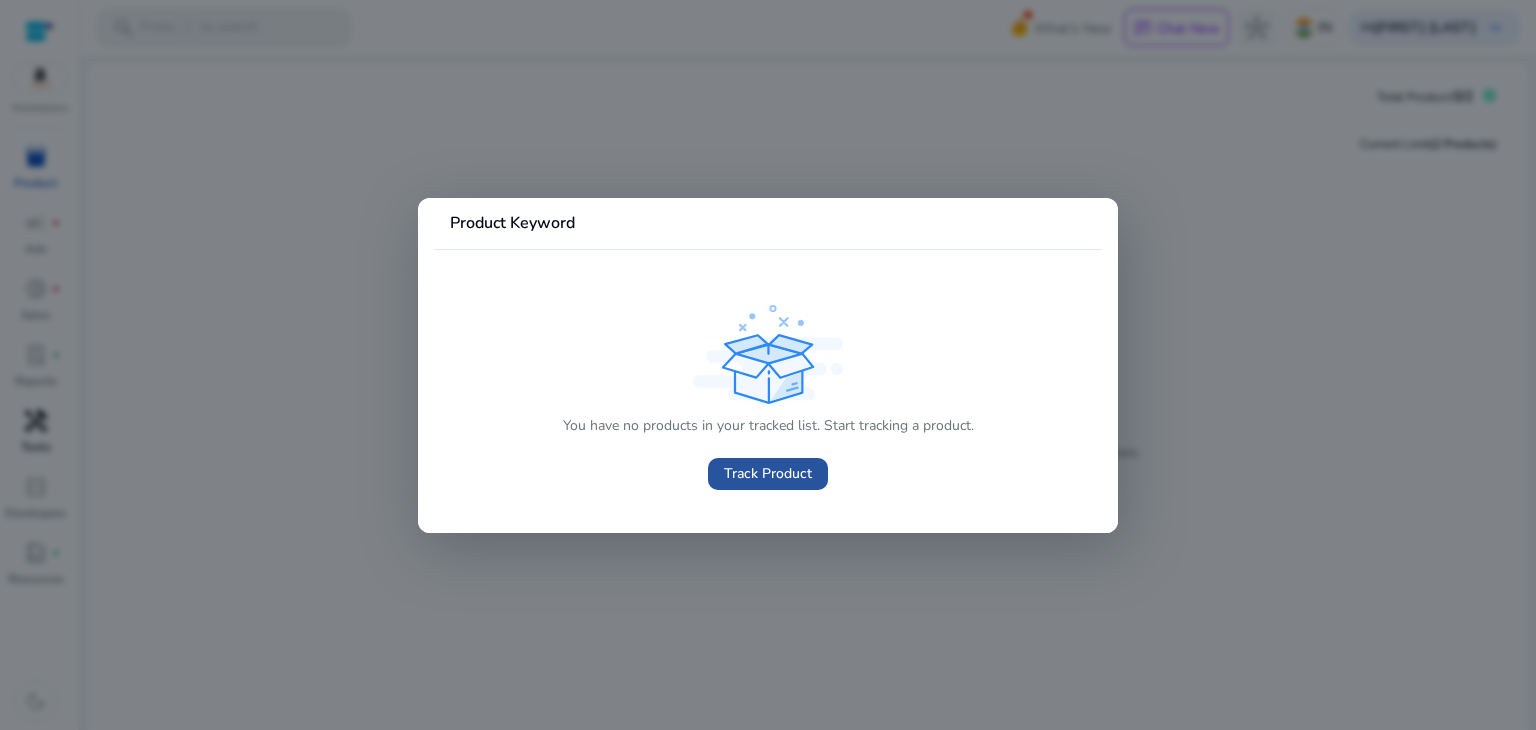 click 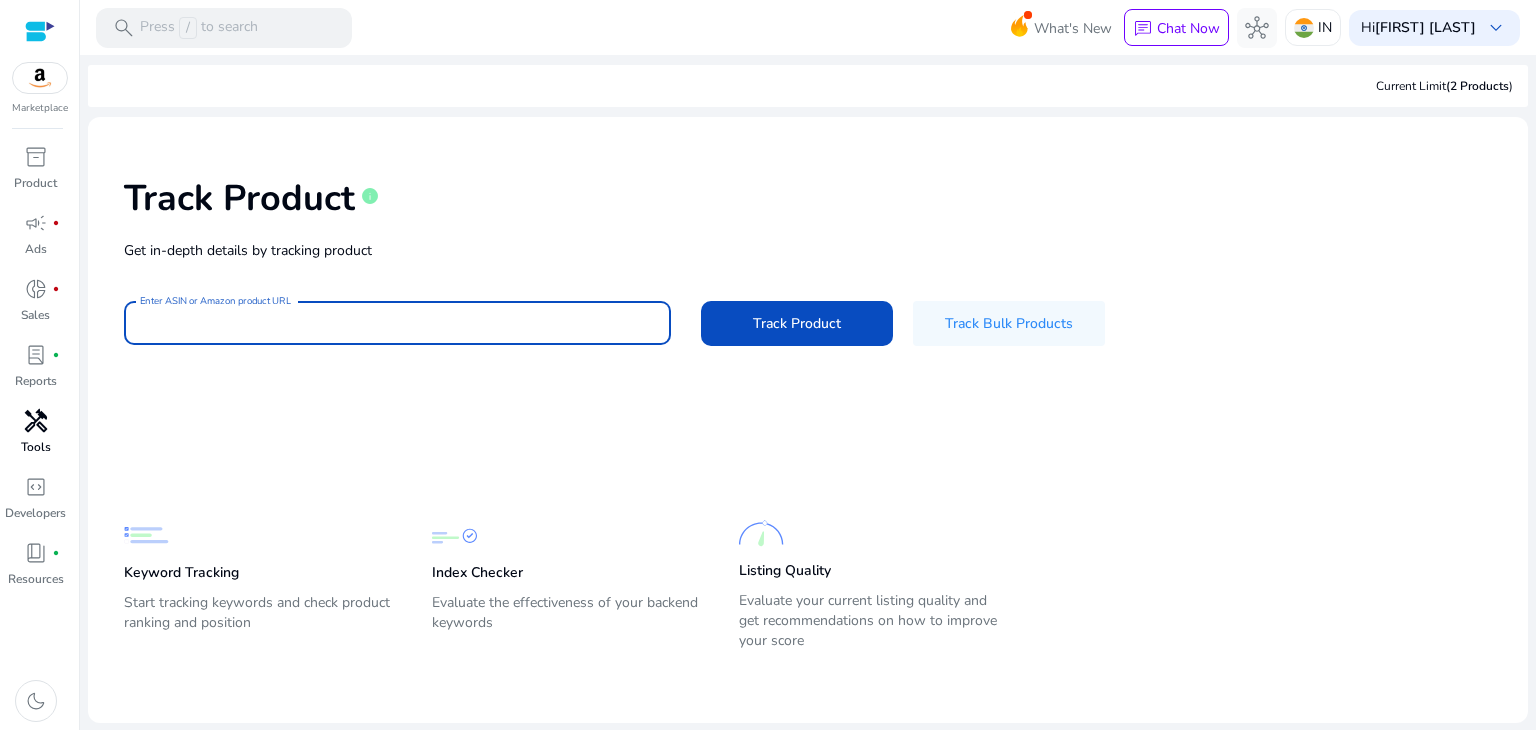 click on "Enter ASIN or Amazon product URL" at bounding box center [397, 323] 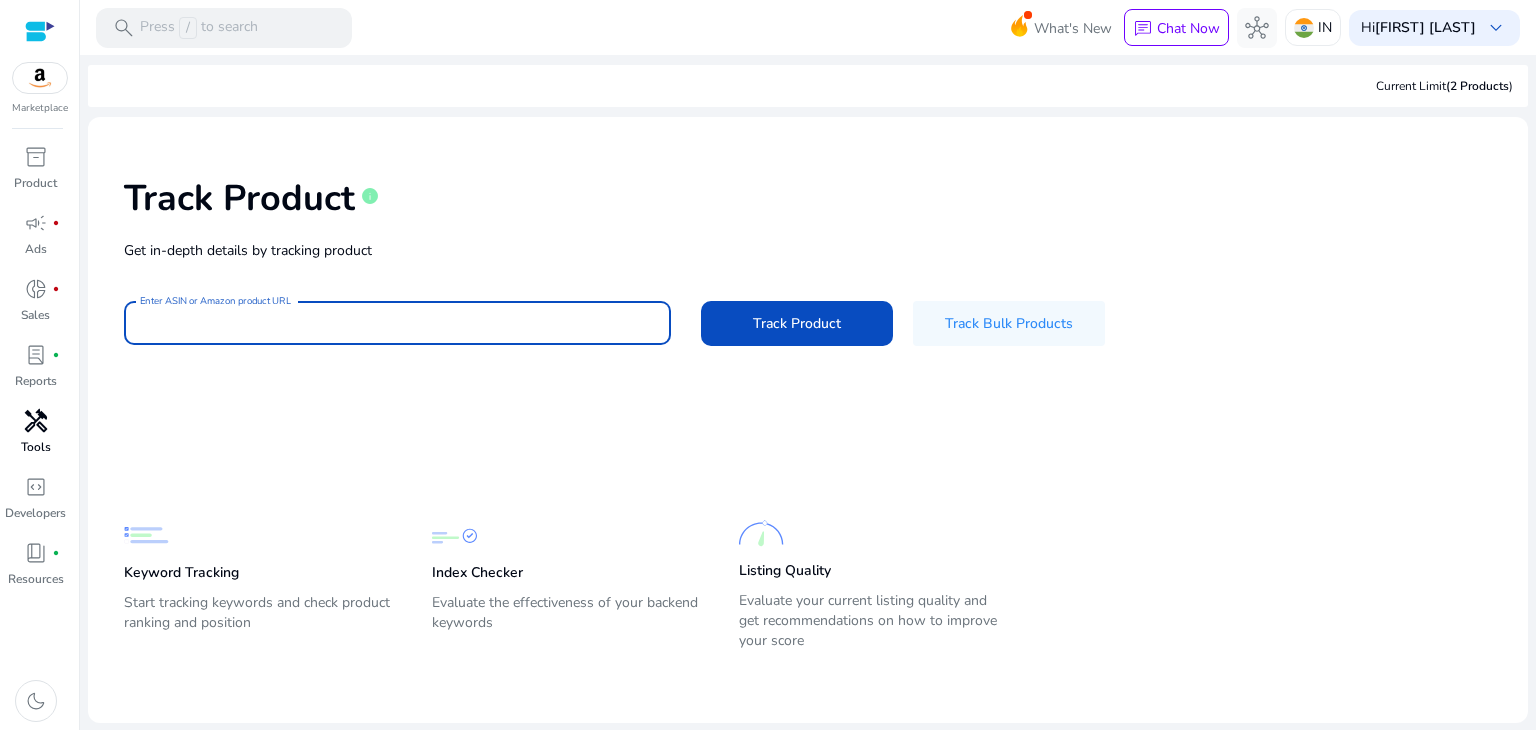 click on "Enter ASIN or Amazon product URL" at bounding box center (397, 323) 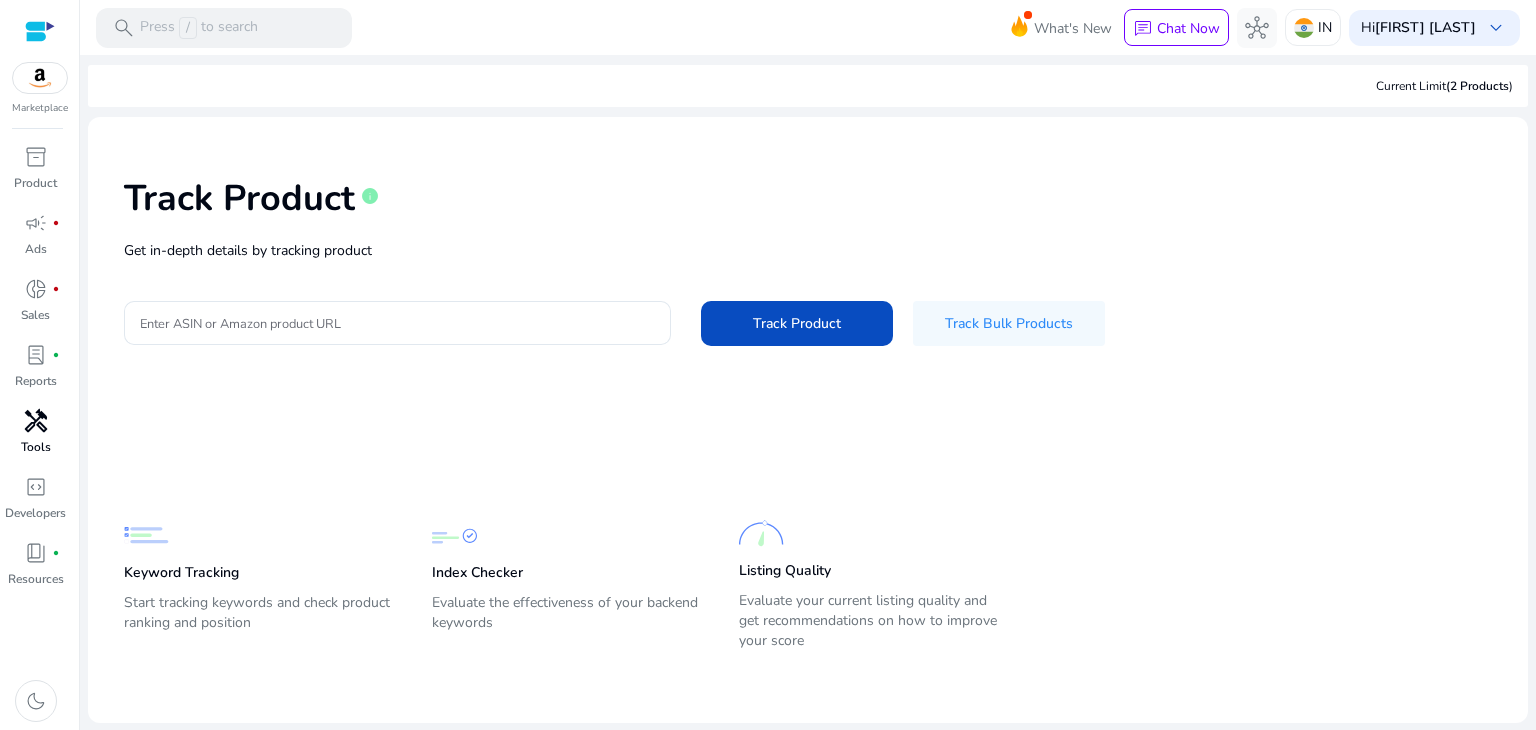 click on "Track Product   info   Get in-depth details by tracking product  Enter ASIN or Amazon product URL  Track Product   Track Bulk Products" 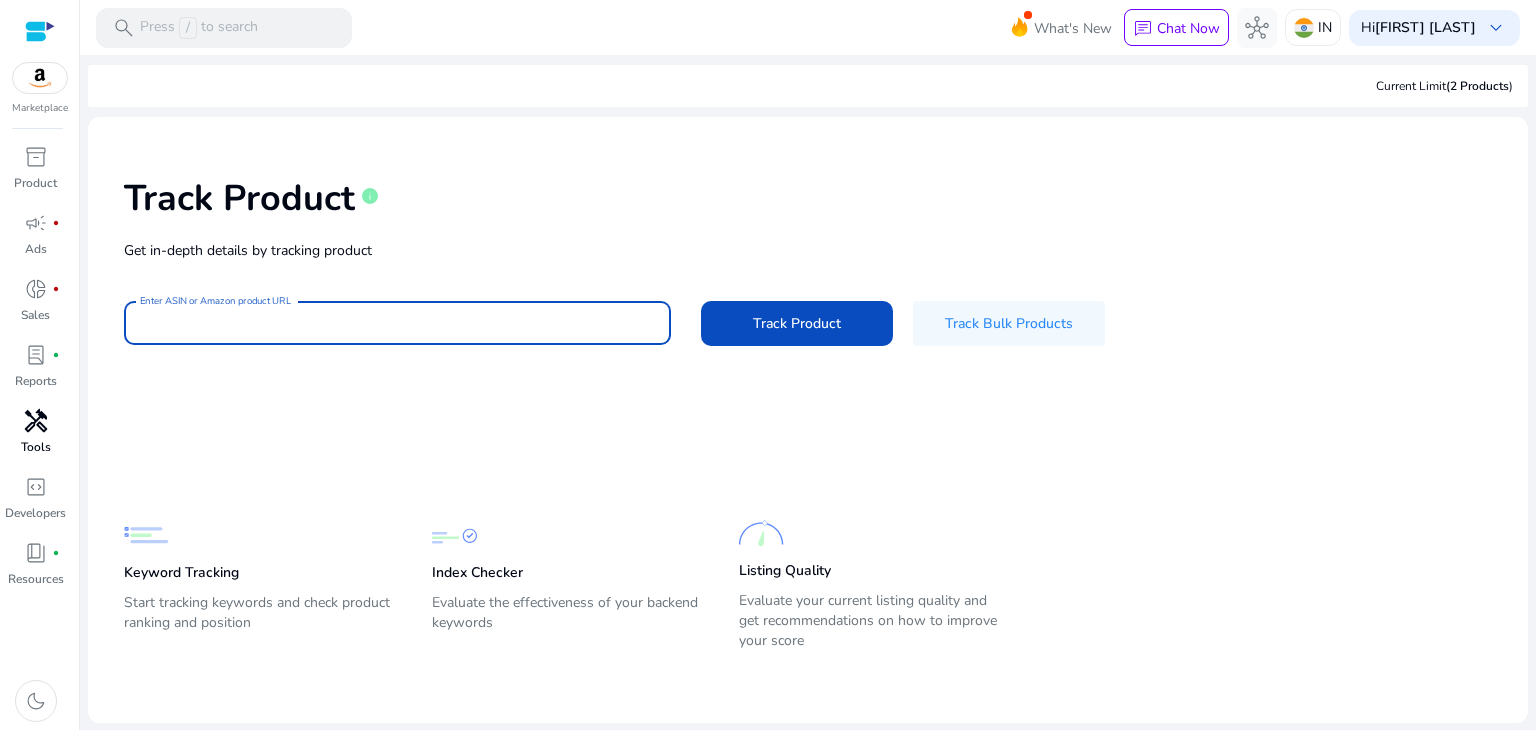 click on "Enter ASIN or Amazon product URL" at bounding box center (397, 323) 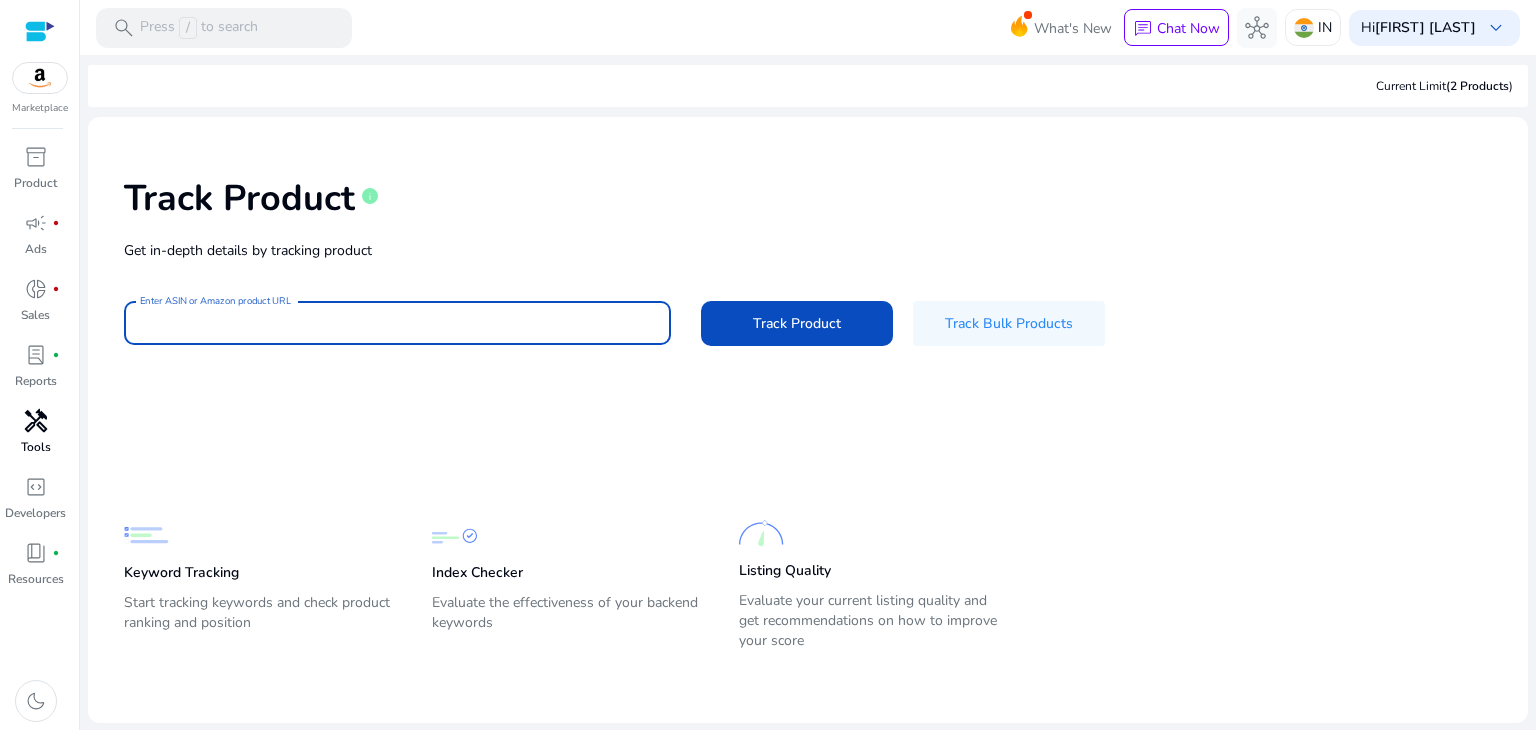 paste on "**********" 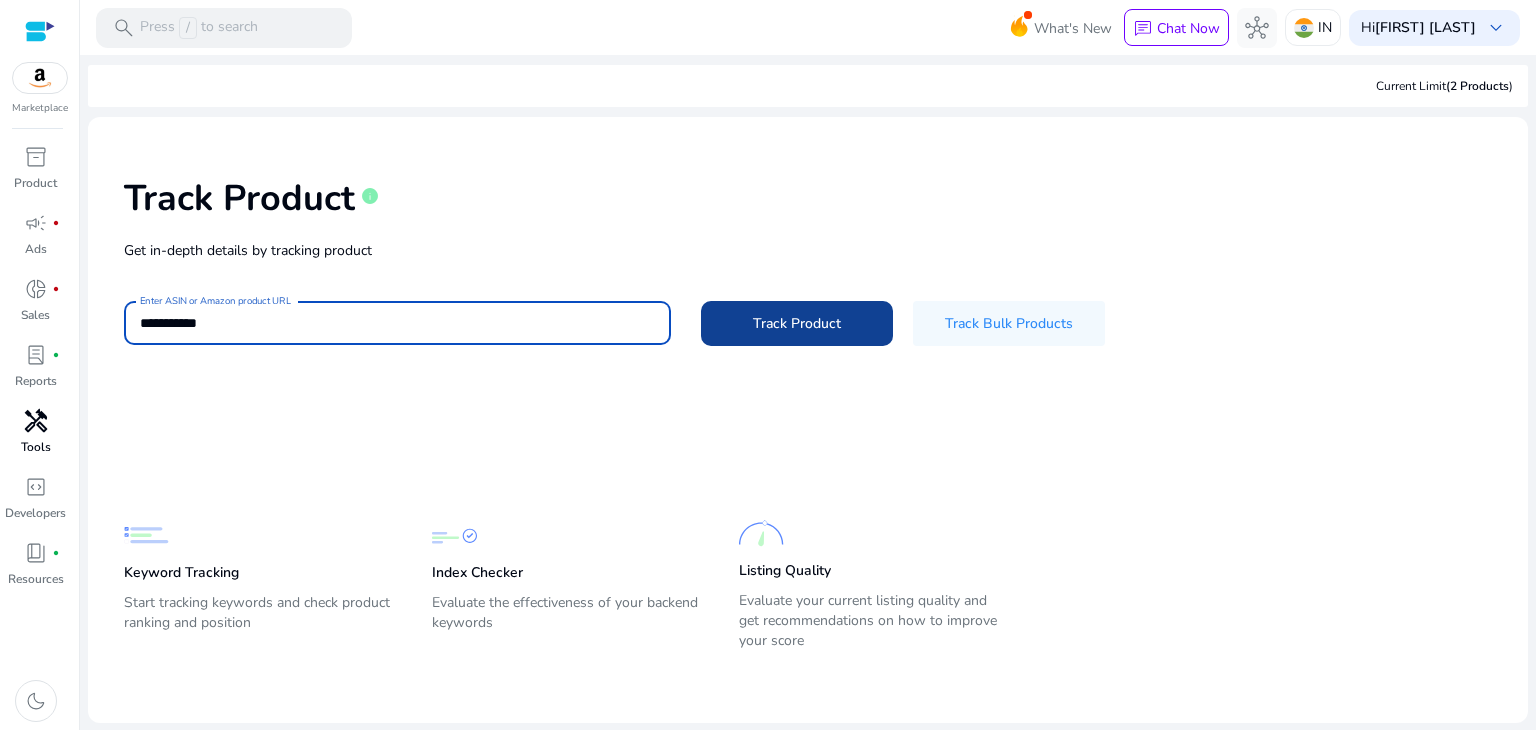 click on "Track Product" 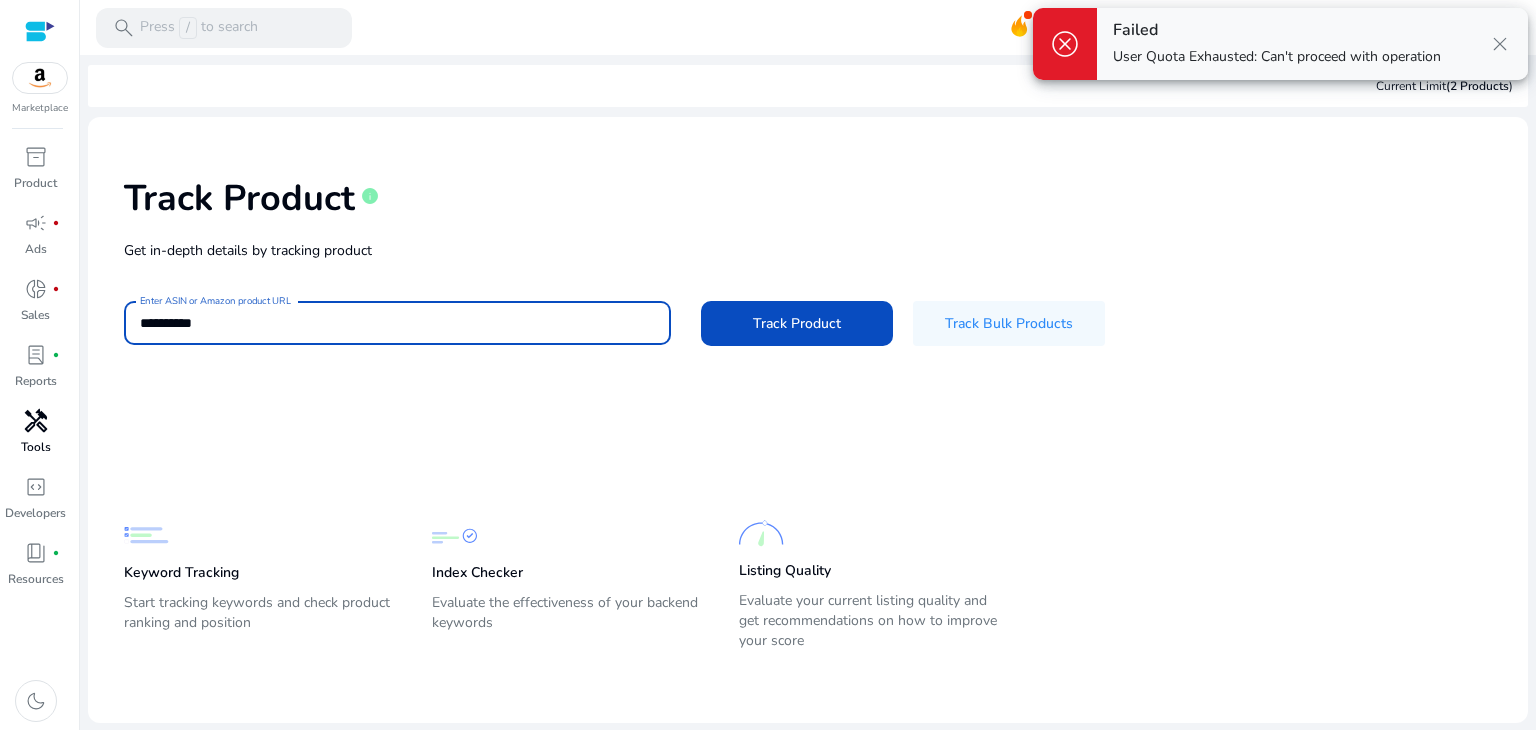 click on "**********" at bounding box center [397, 323] 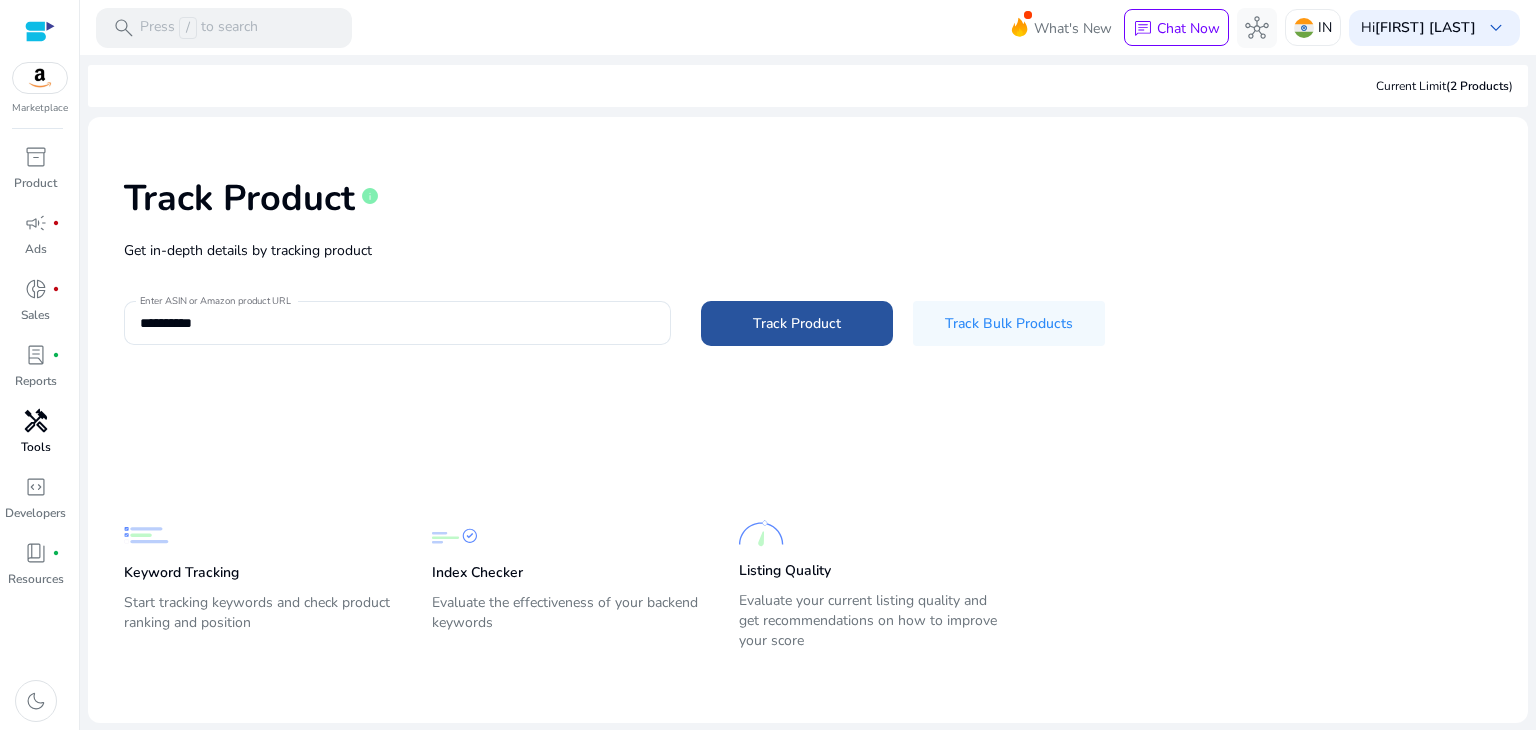 click 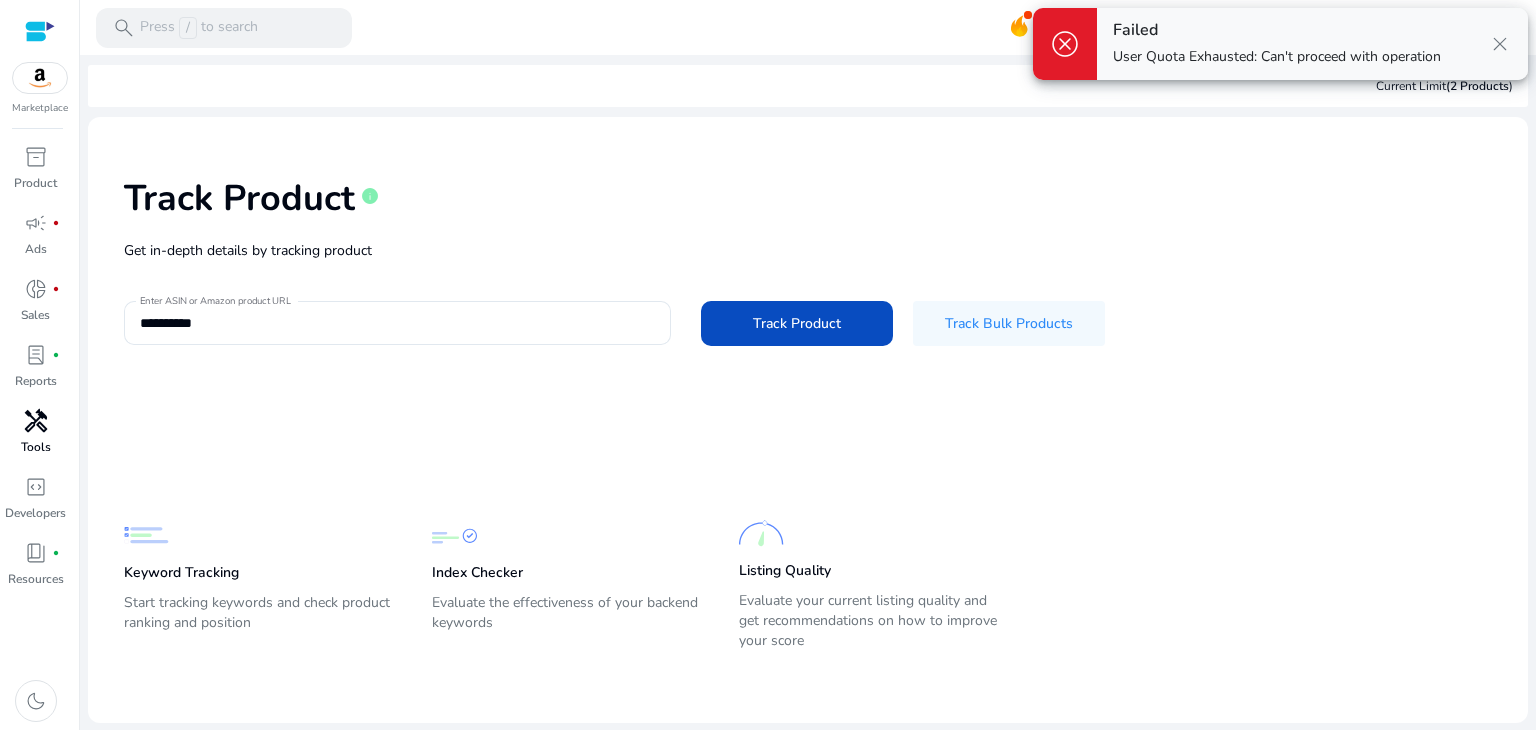 click on "**********" 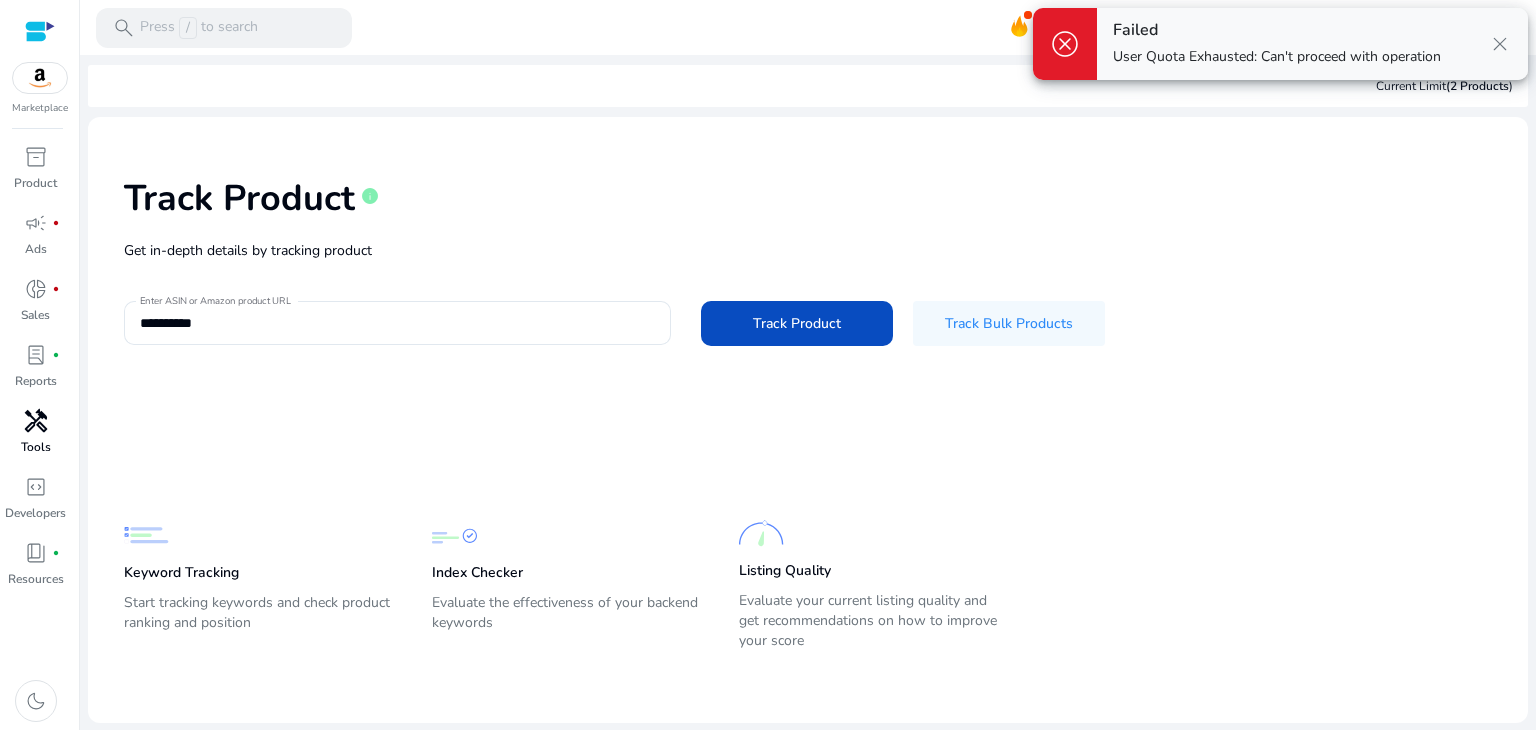 click on "**********" 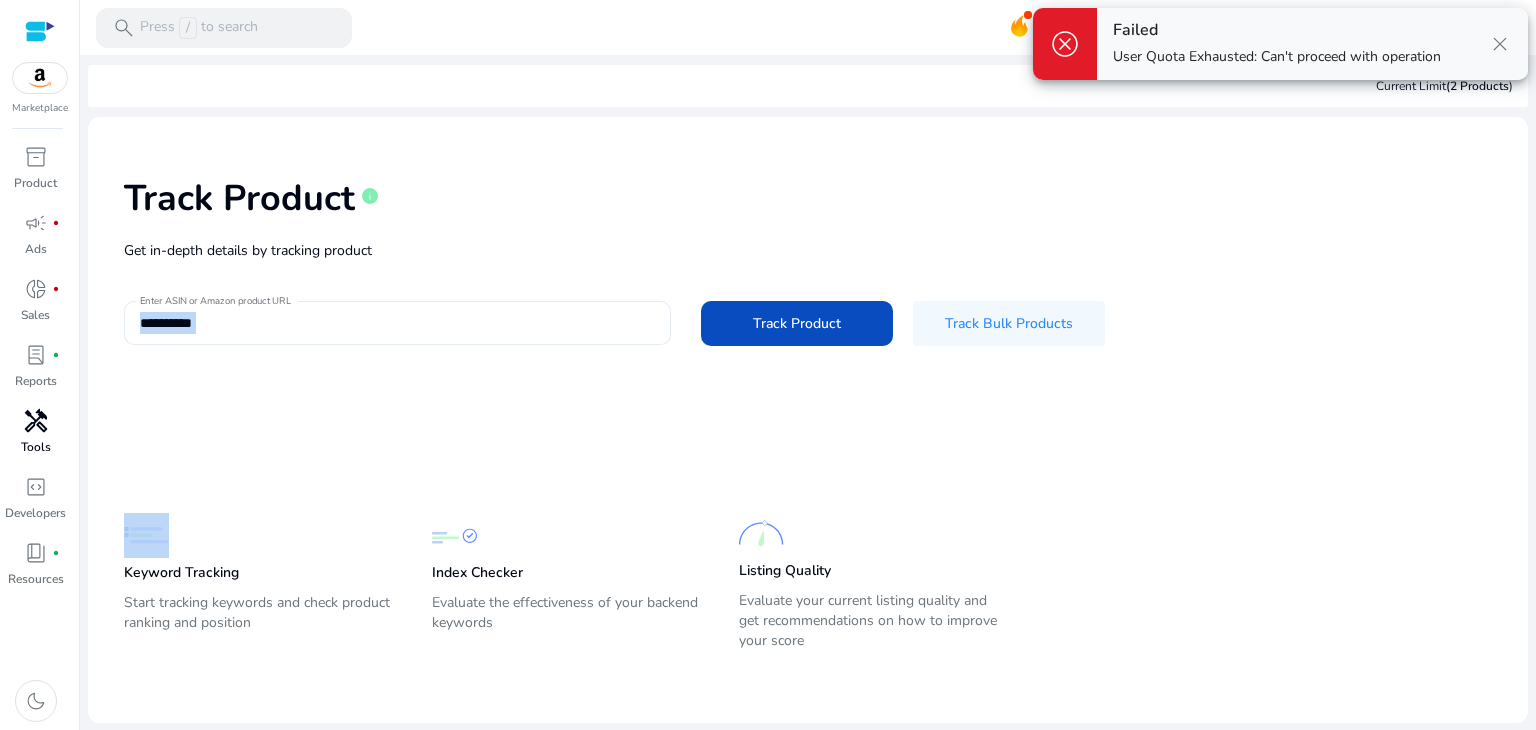 drag, startPoint x: 356, startPoint y: 351, endPoint x: 353, endPoint y: 339, distance: 12.369317 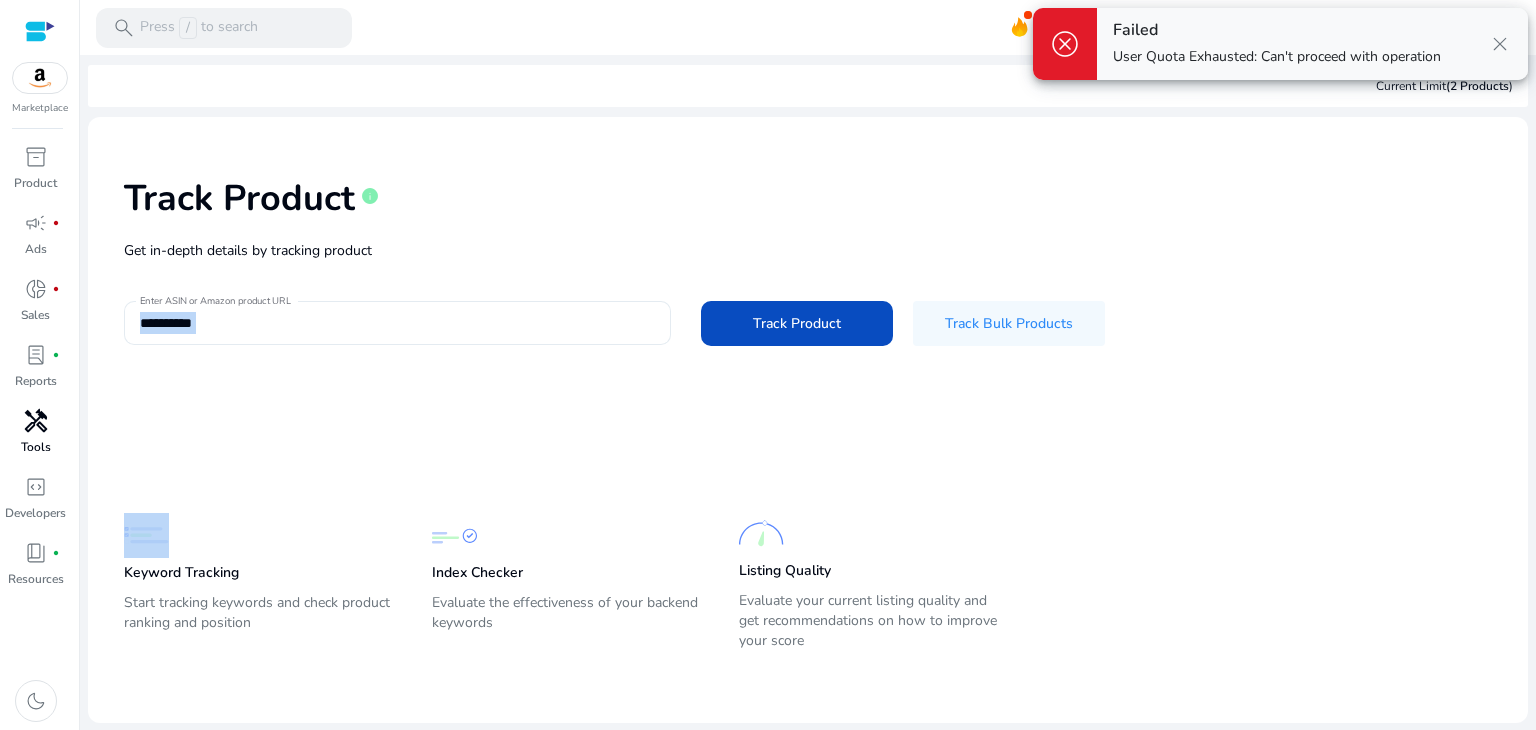 click on "**********" 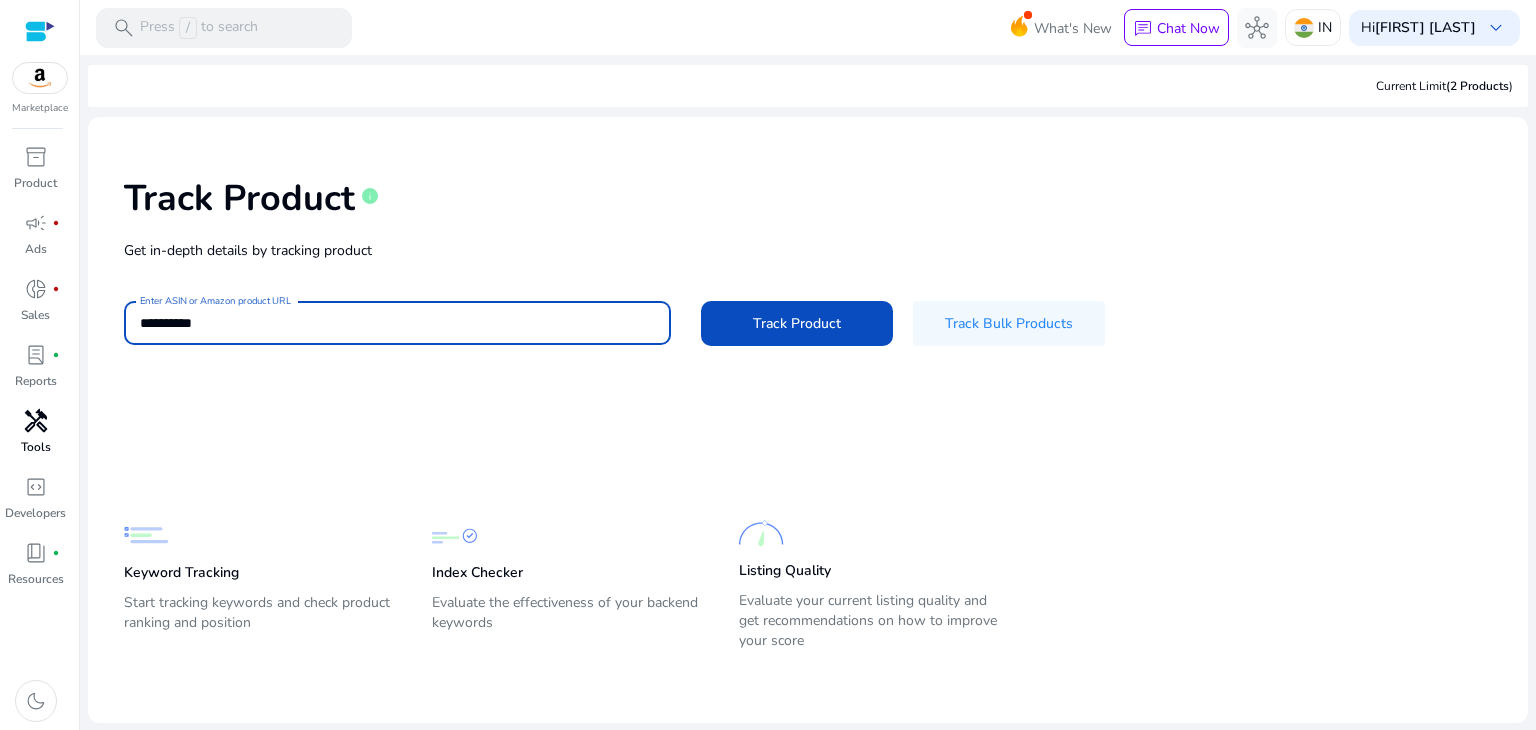 click on "**********" at bounding box center [397, 323] 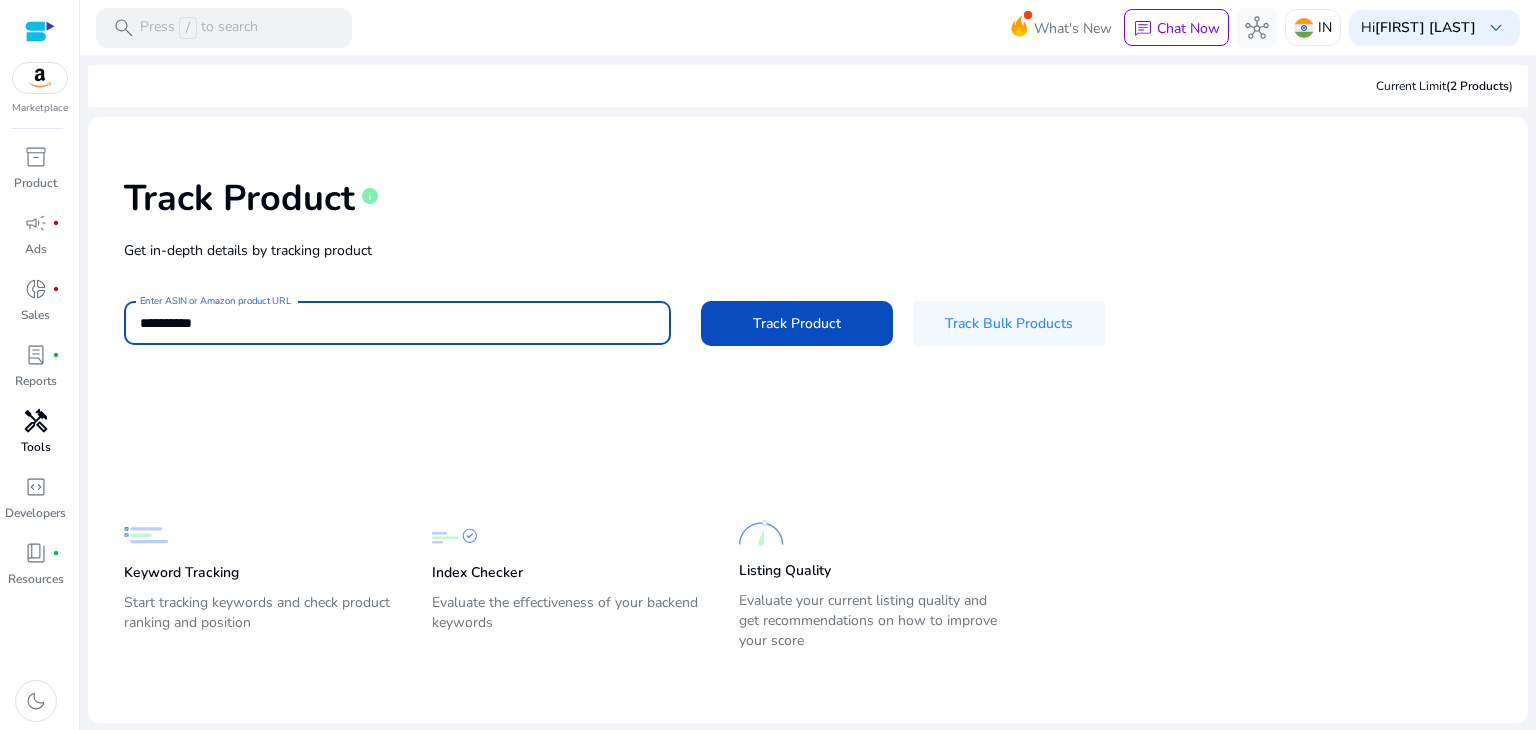 click on "**********" at bounding box center (397, 323) 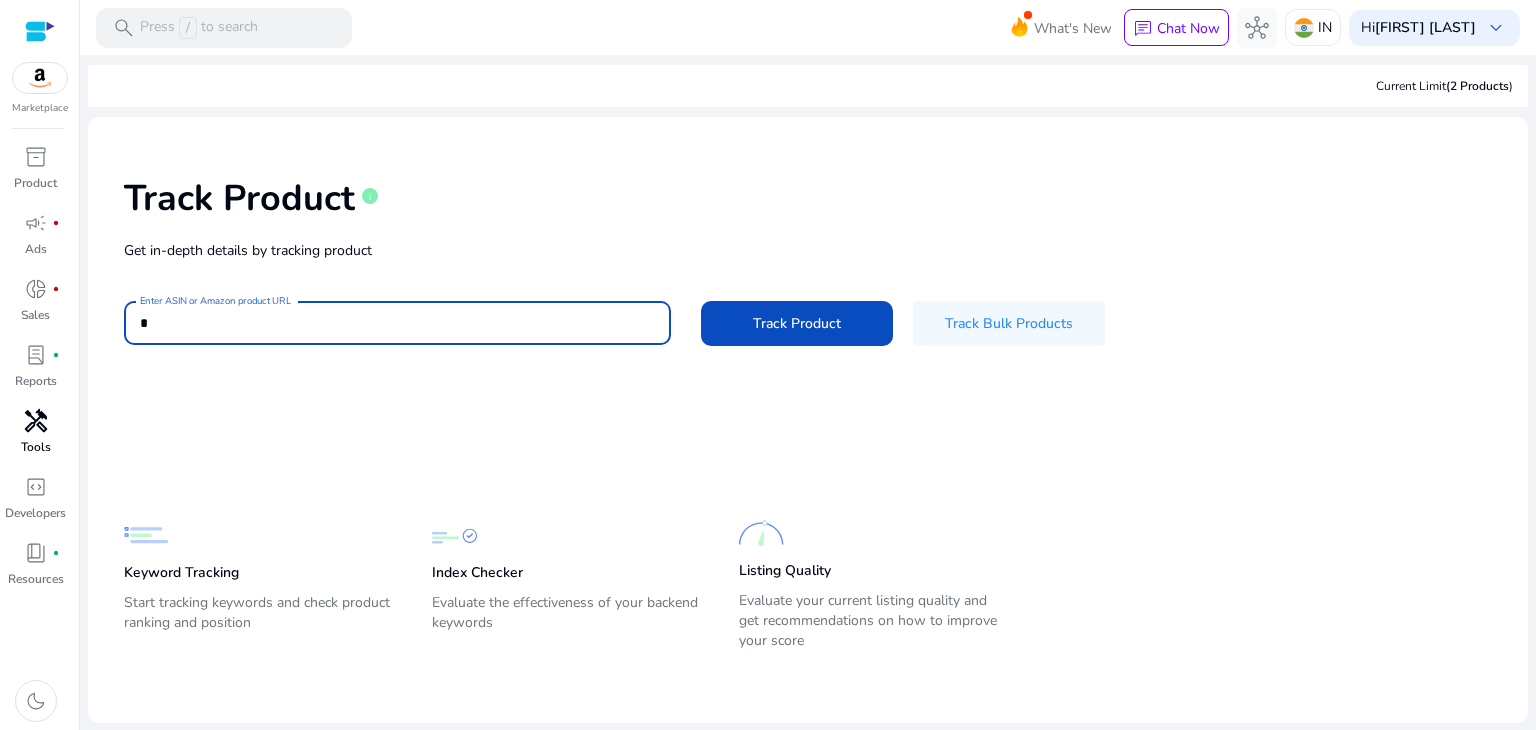 type on "*" 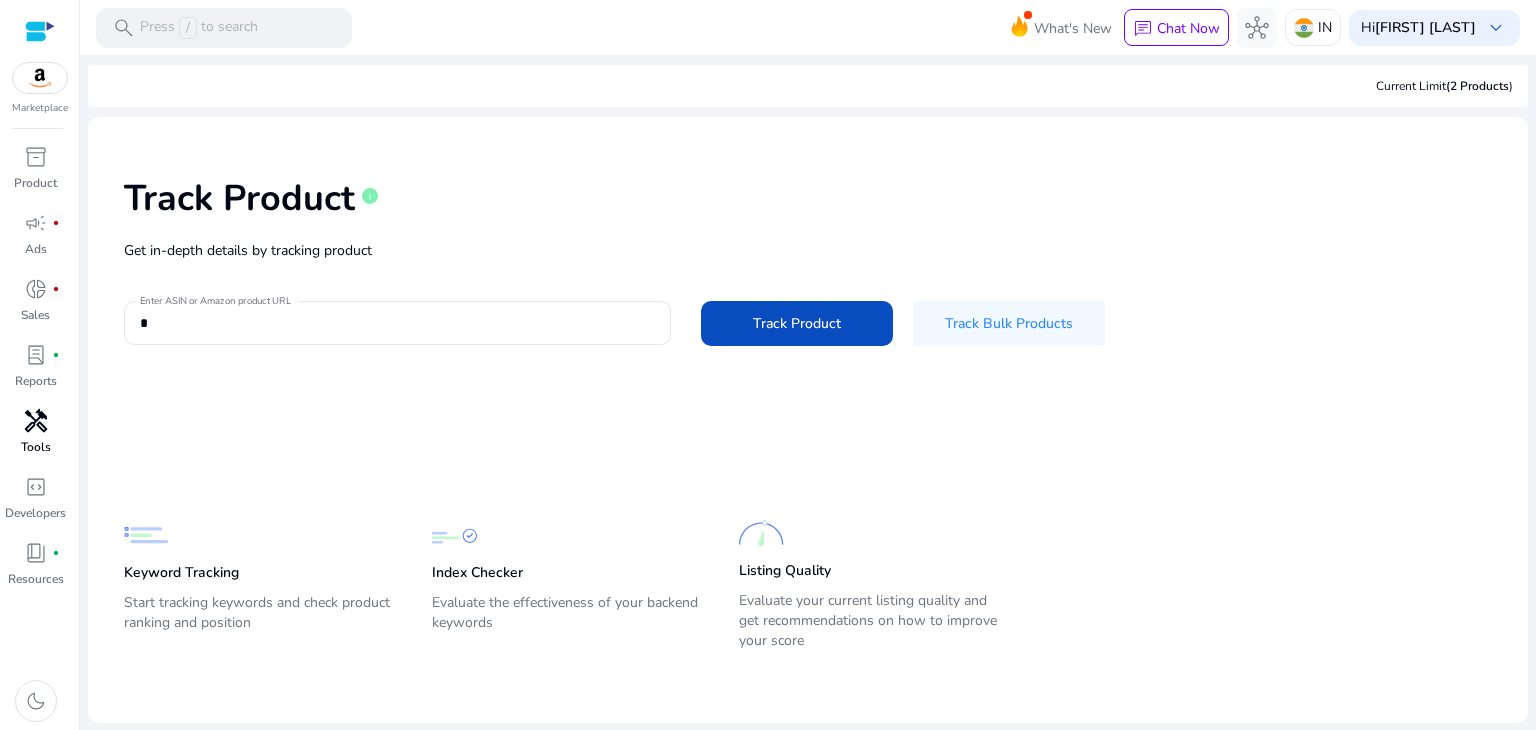 click on "handyman" at bounding box center (36, 421) 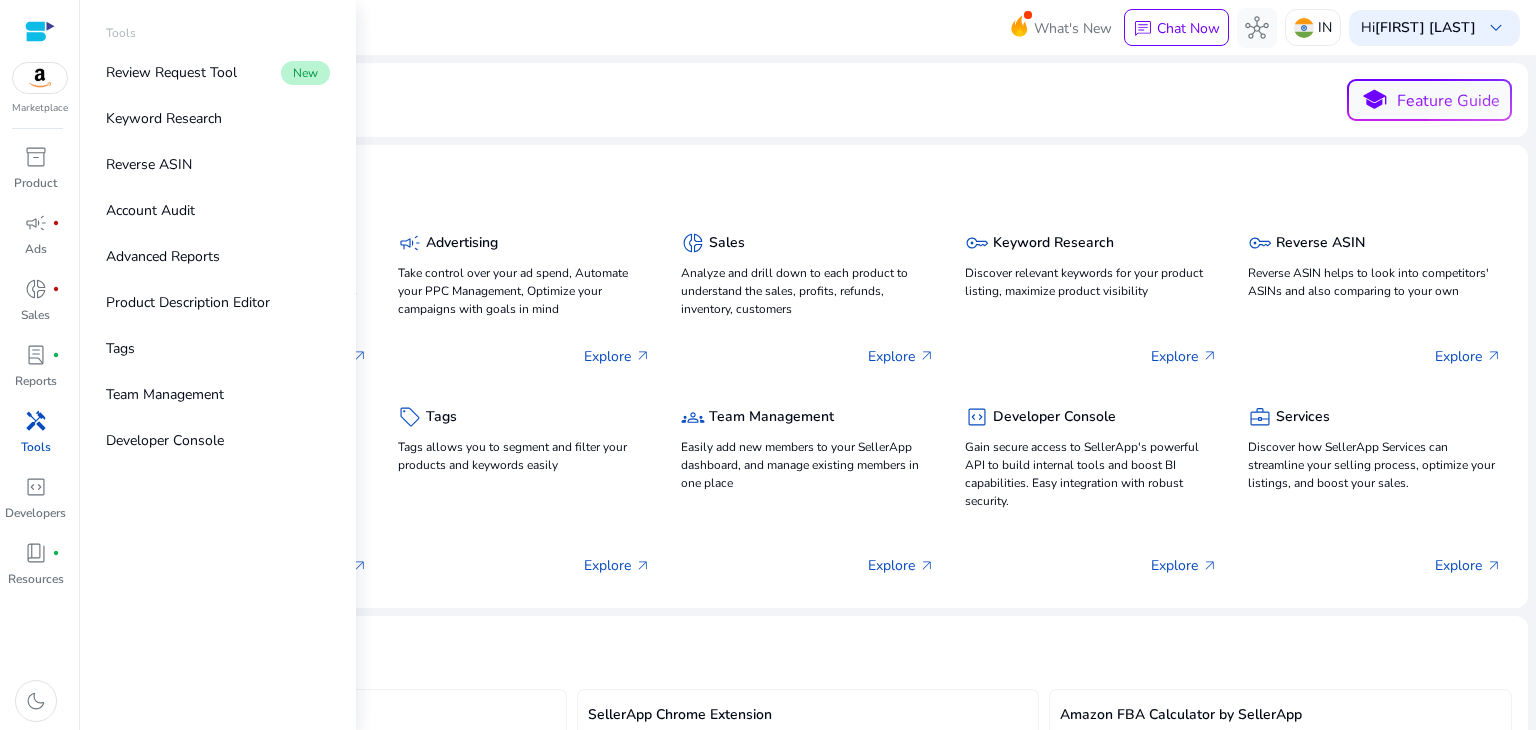 click on "handyman" at bounding box center (36, 421) 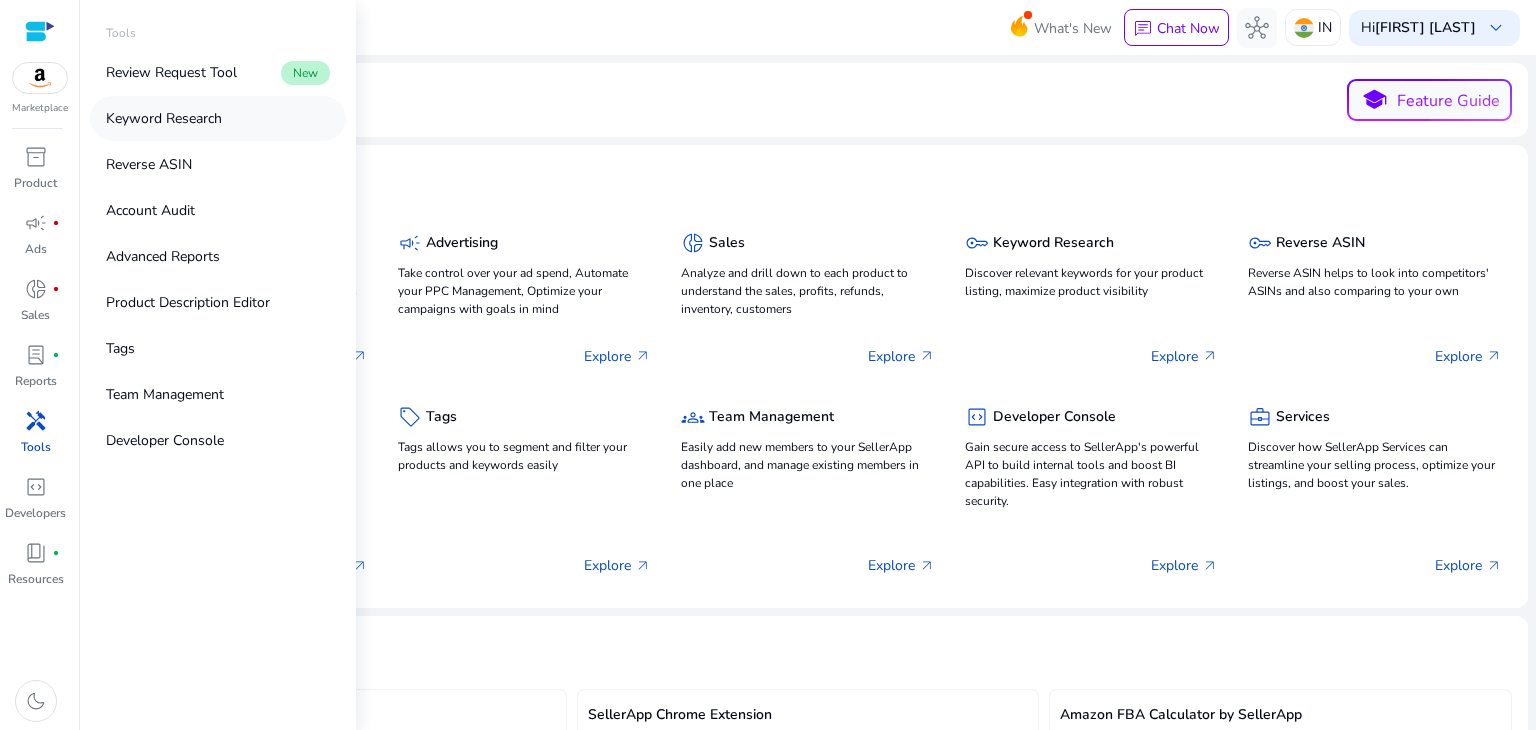 click on "Keyword Research" at bounding box center (164, 118) 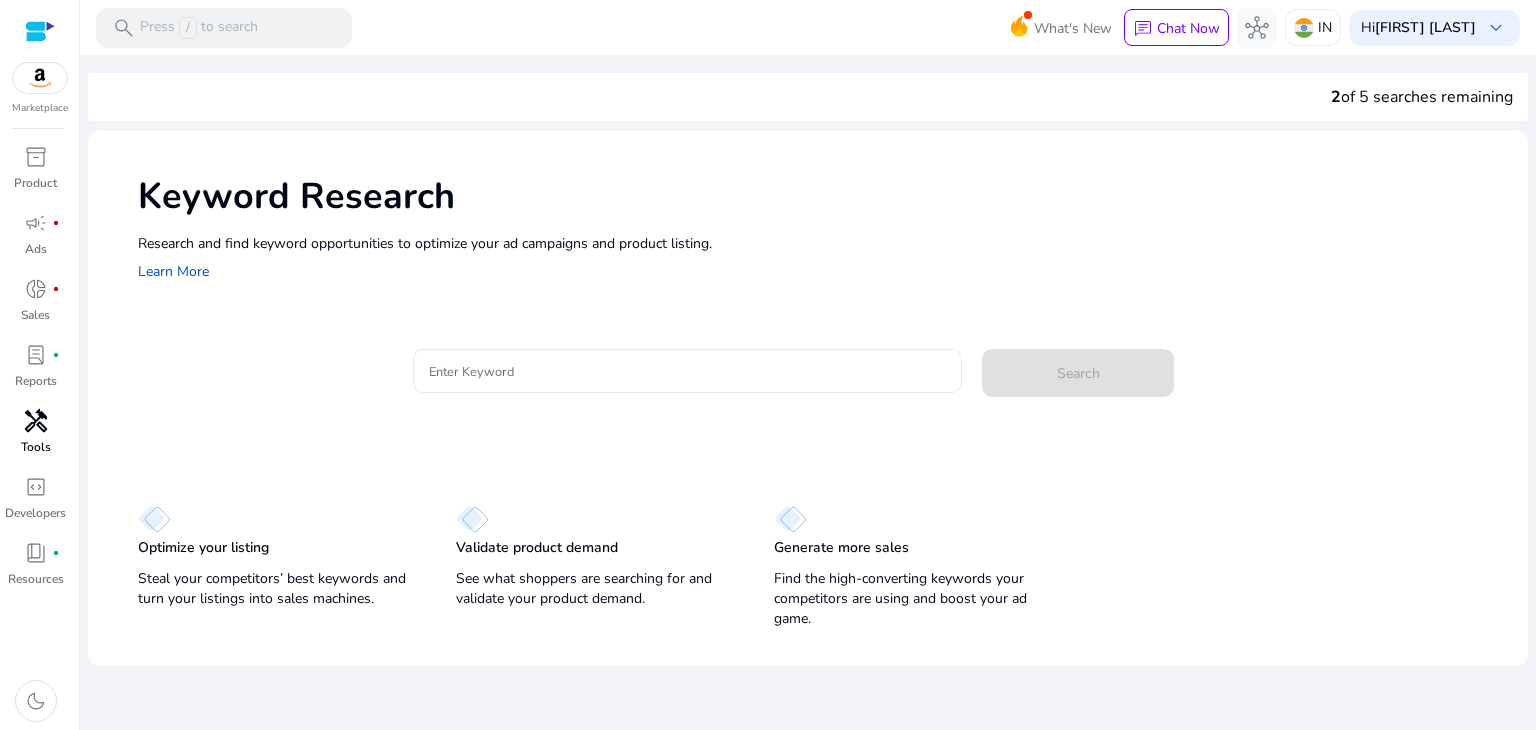 click 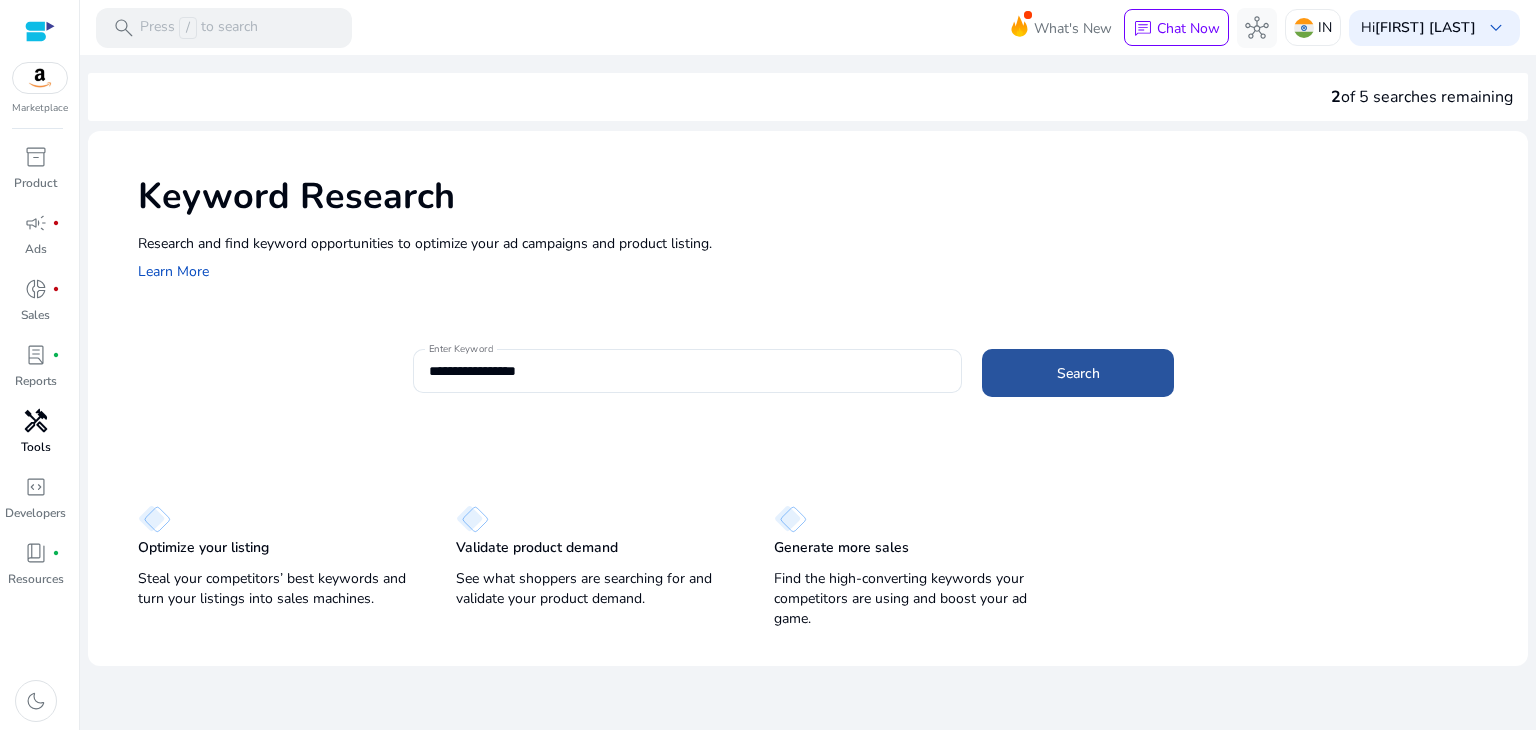 click 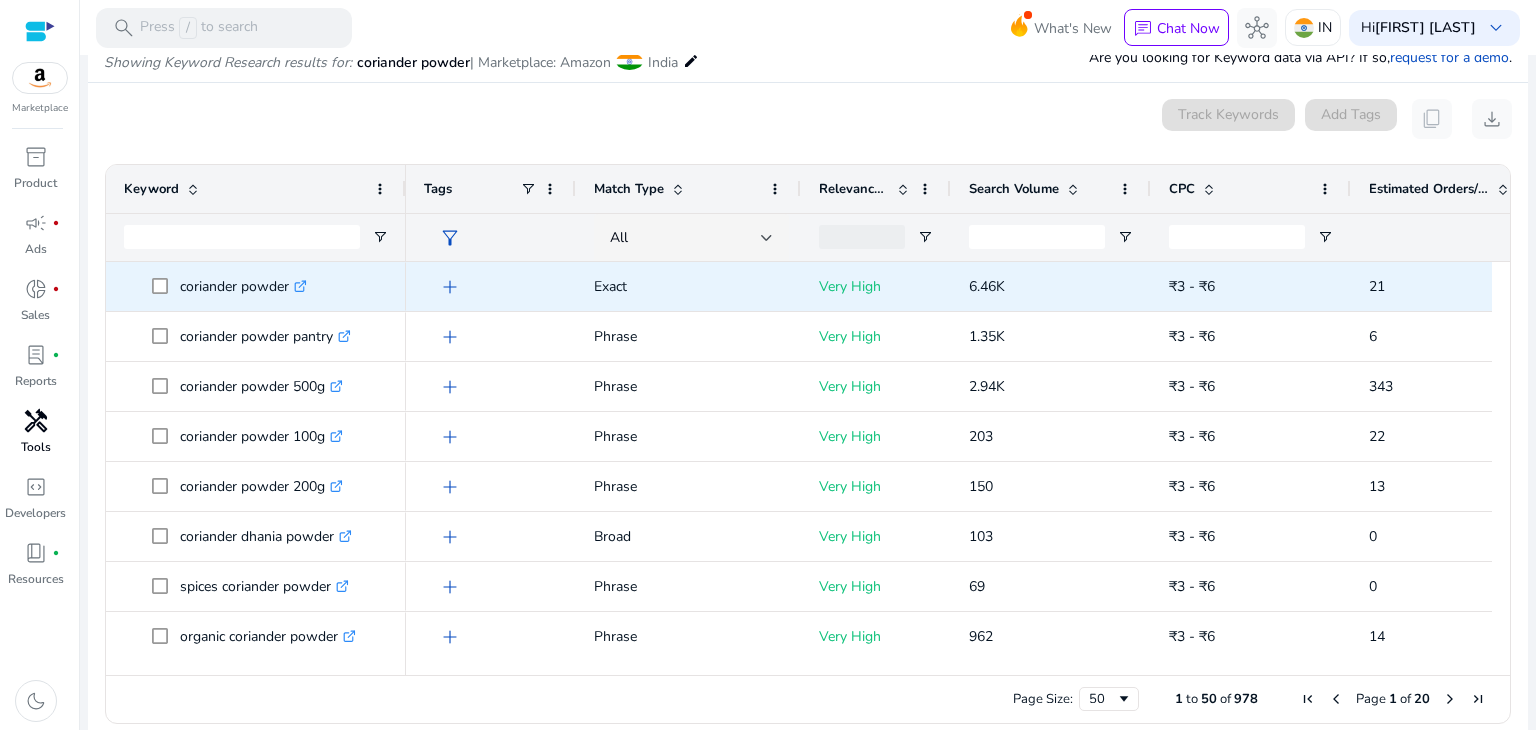 scroll, scrollTop: 164, scrollLeft: 0, axis: vertical 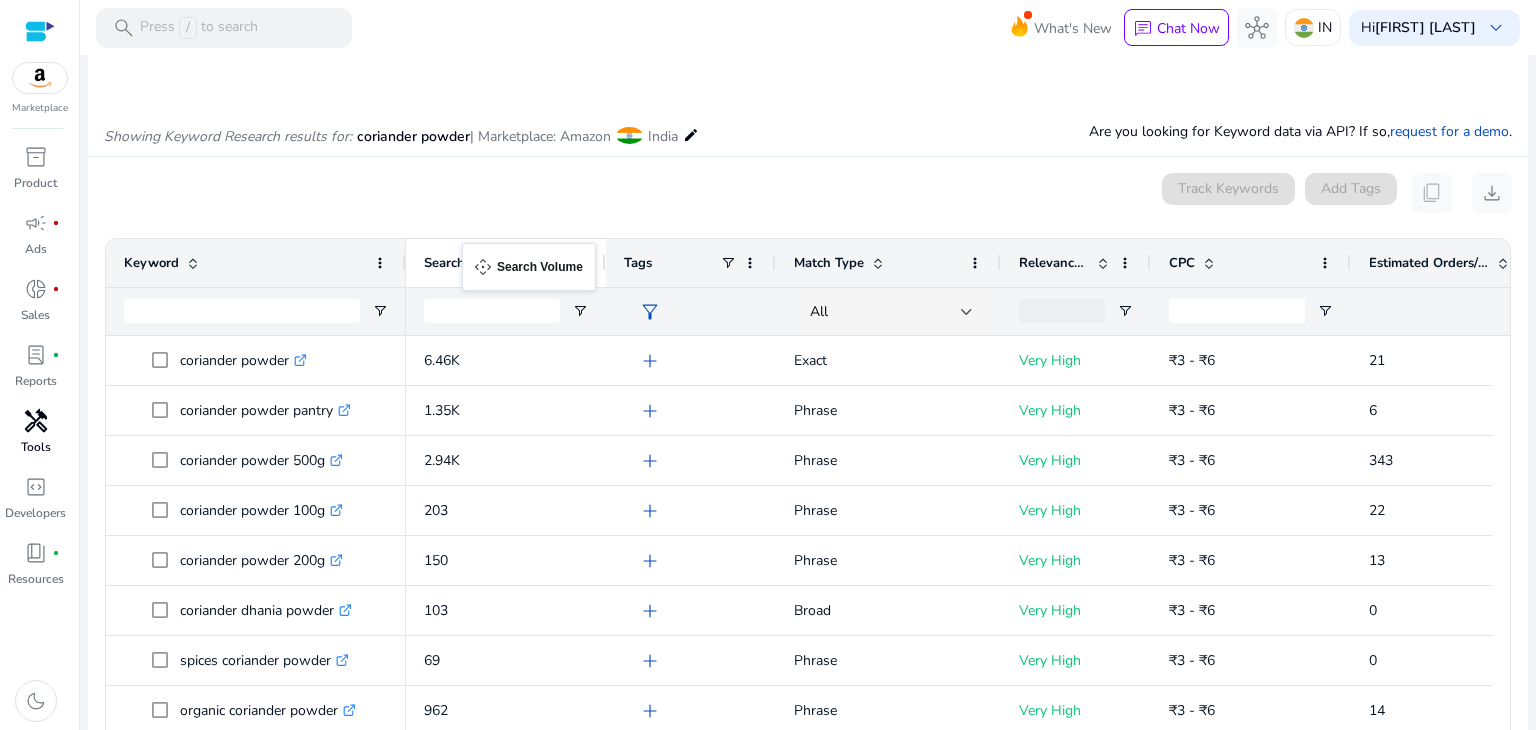 drag, startPoint x: 1050, startPoint y: 261, endPoint x: 472, endPoint y: 255, distance: 578.0311 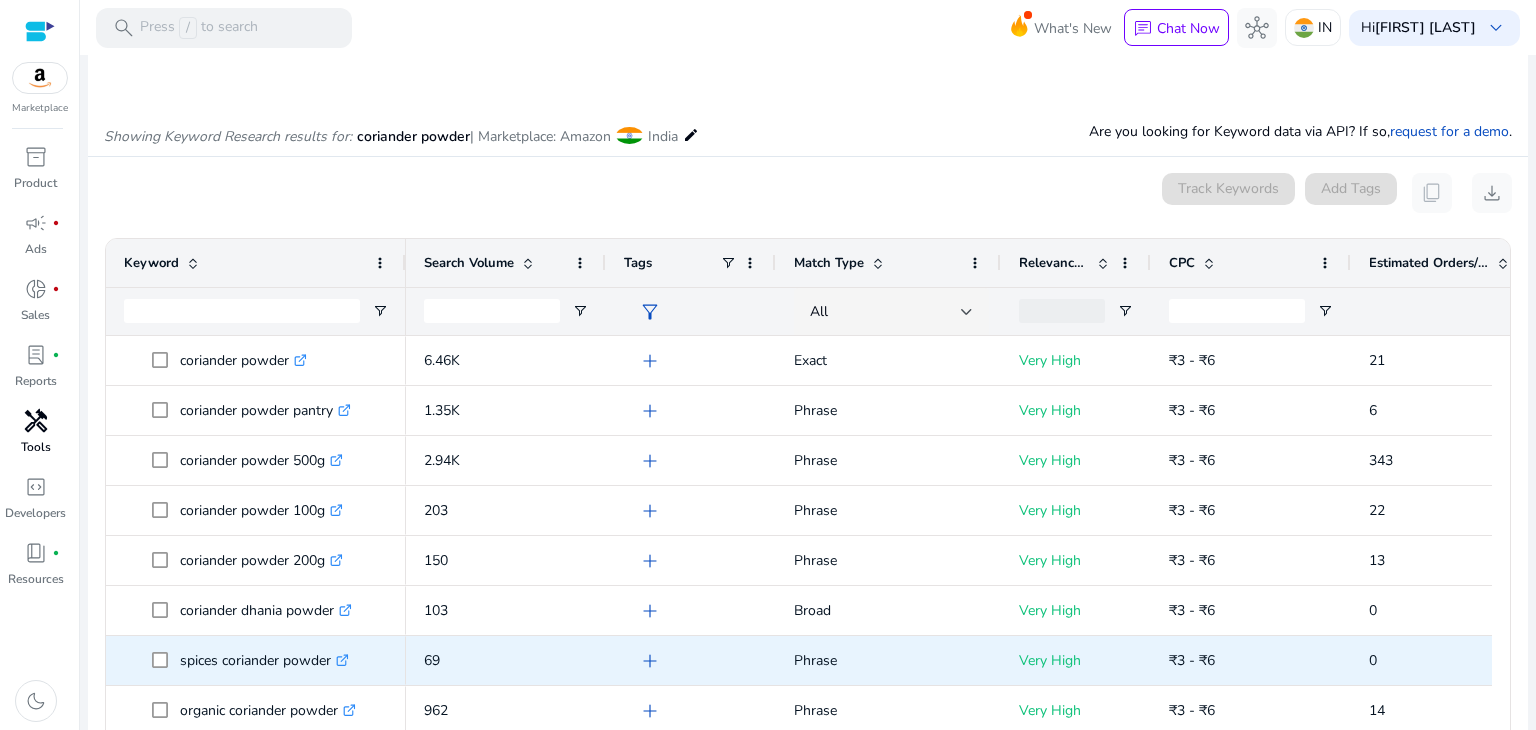 scroll, scrollTop: 119, scrollLeft: 0, axis: vertical 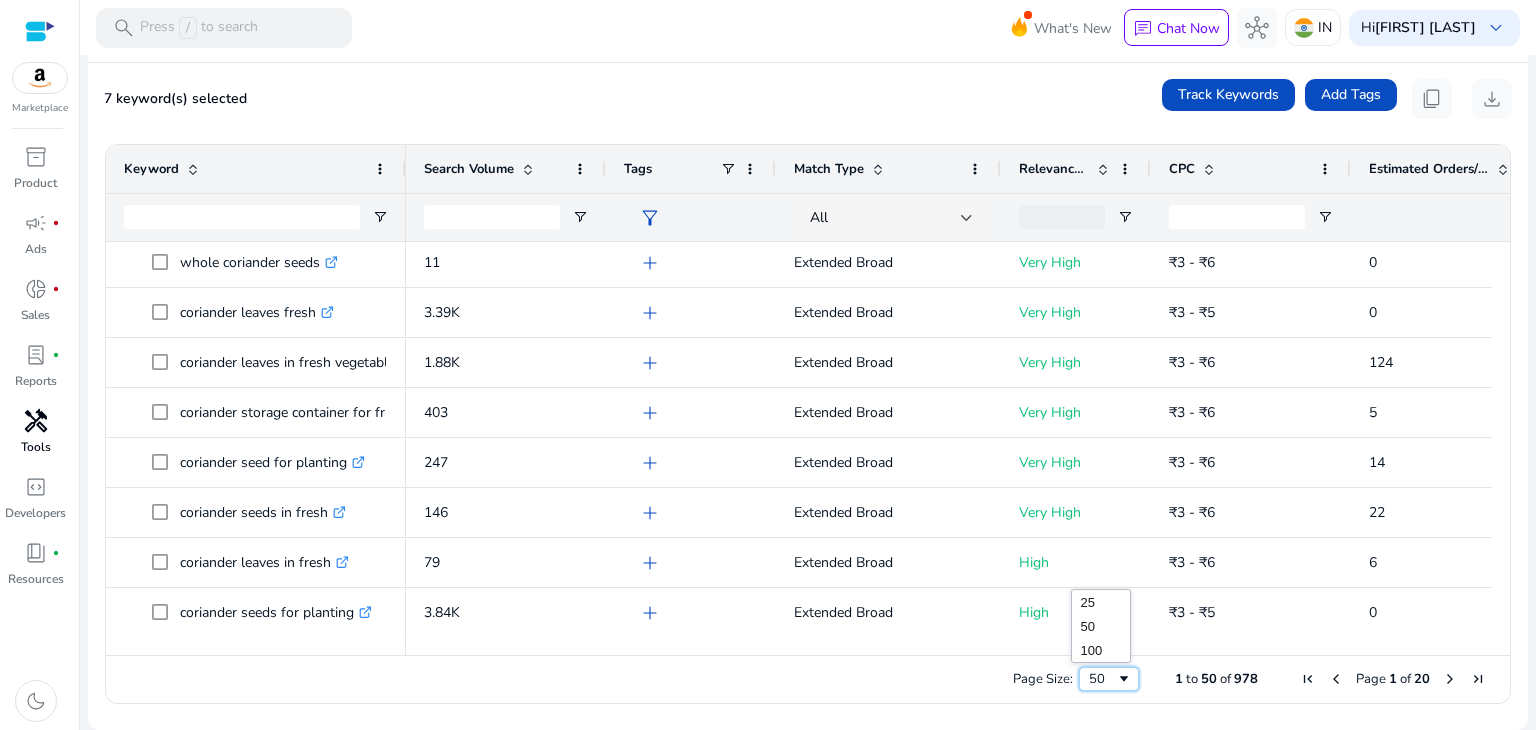 click on "50" at bounding box center [1102, 679] 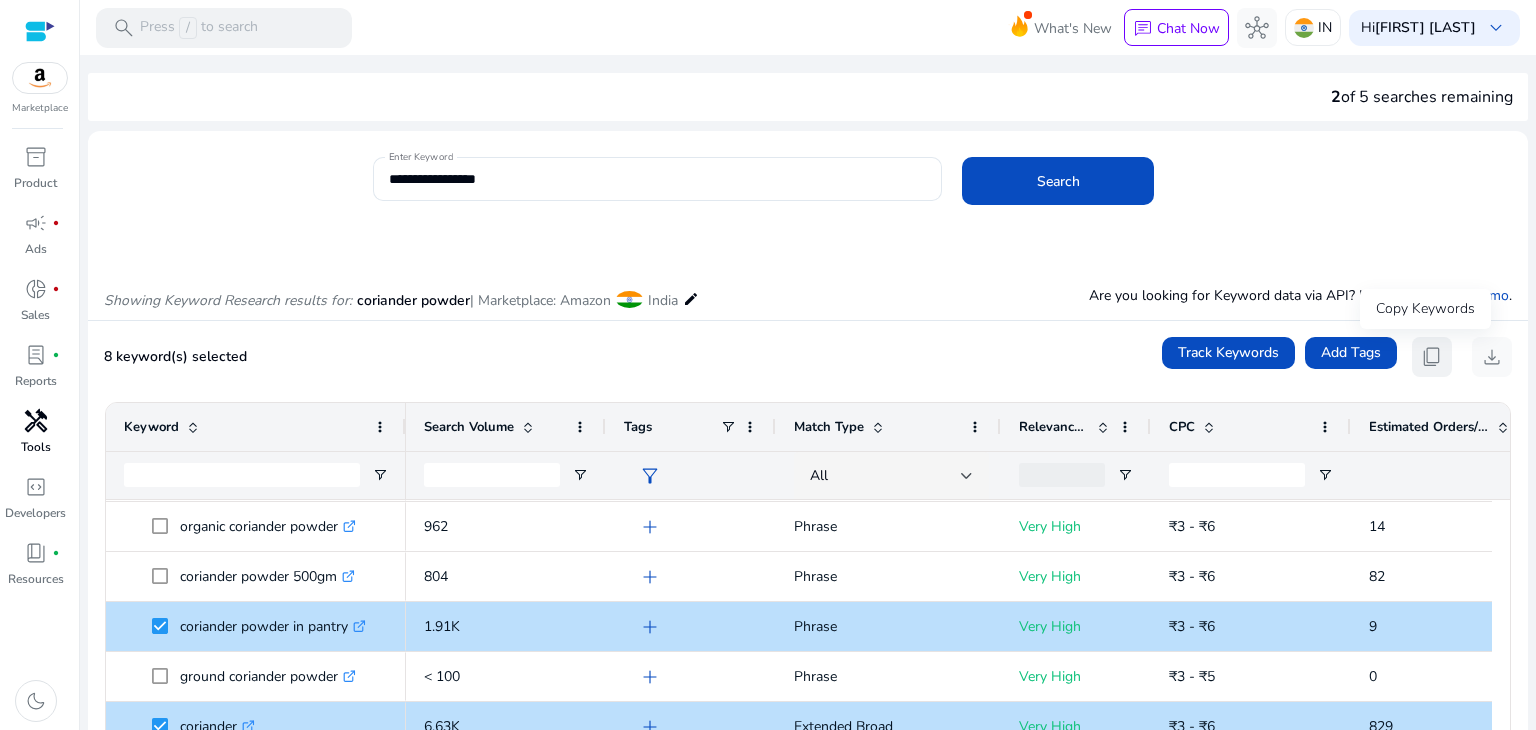 click on "content_copy" at bounding box center [1432, 357] 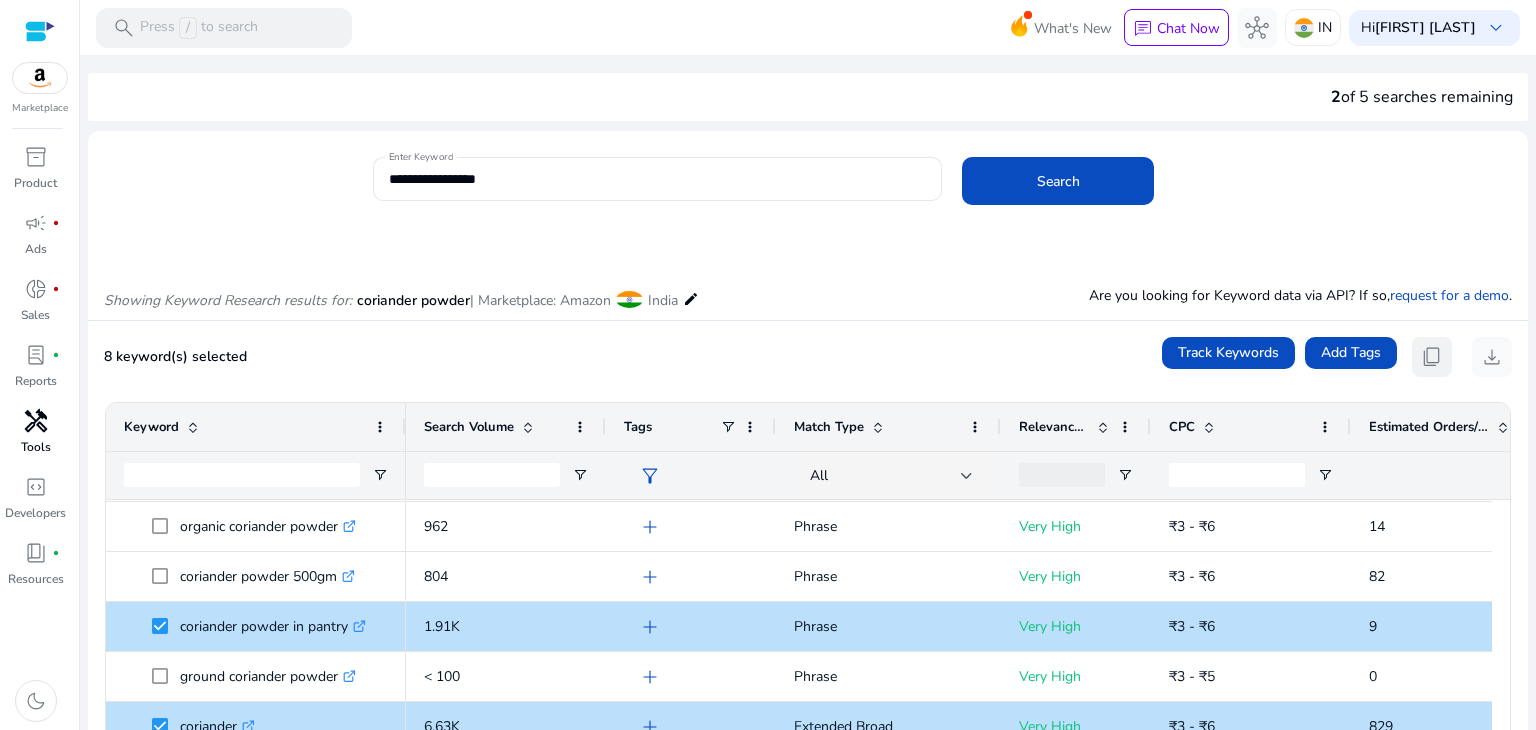 click on "content_copy" at bounding box center (1432, 357) 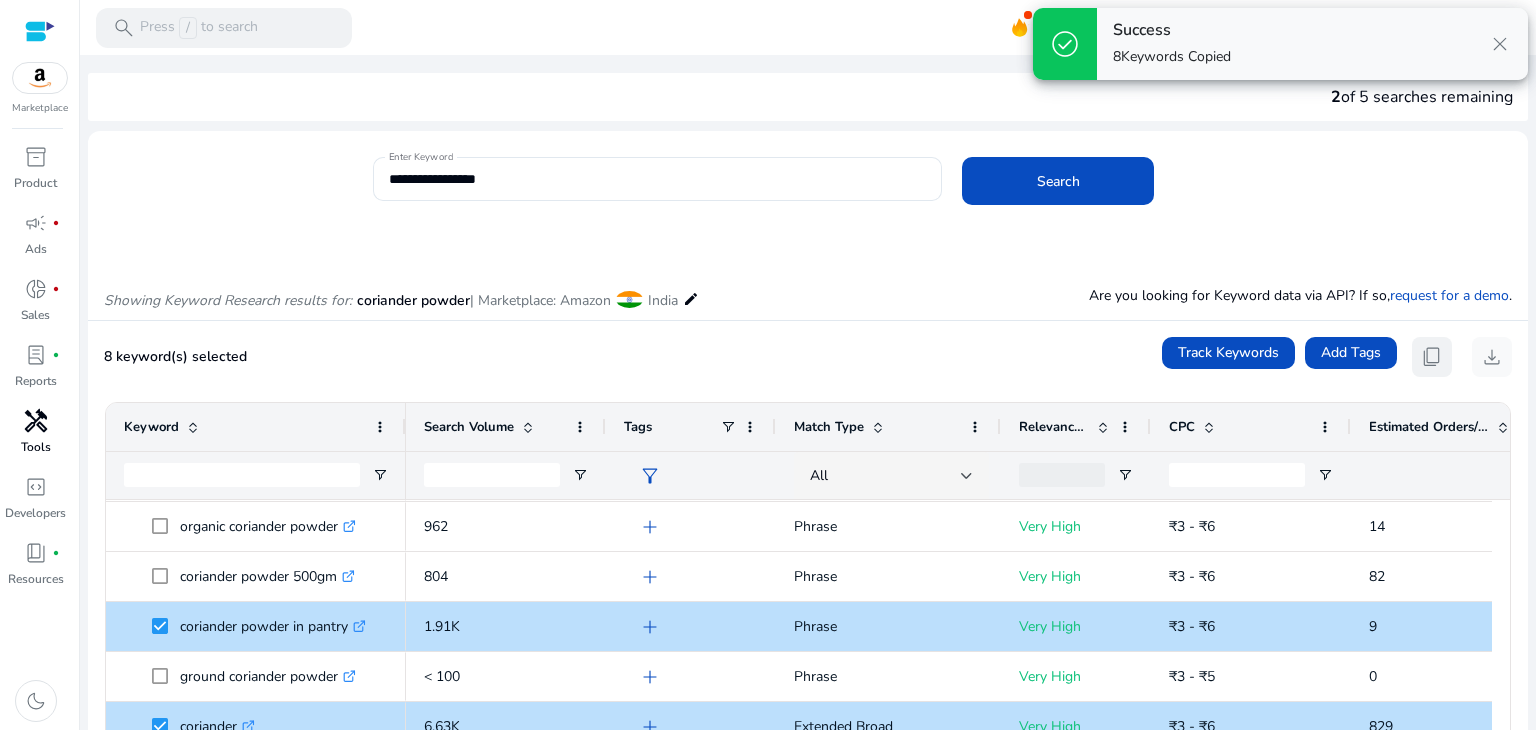 click on "content_copy" at bounding box center (1432, 357) 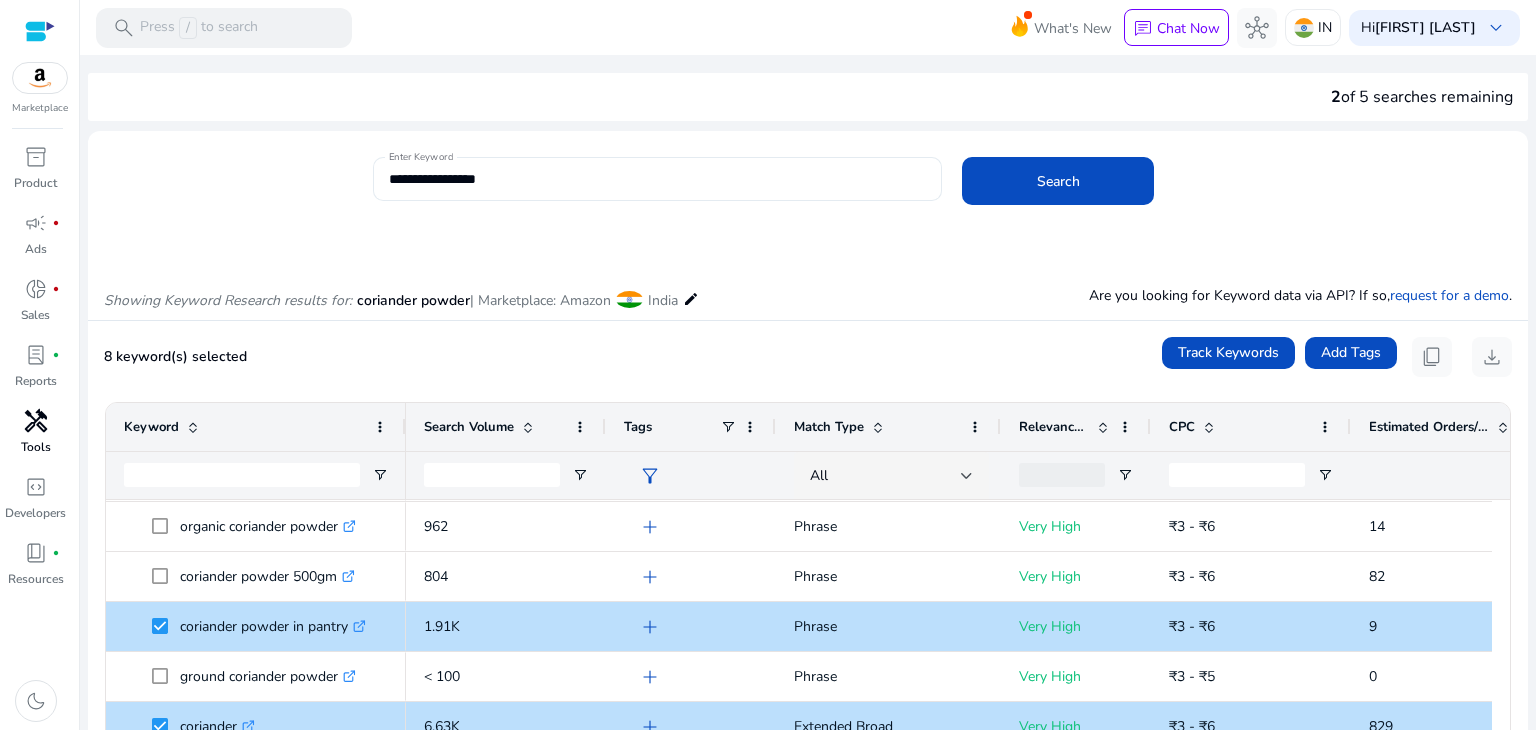 click on "**********" at bounding box center [658, 179] 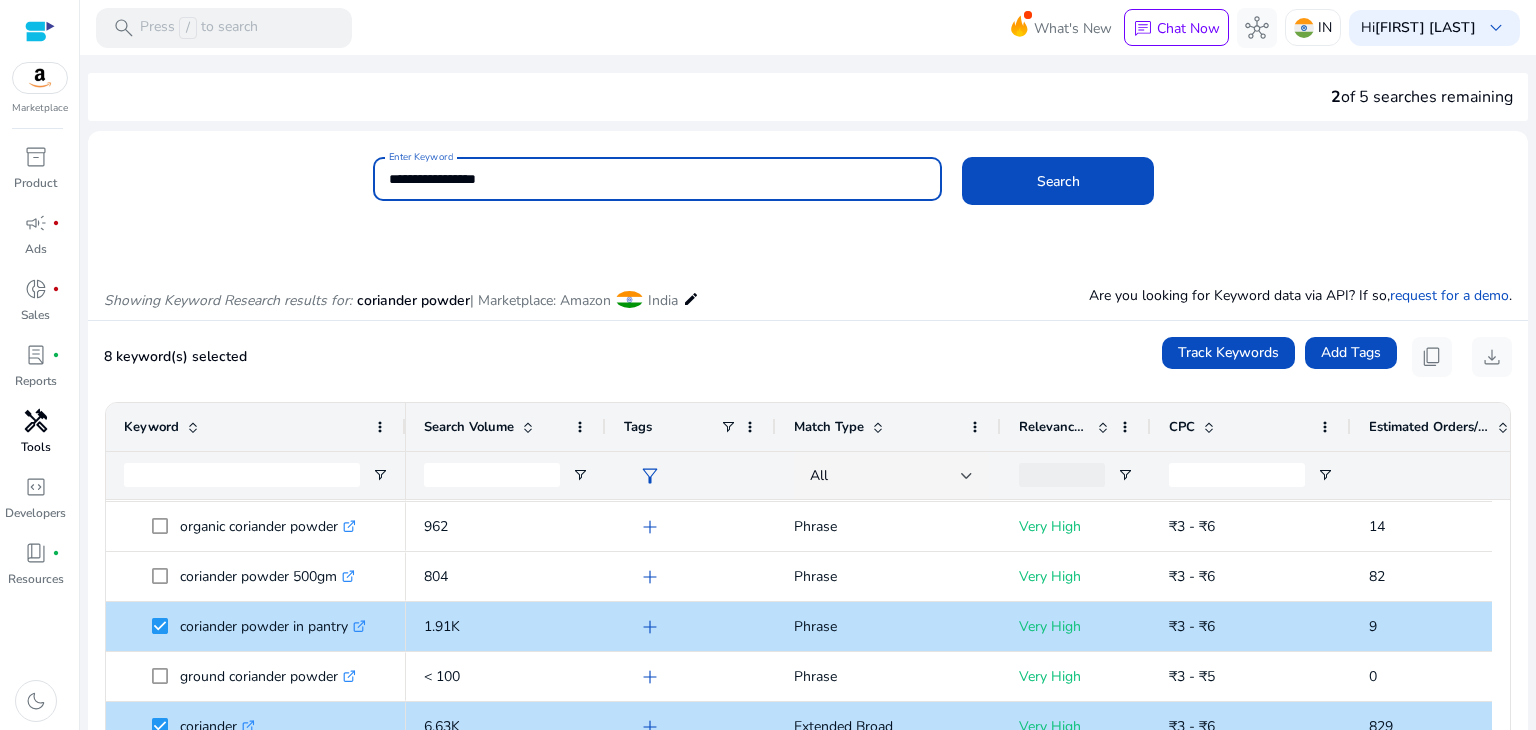 click on "**********" at bounding box center (658, 179) 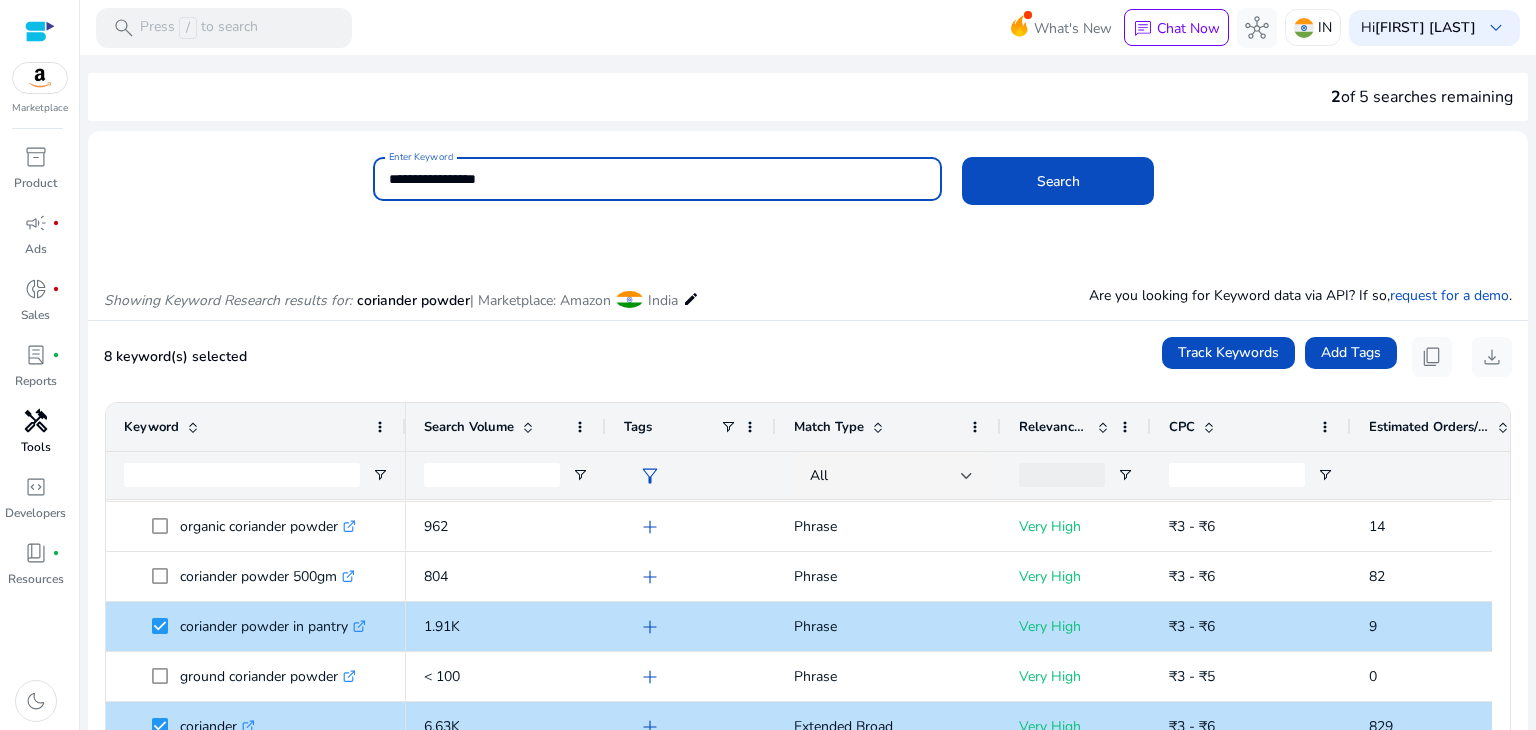 click on "**********" at bounding box center [658, 179] 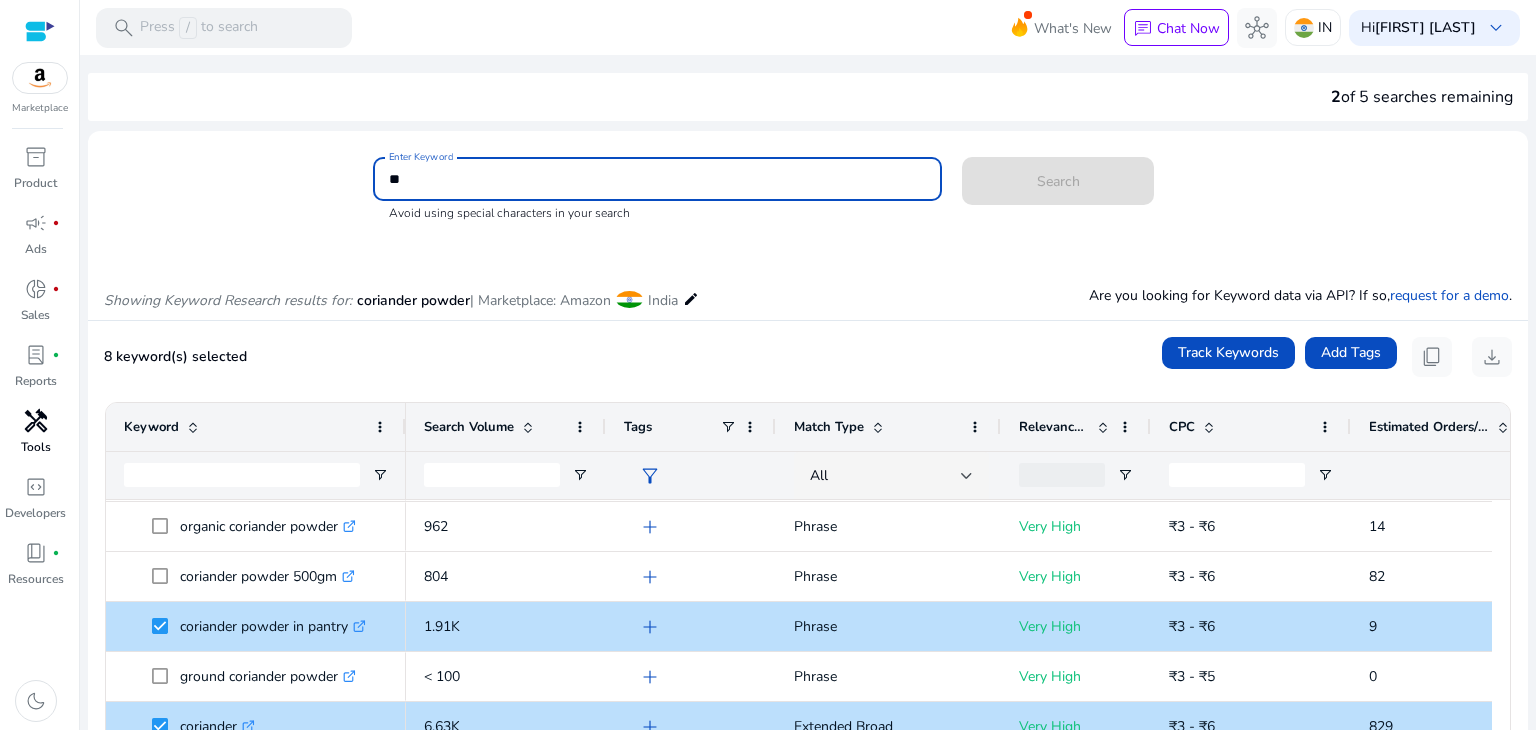 type on "*" 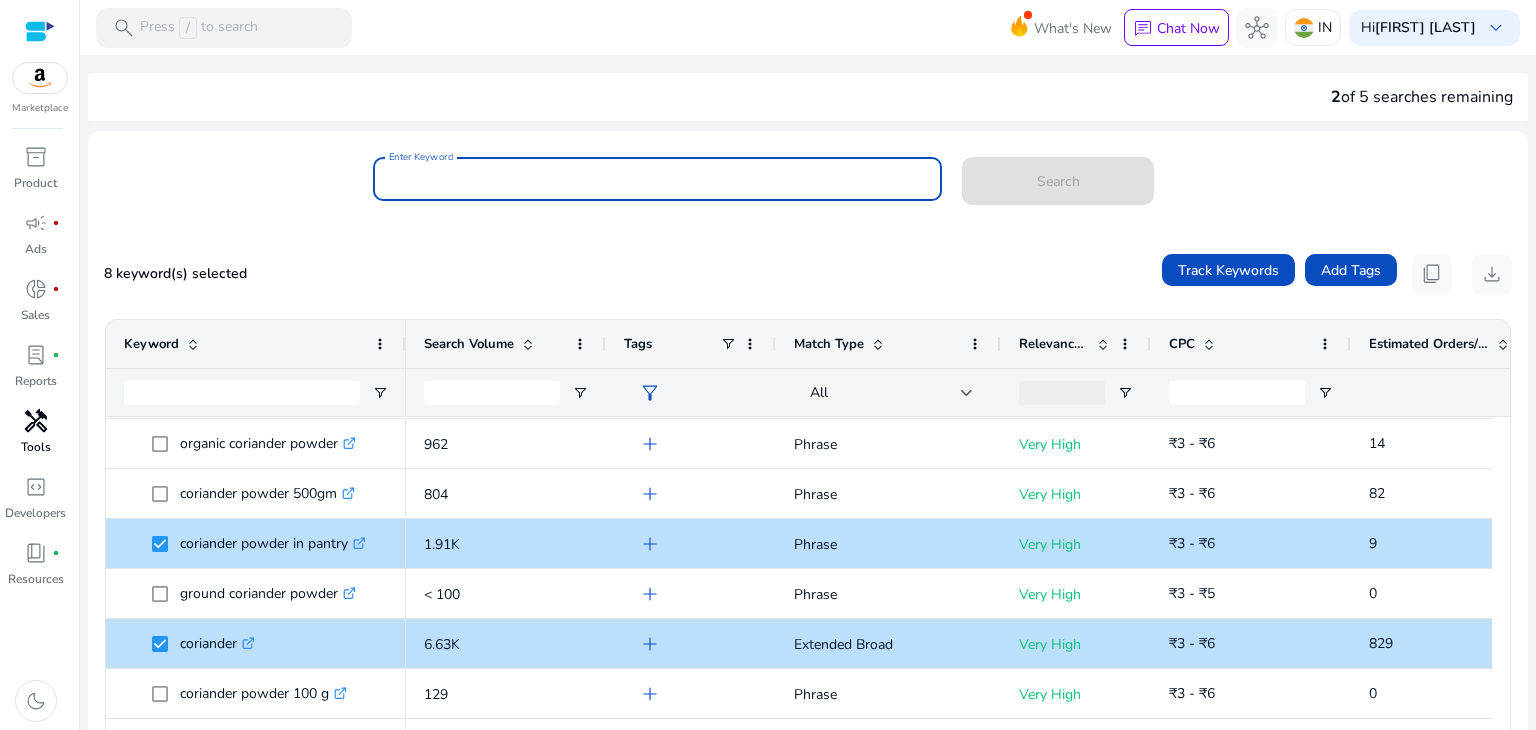 type on "*" 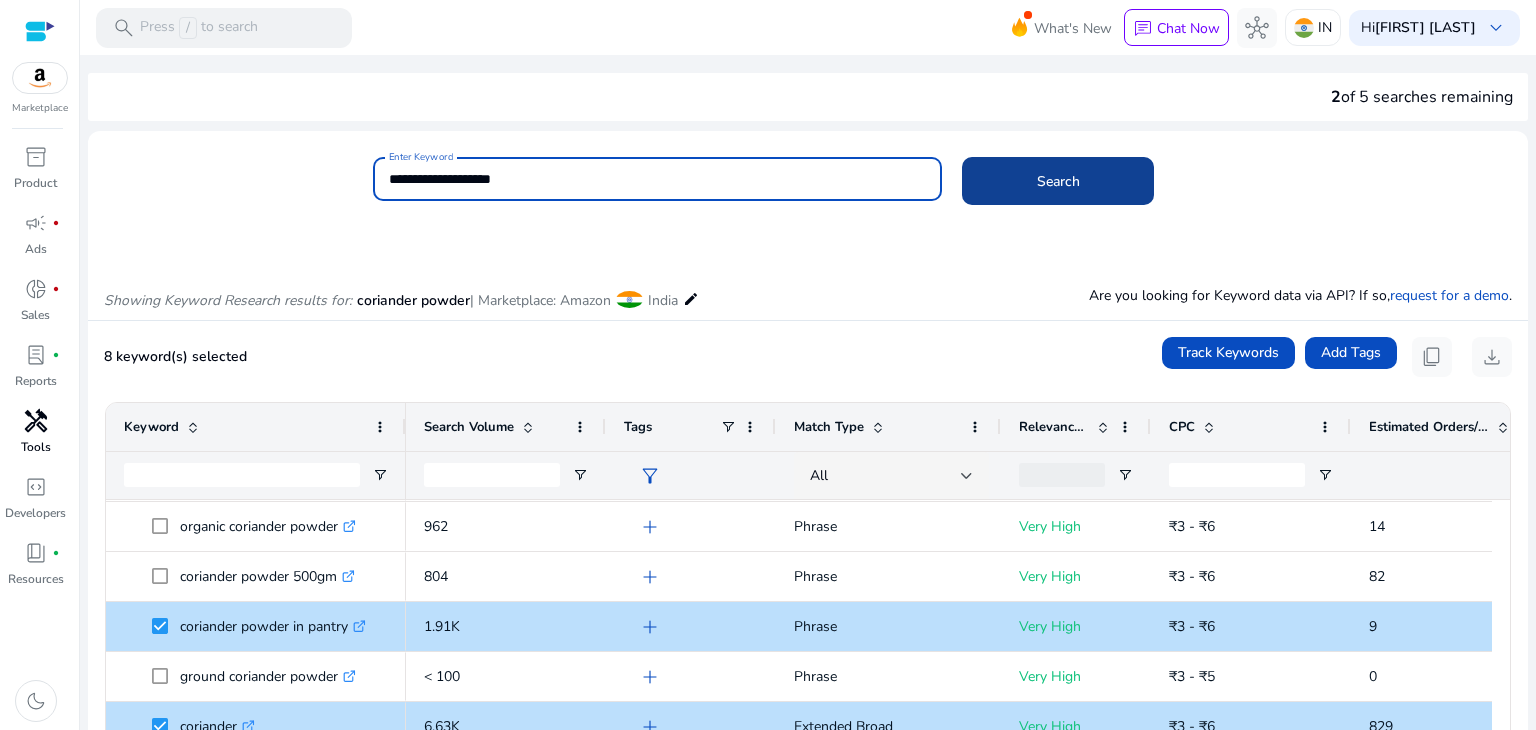 type on "**********" 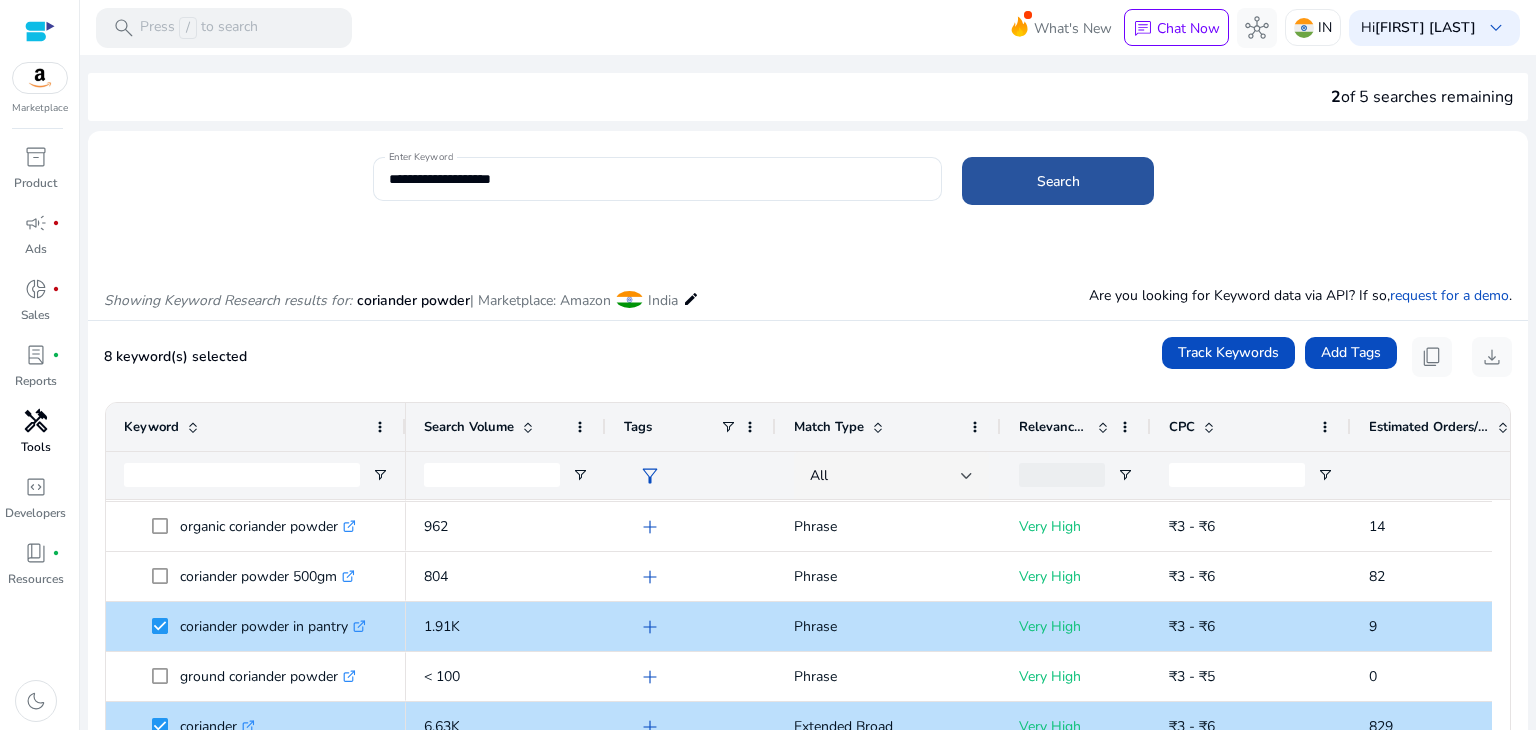 click 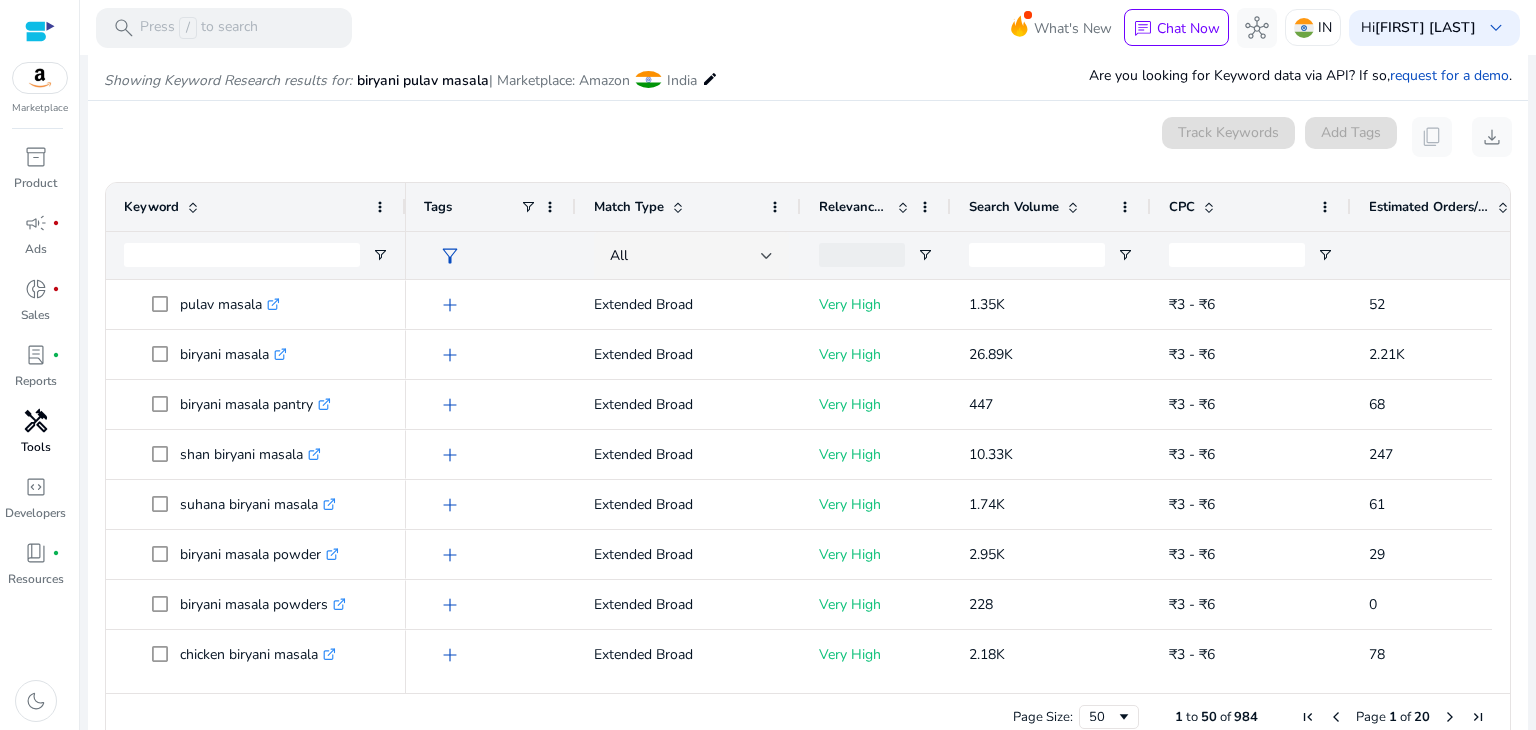 scroll, scrollTop: 238, scrollLeft: 0, axis: vertical 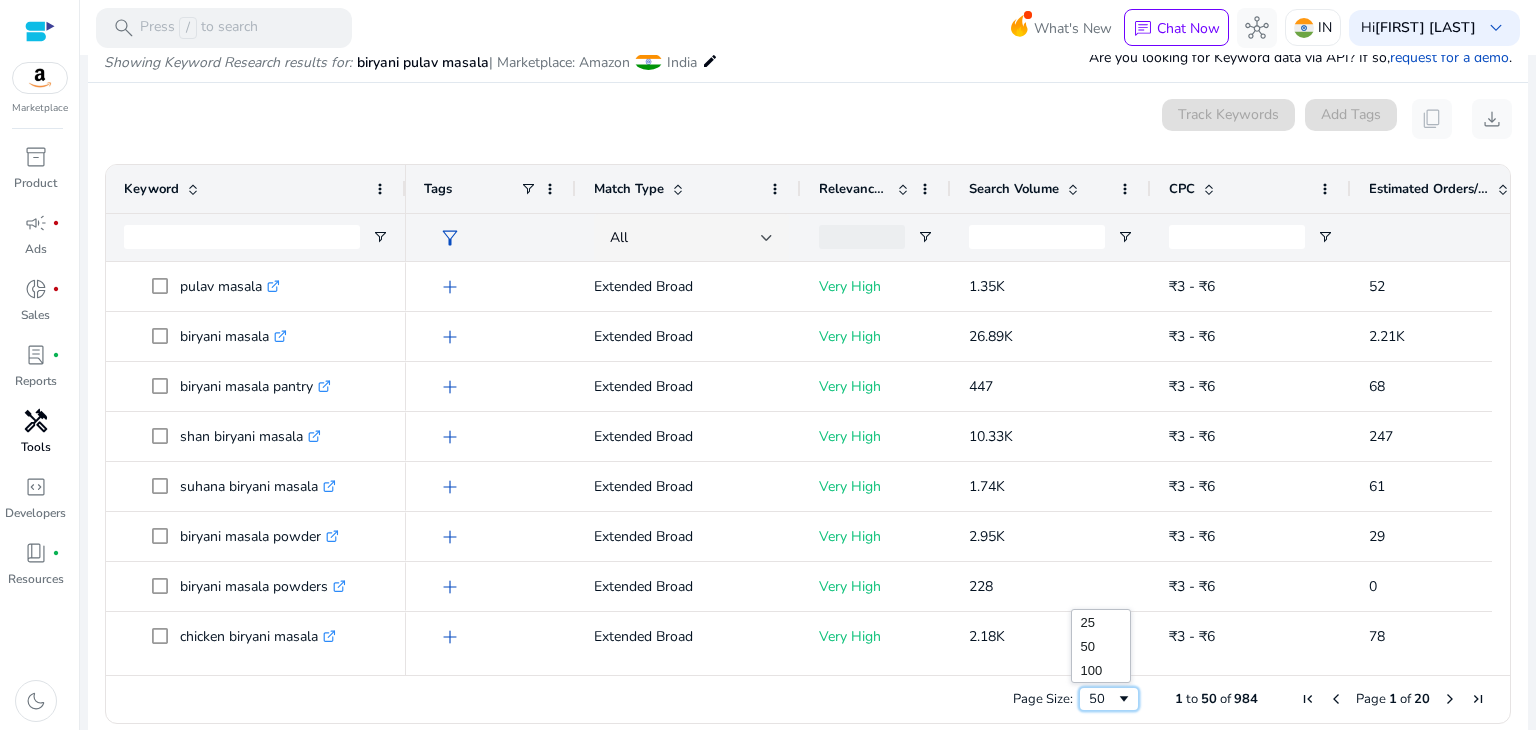 click on "50" at bounding box center (1102, 699) 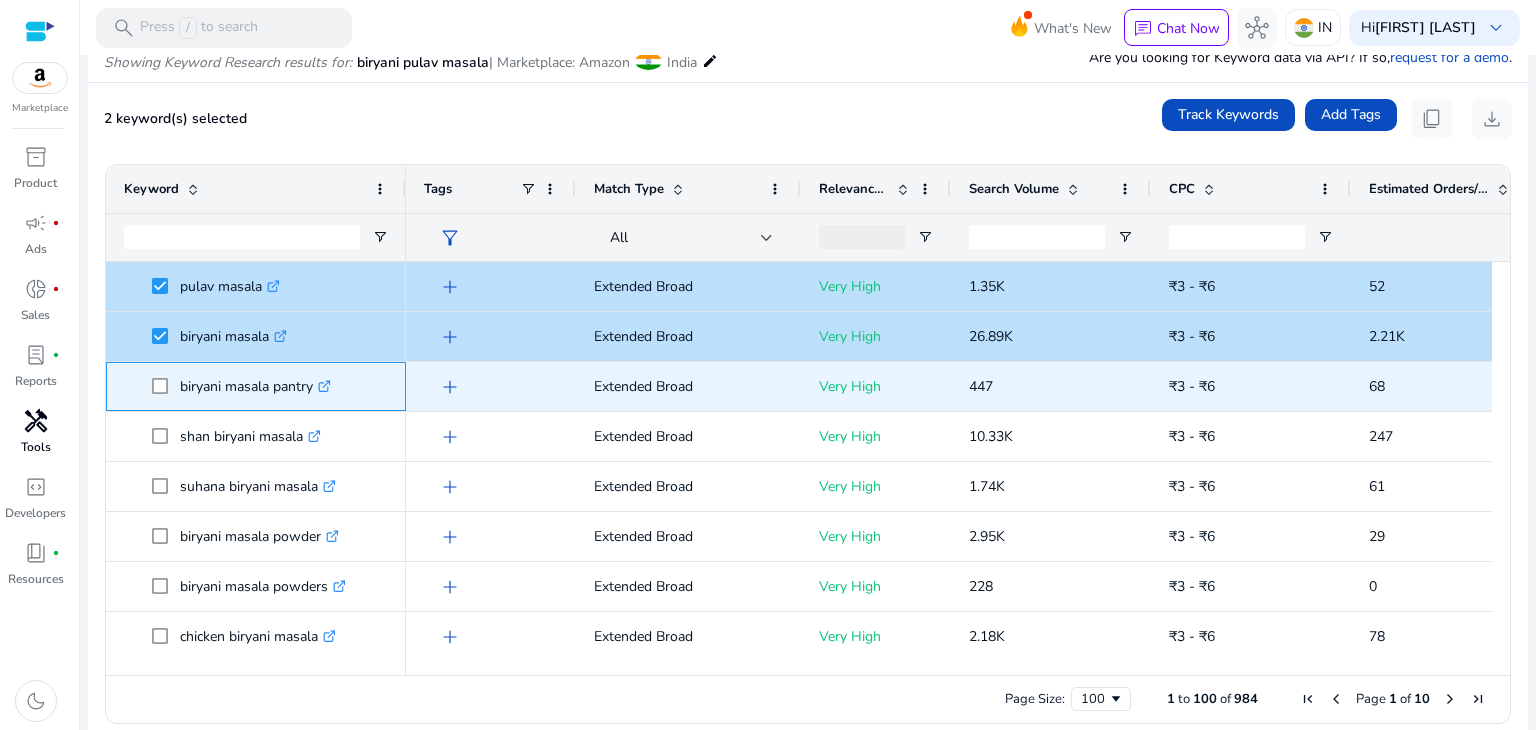 click at bounding box center (166, 386) 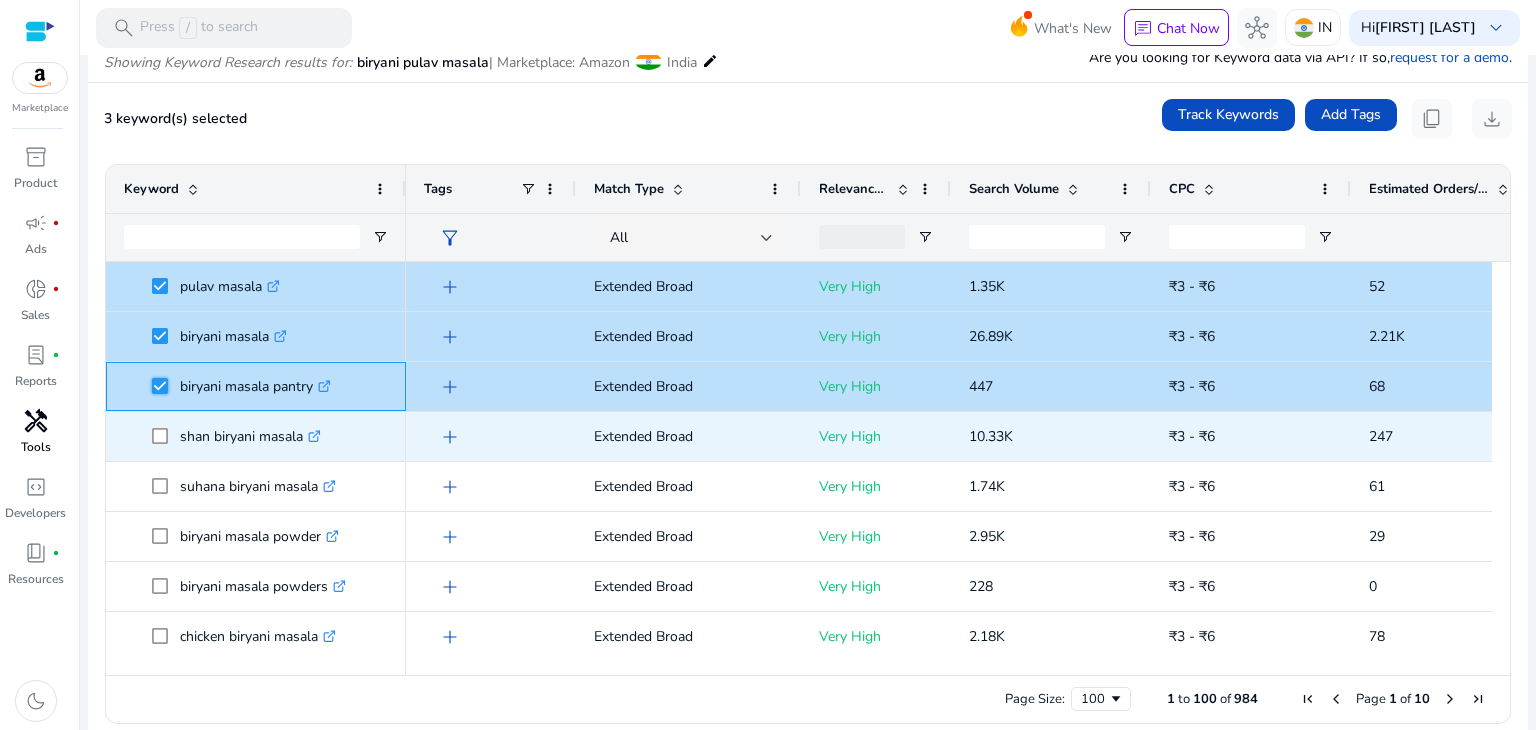 scroll, scrollTop: 54, scrollLeft: 0, axis: vertical 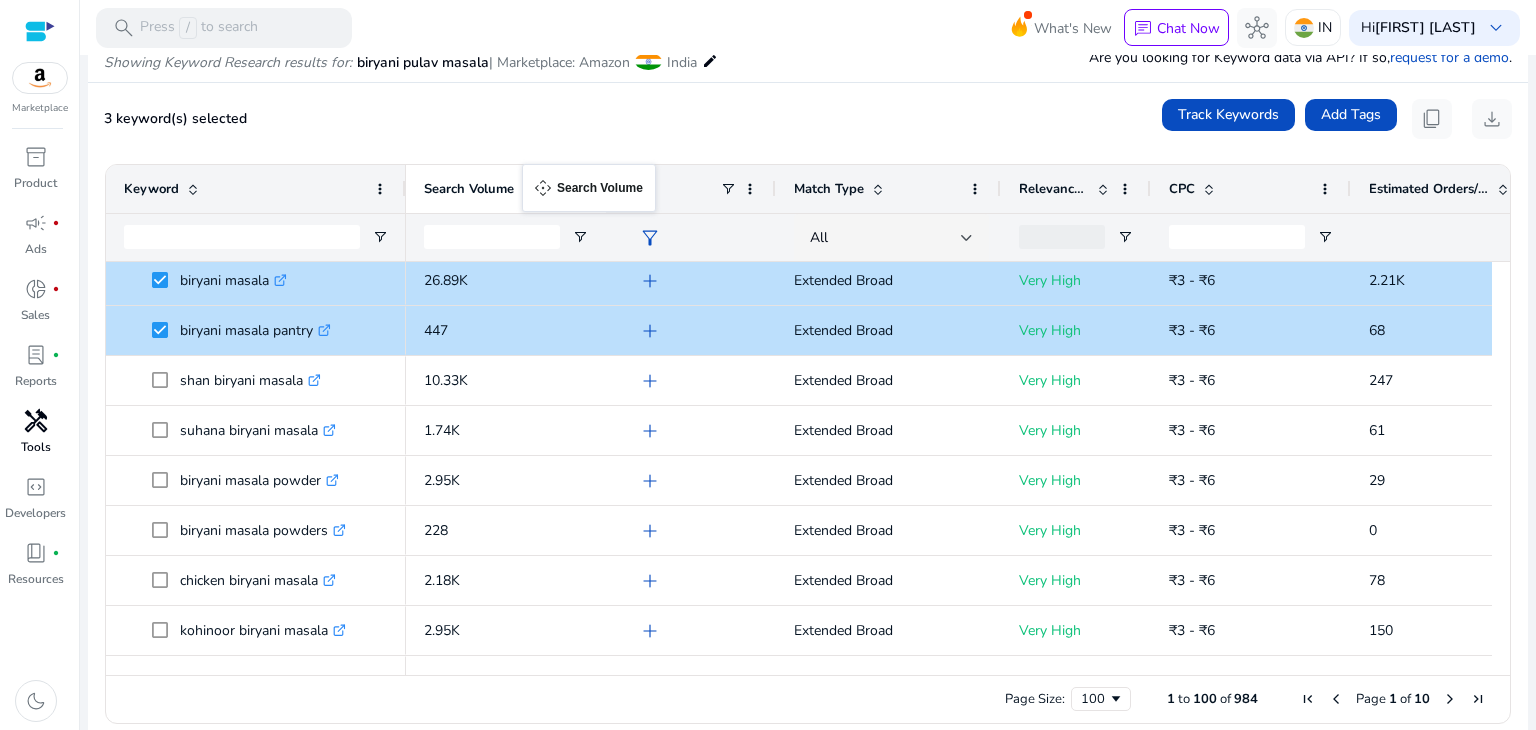 drag, startPoint x: 1023, startPoint y: 190, endPoint x: 515, endPoint y: 179, distance: 508.11908 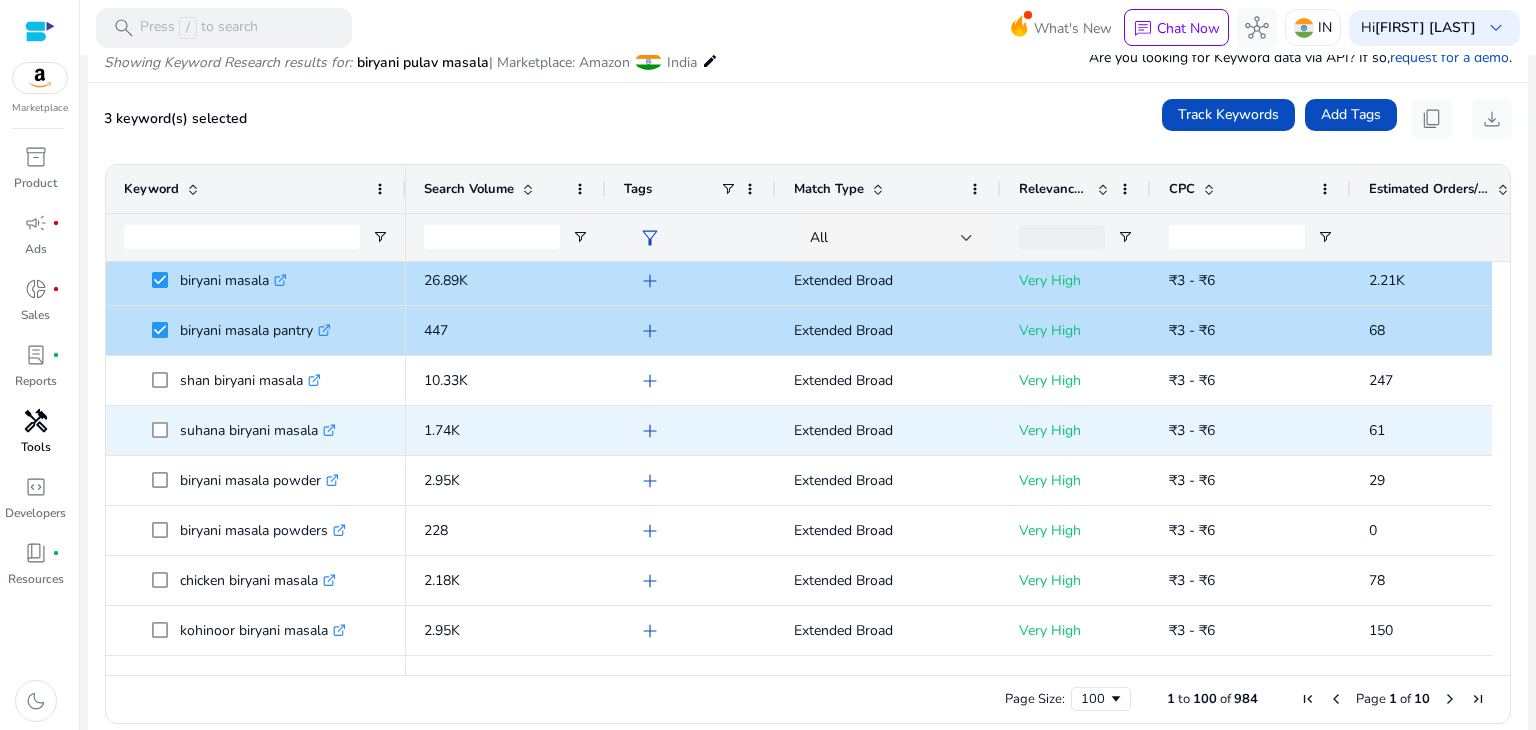scroll, scrollTop: 80, scrollLeft: 0, axis: vertical 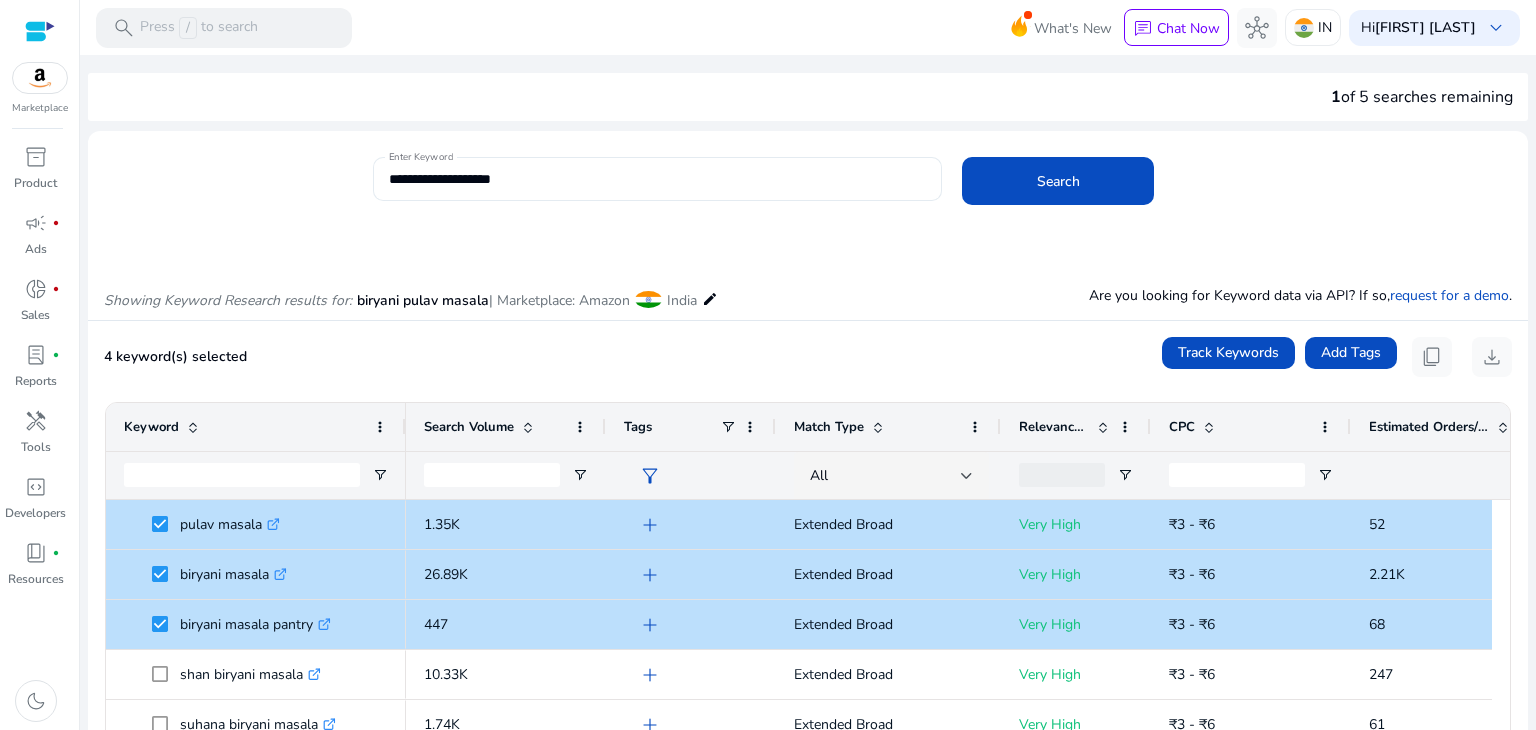 click on "**********" at bounding box center (658, 179) 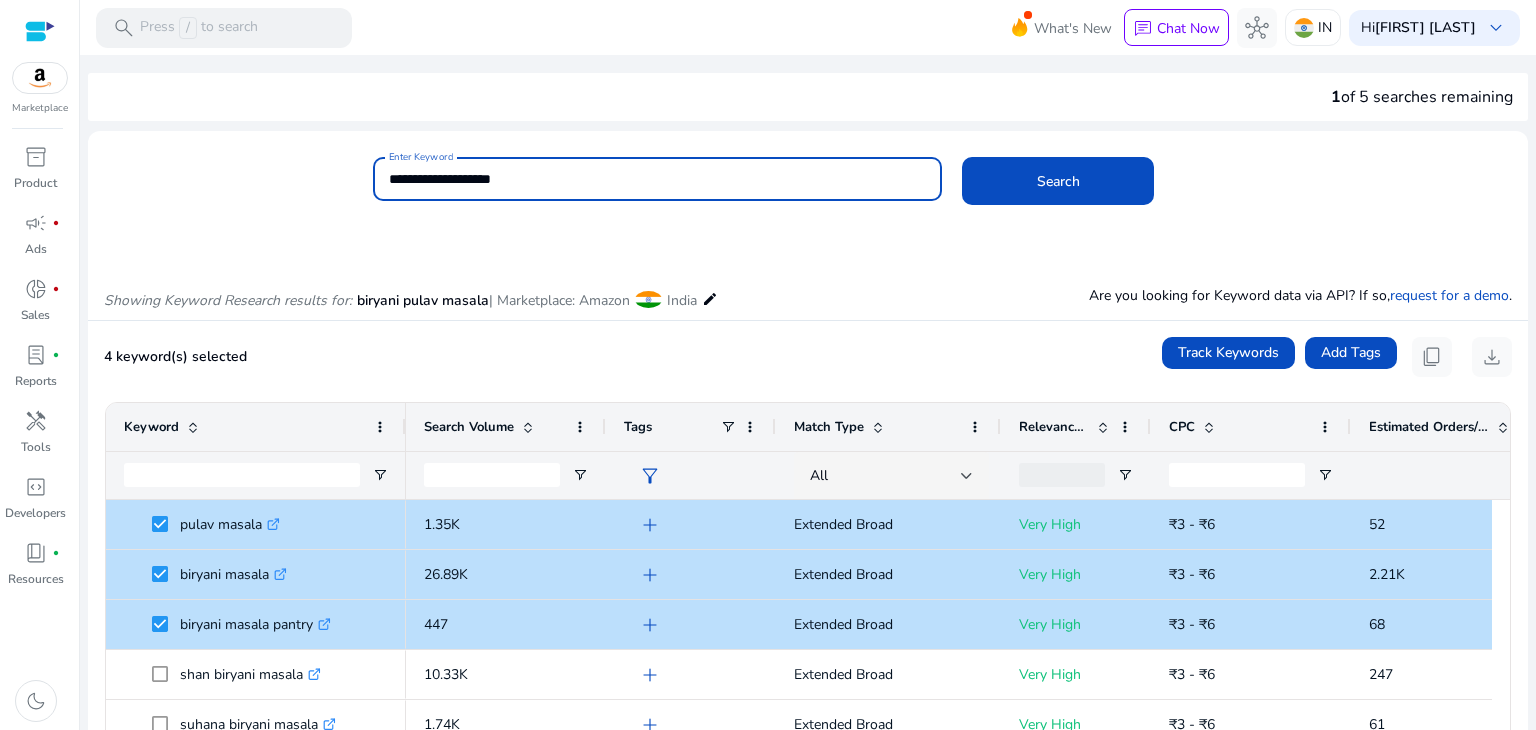 click on "**********" at bounding box center (658, 179) 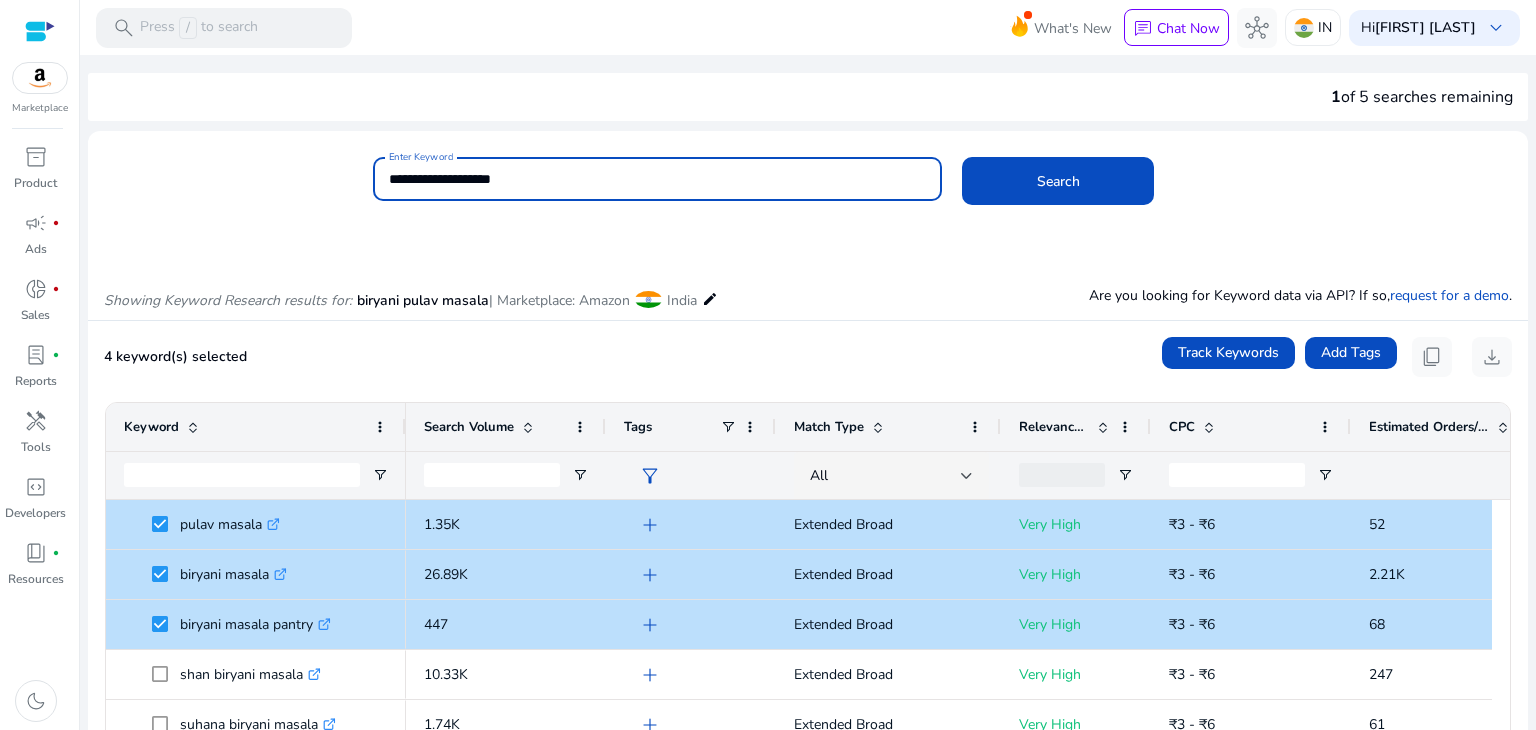 click on "**********" at bounding box center (658, 179) 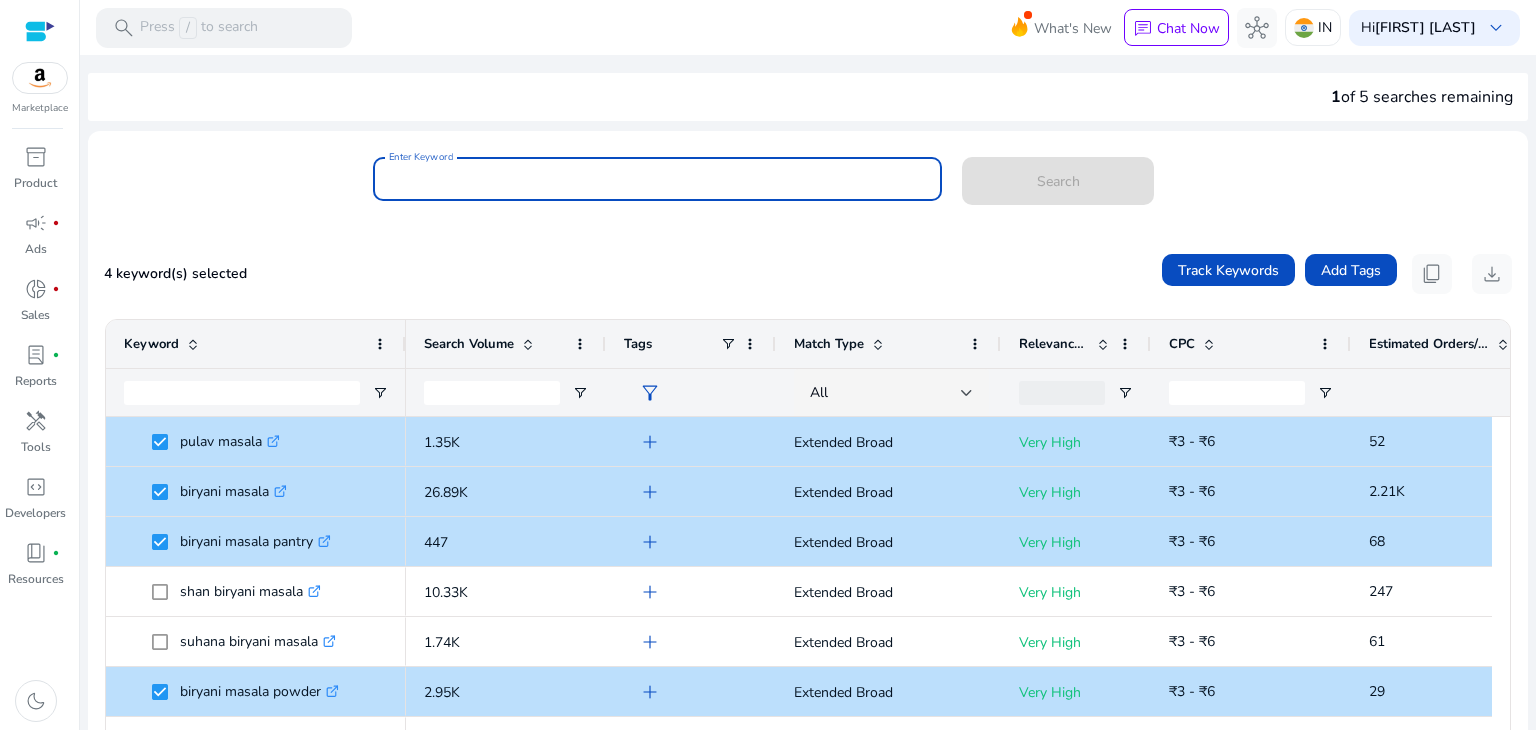 type on "*" 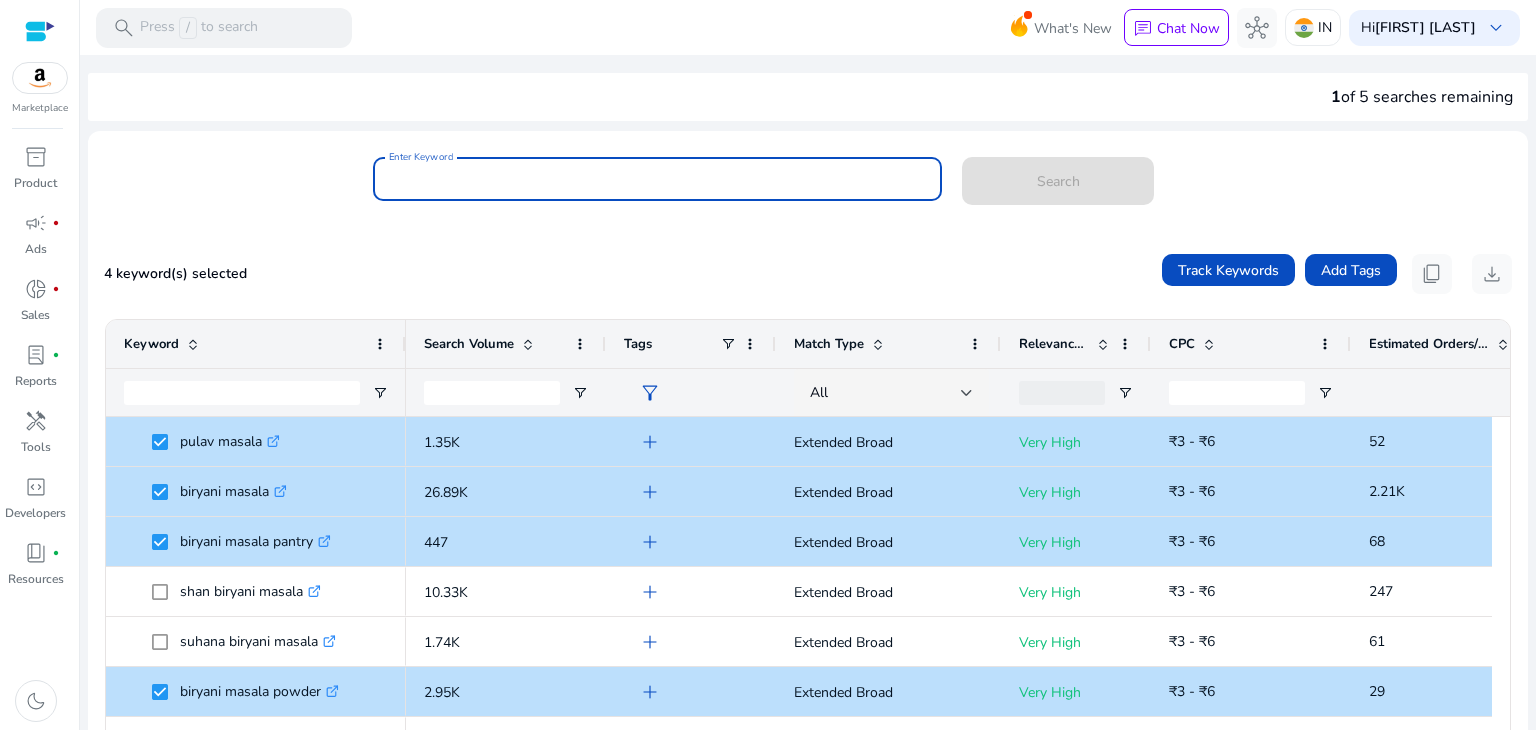type on "*" 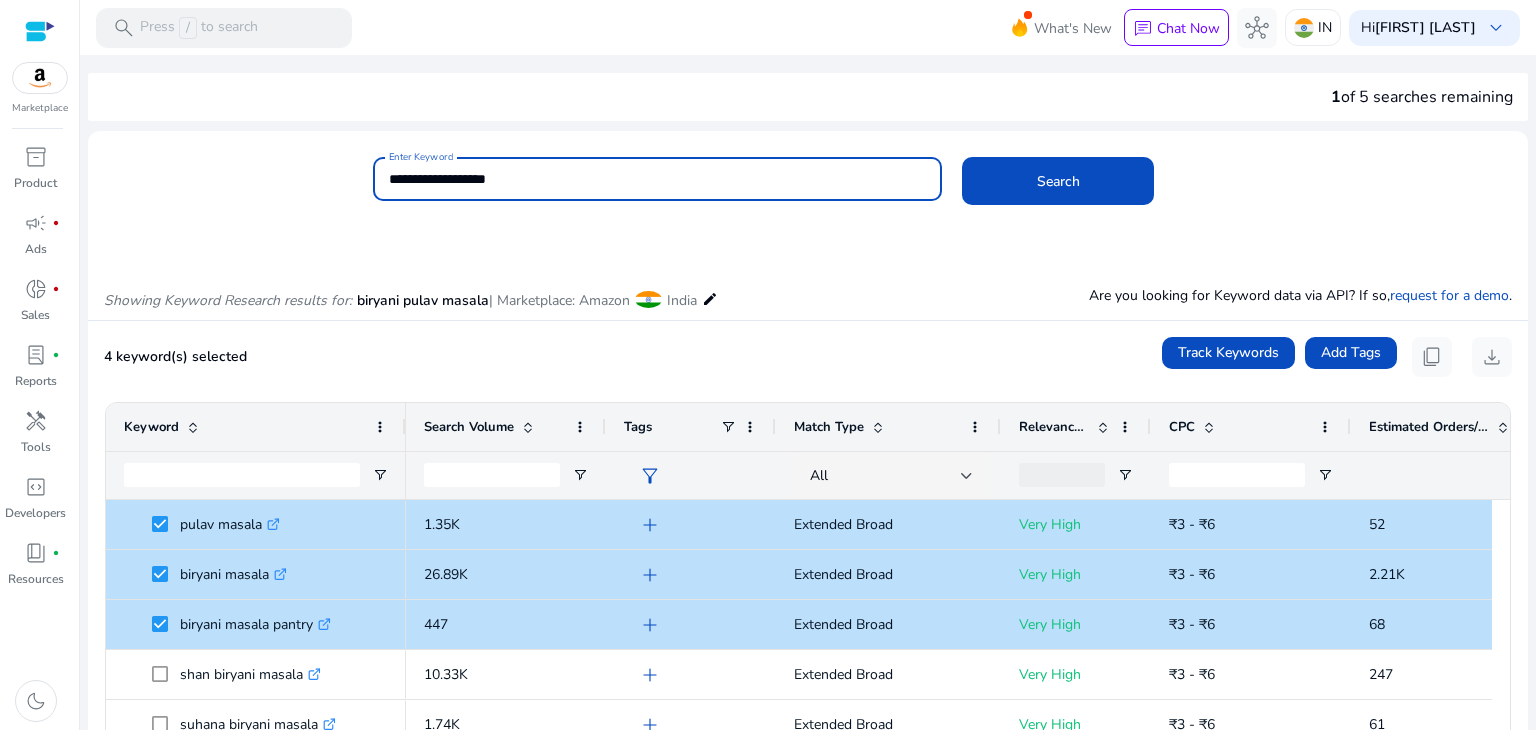 type on "**********" 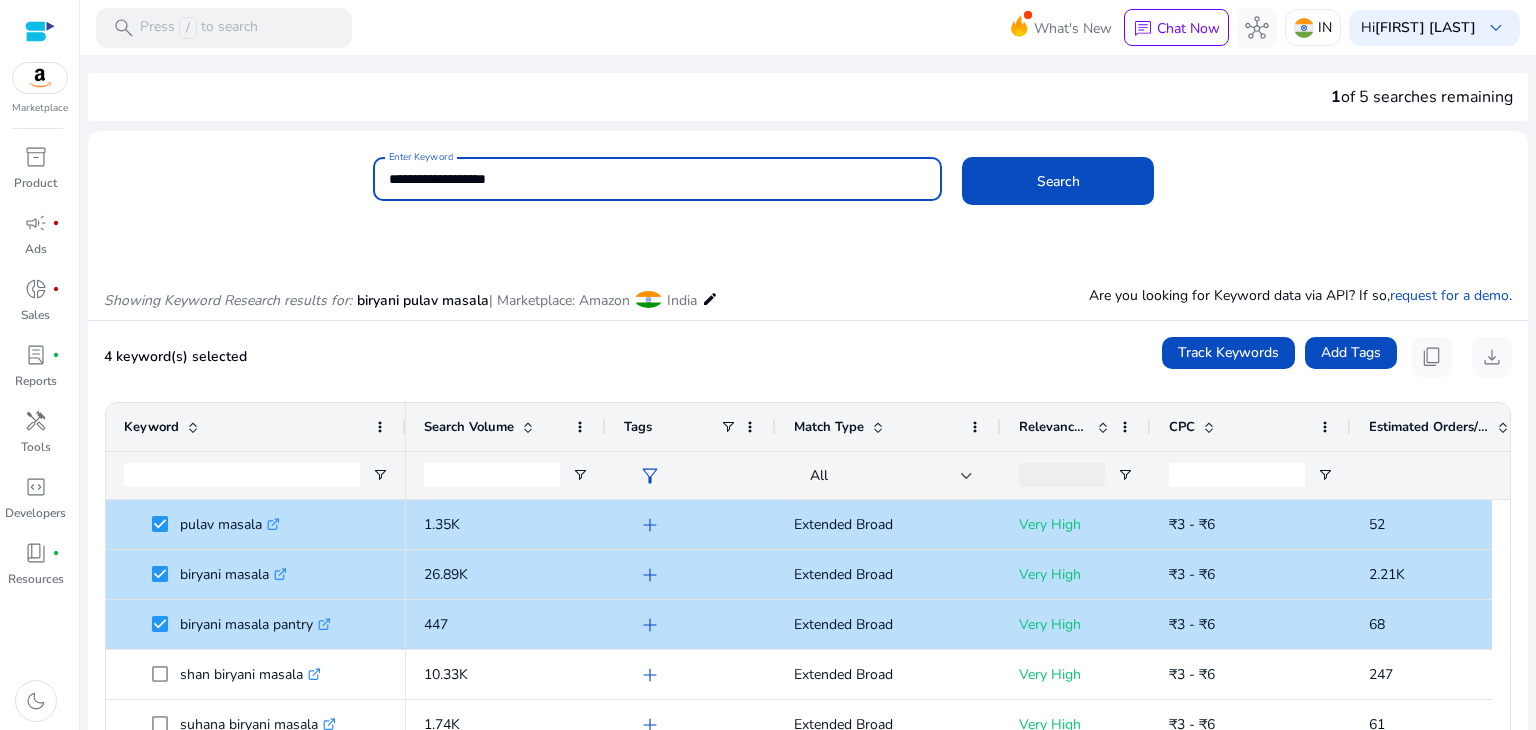 click on "**********" 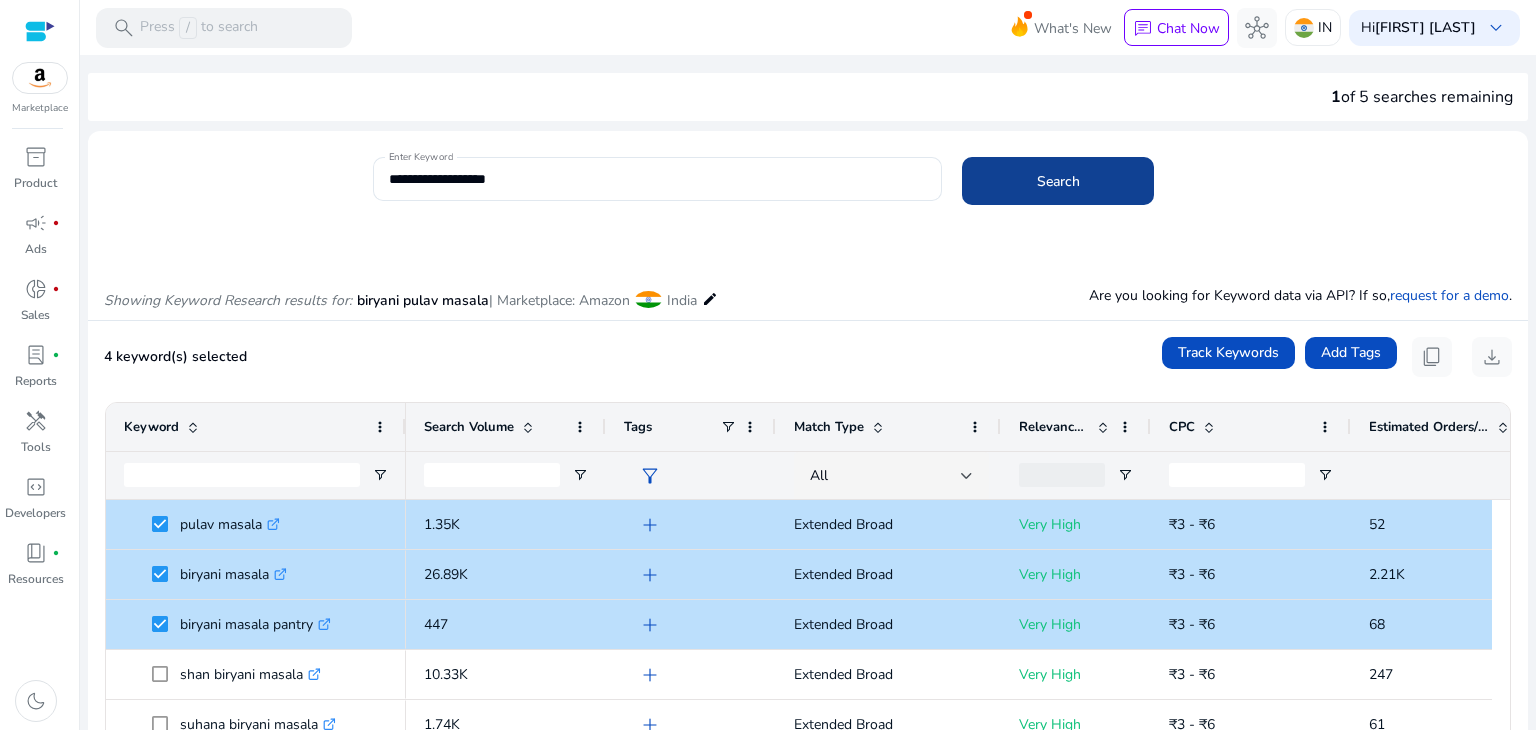 click 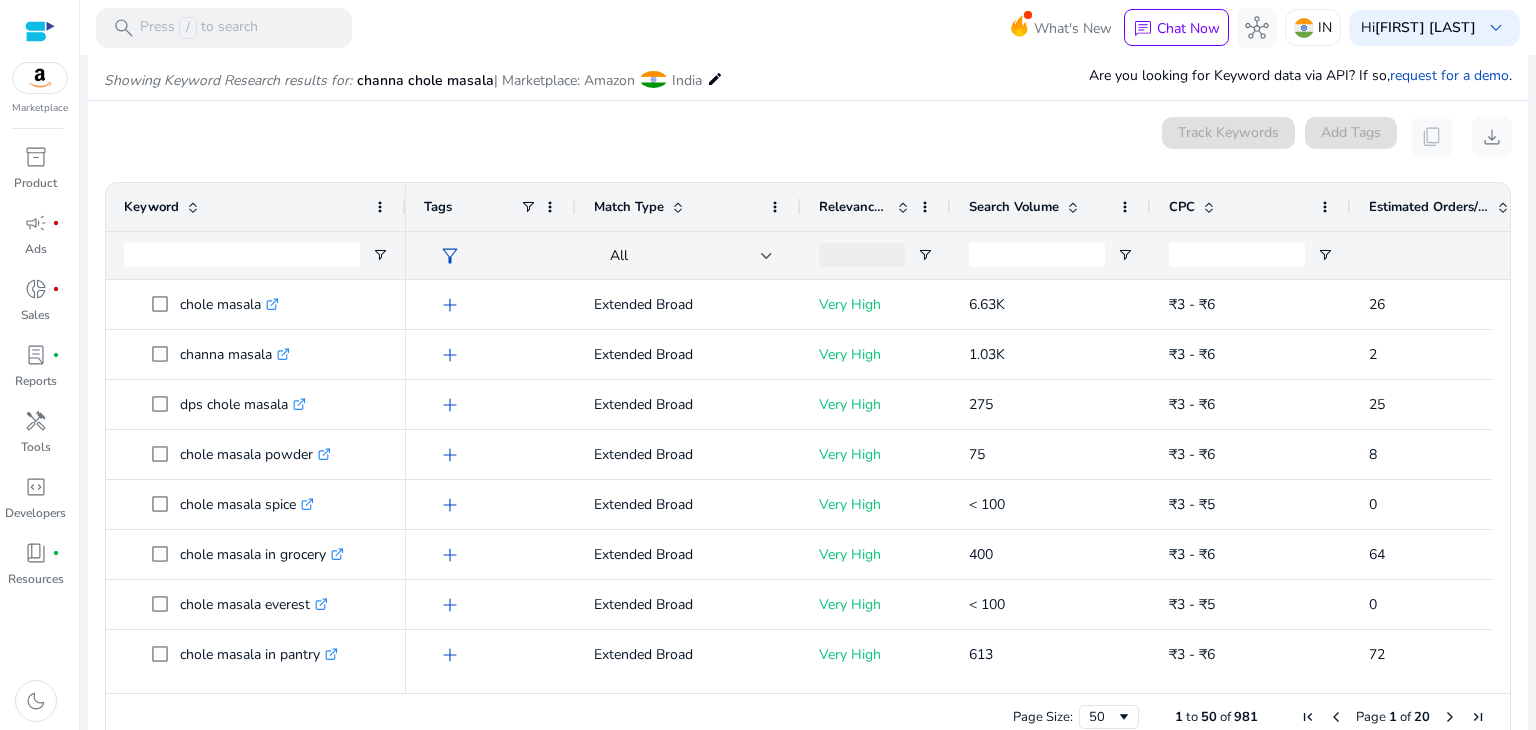 scroll, scrollTop: 238, scrollLeft: 0, axis: vertical 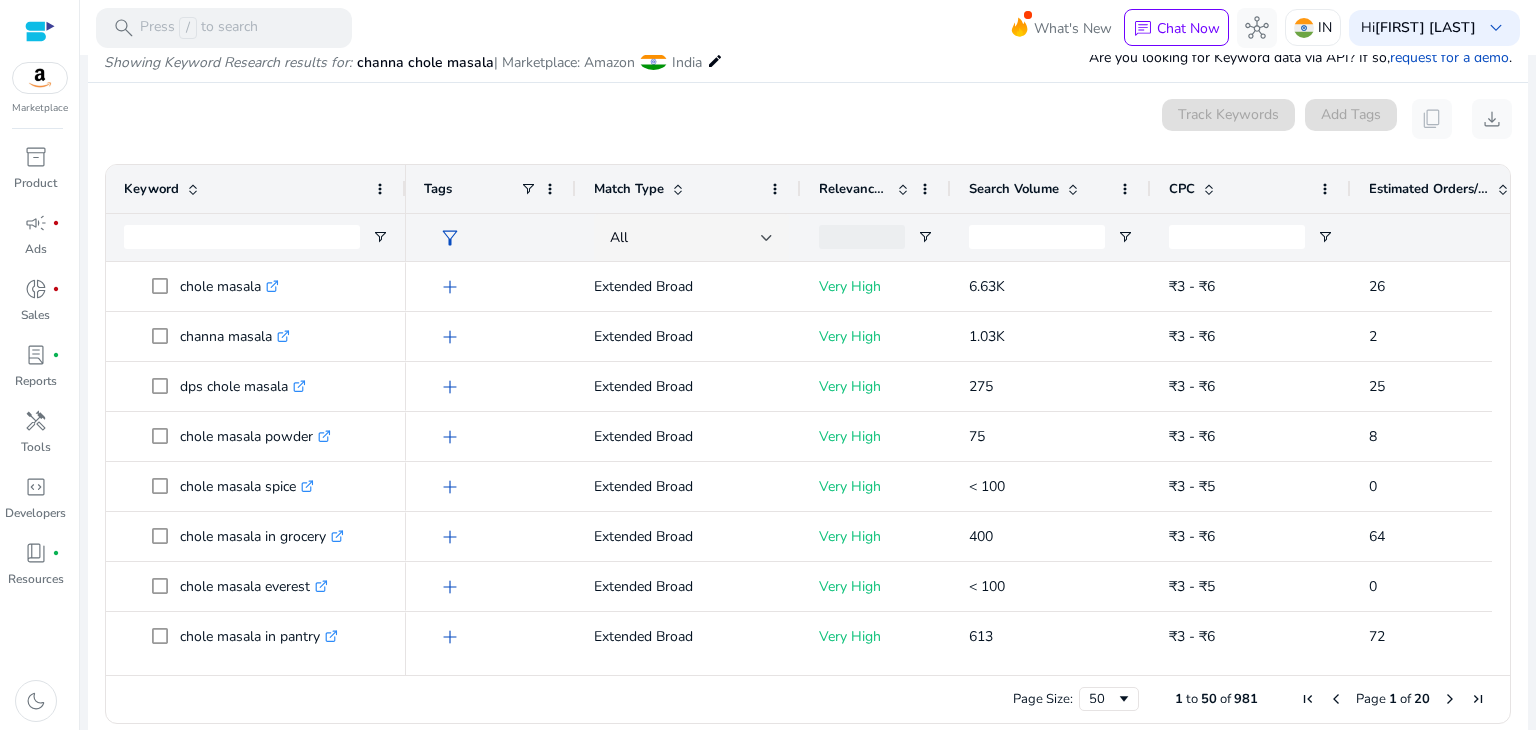 click on "0 keyword(s) selected   Track Keywords   Add Tags   content_copy   download" at bounding box center (808, 119) 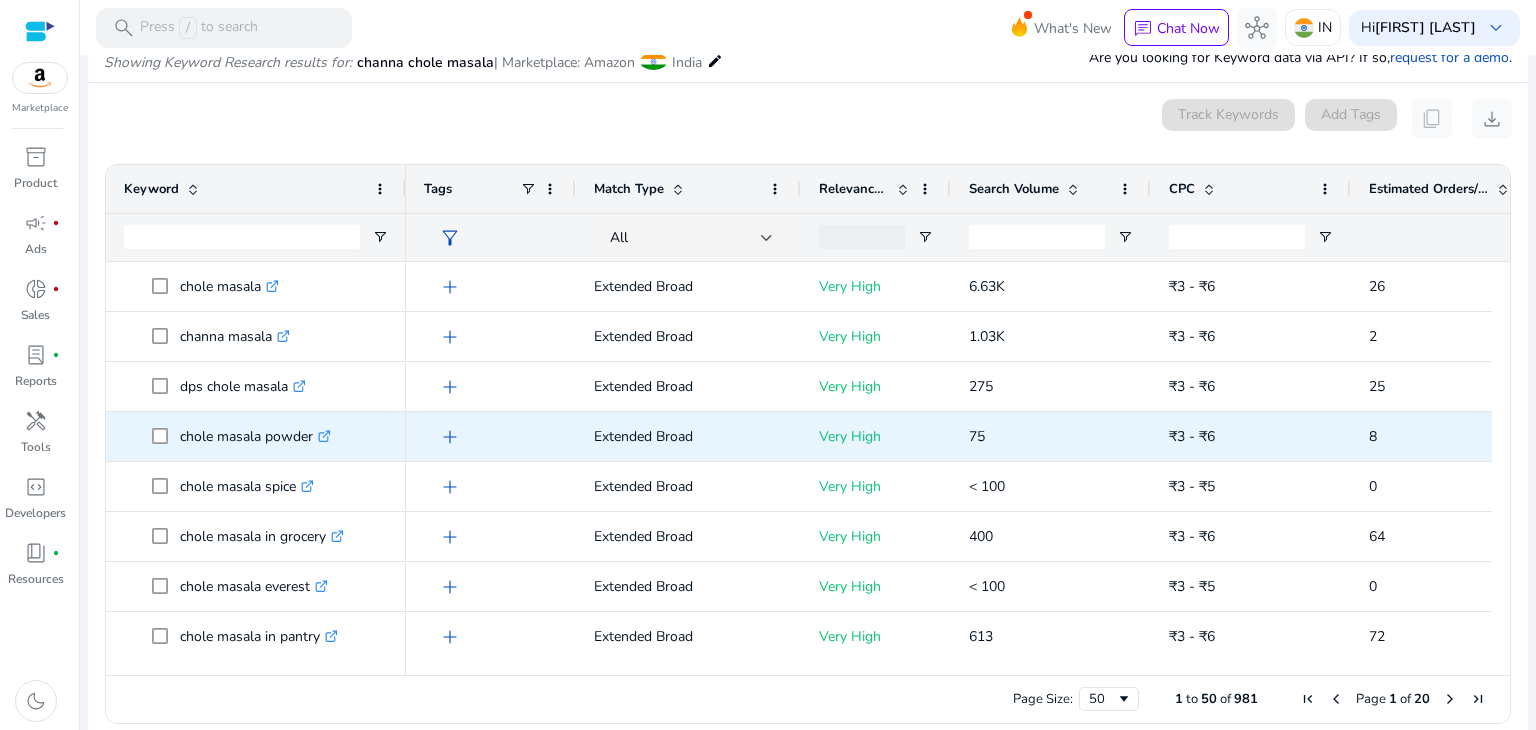 scroll, scrollTop: 76, scrollLeft: 0, axis: vertical 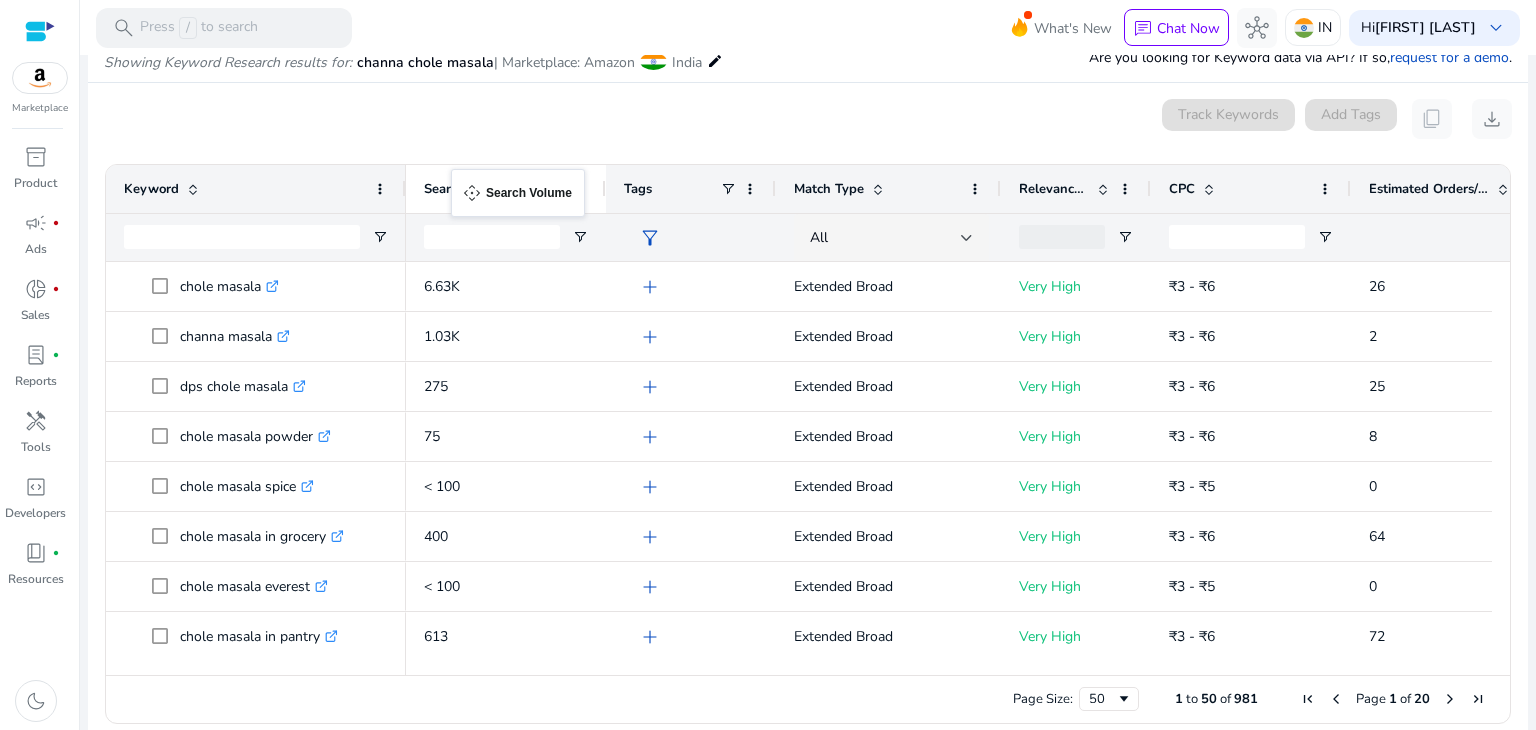 drag, startPoint x: 1004, startPoint y: 176, endPoint x: 463, endPoint y: 181, distance: 541.02313 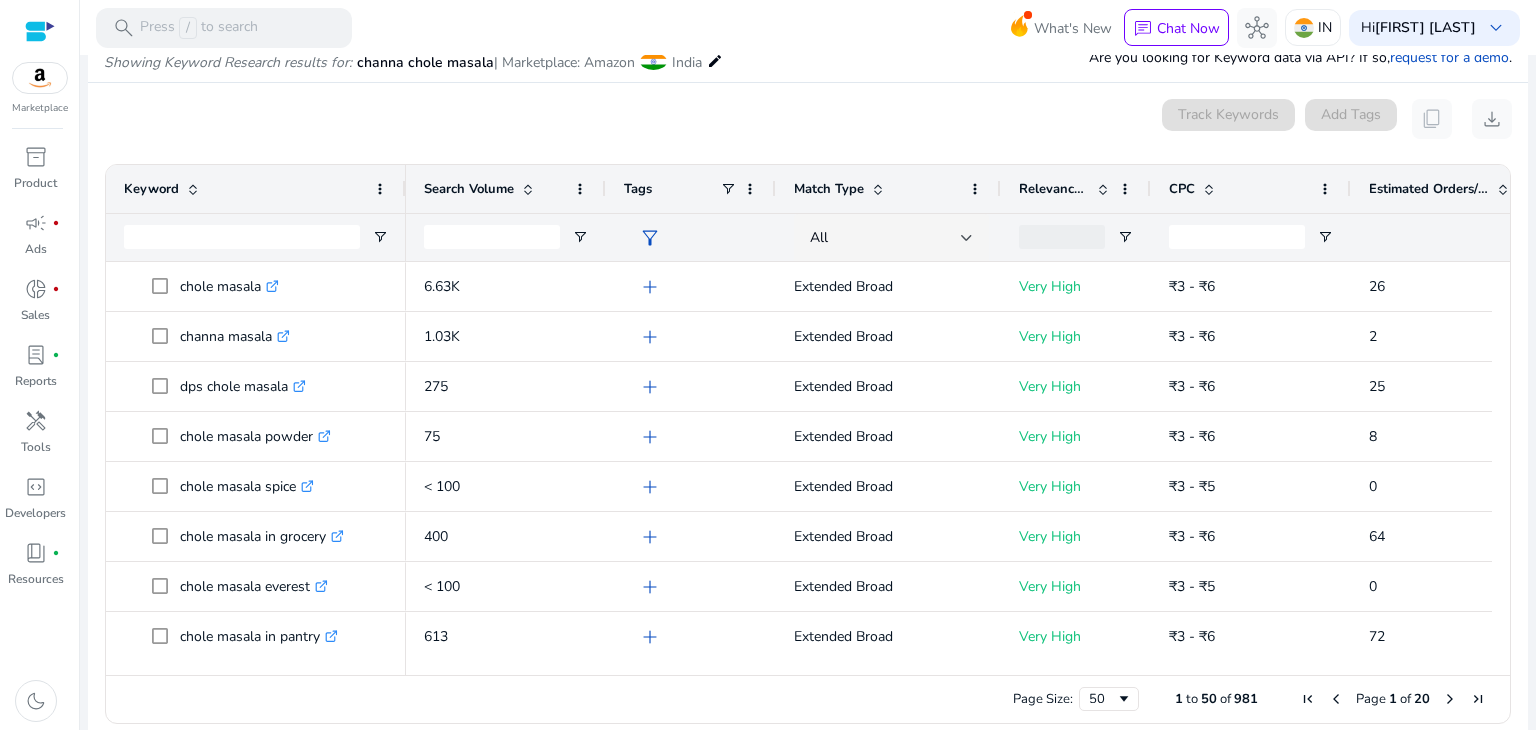 click on "0 keyword(s) selected   Track Keywords   Add Tags   content_copy   download" at bounding box center [808, 119] 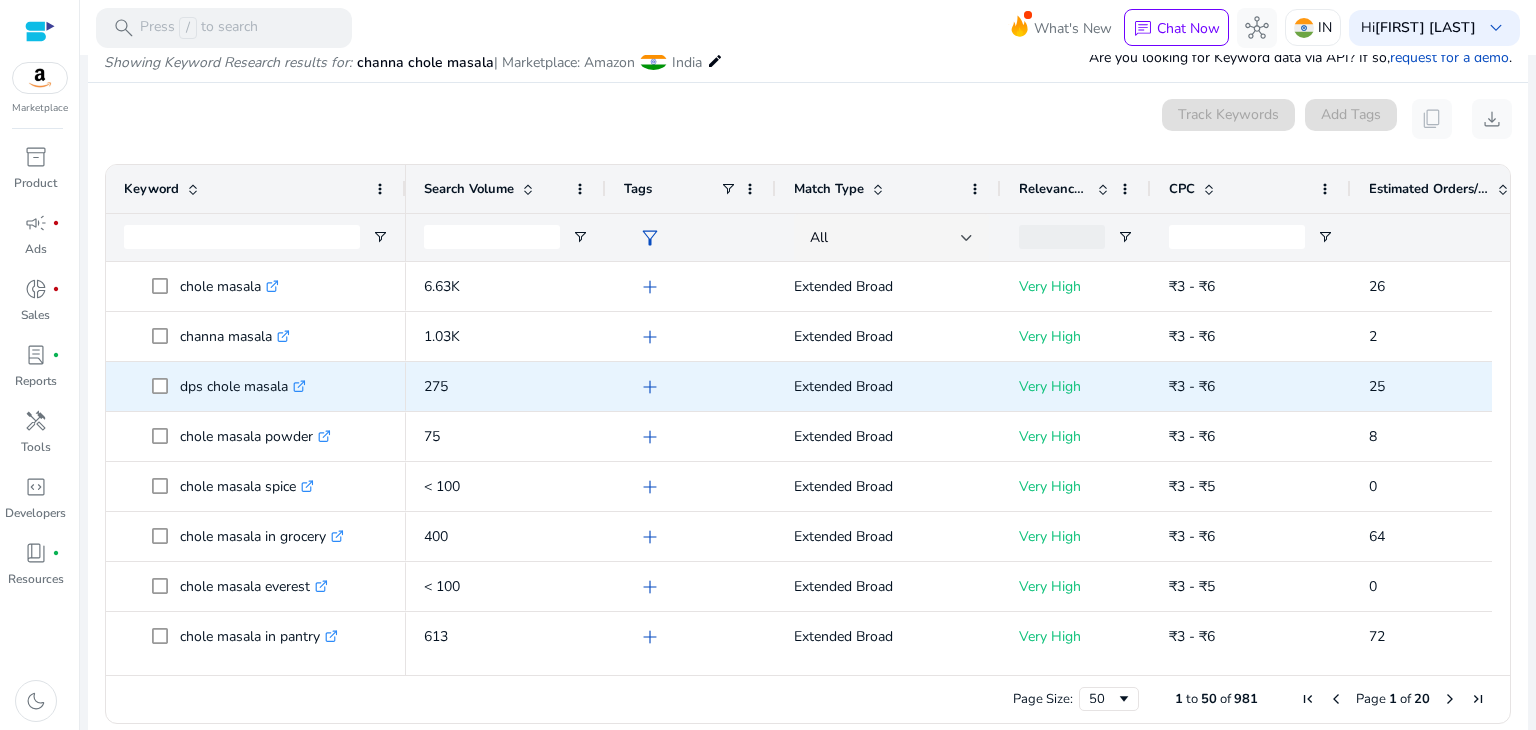scroll, scrollTop: 82, scrollLeft: 0, axis: vertical 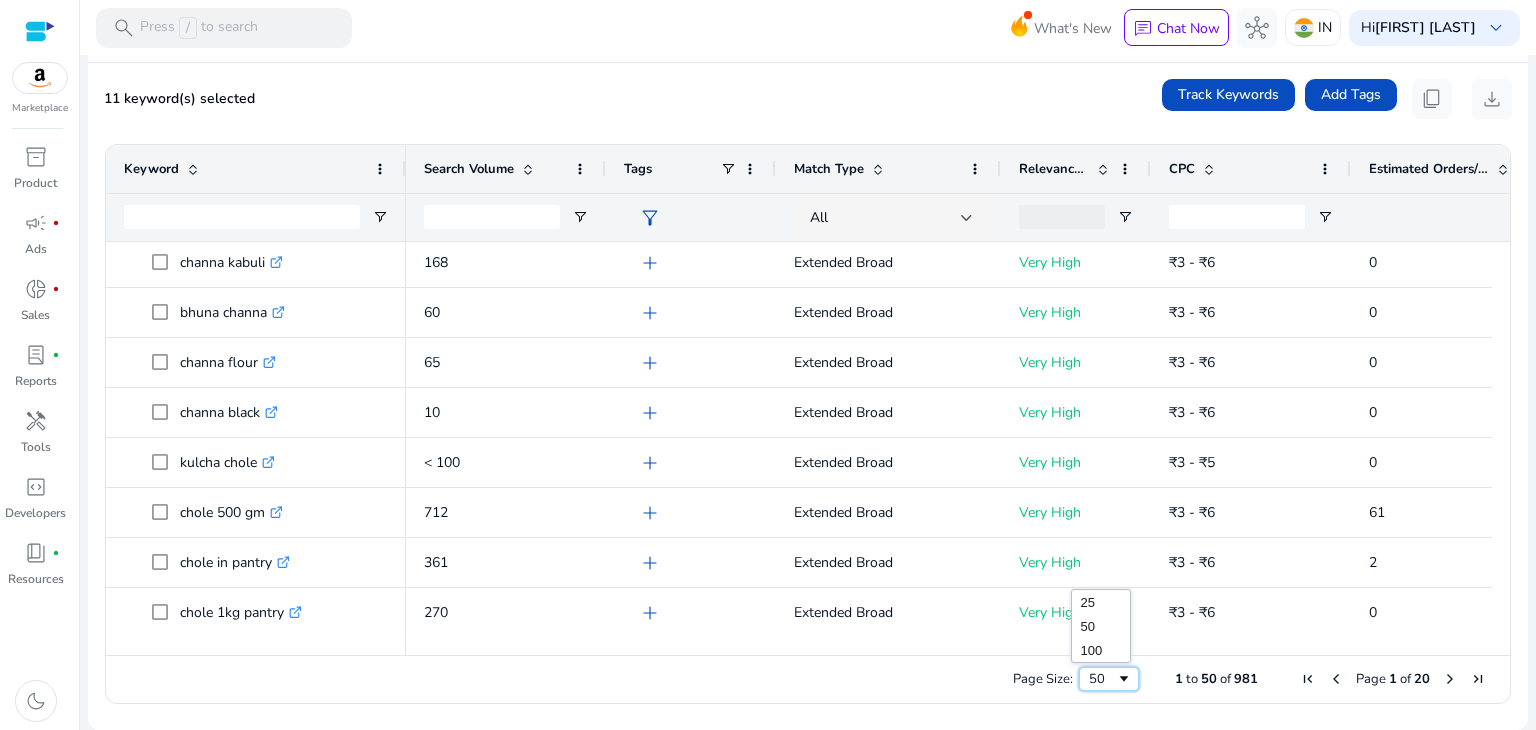 click at bounding box center [1124, 679] 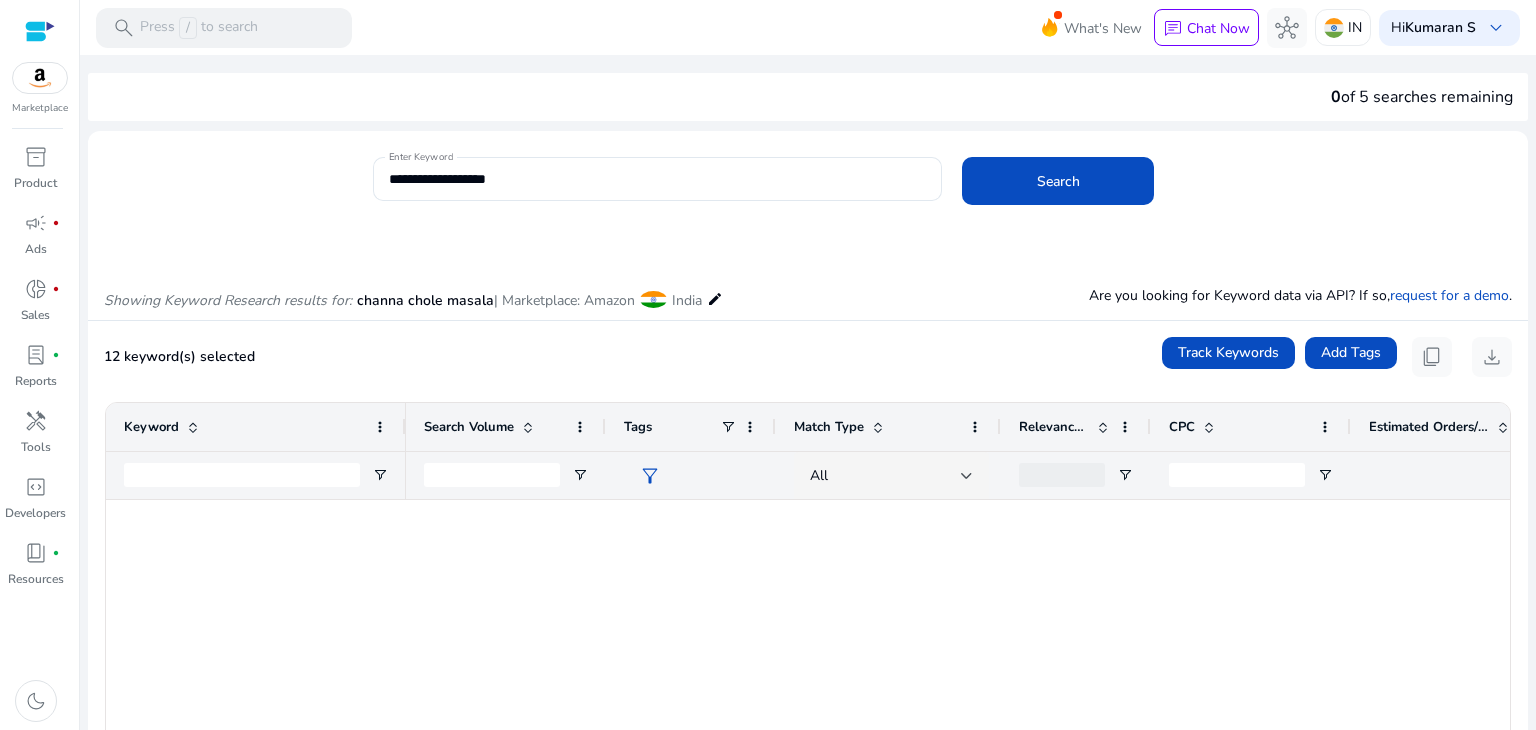 scroll, scrollTop: 0, scrollLeft: 0, axis: both 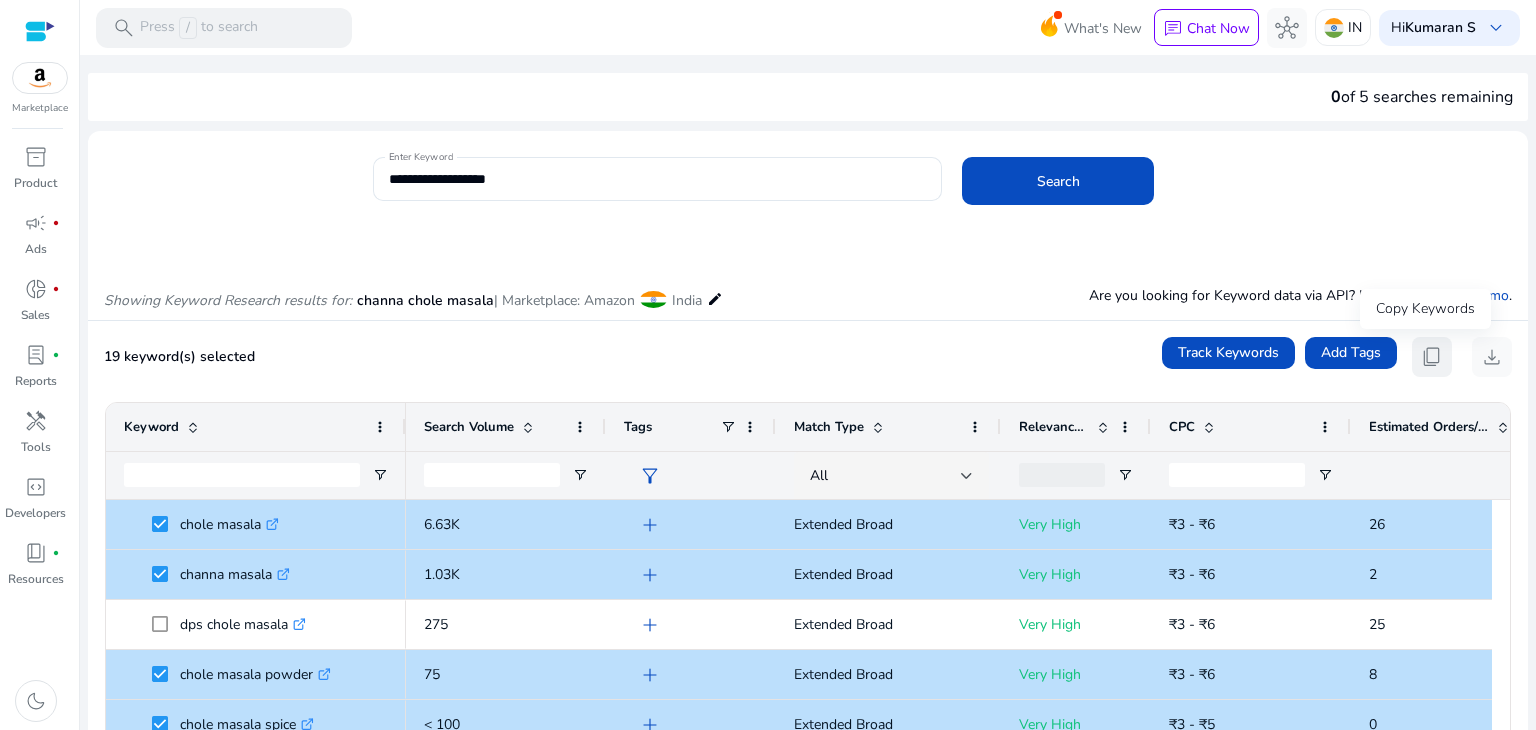 click on "content_copy" at bounding box center [1432, 357] 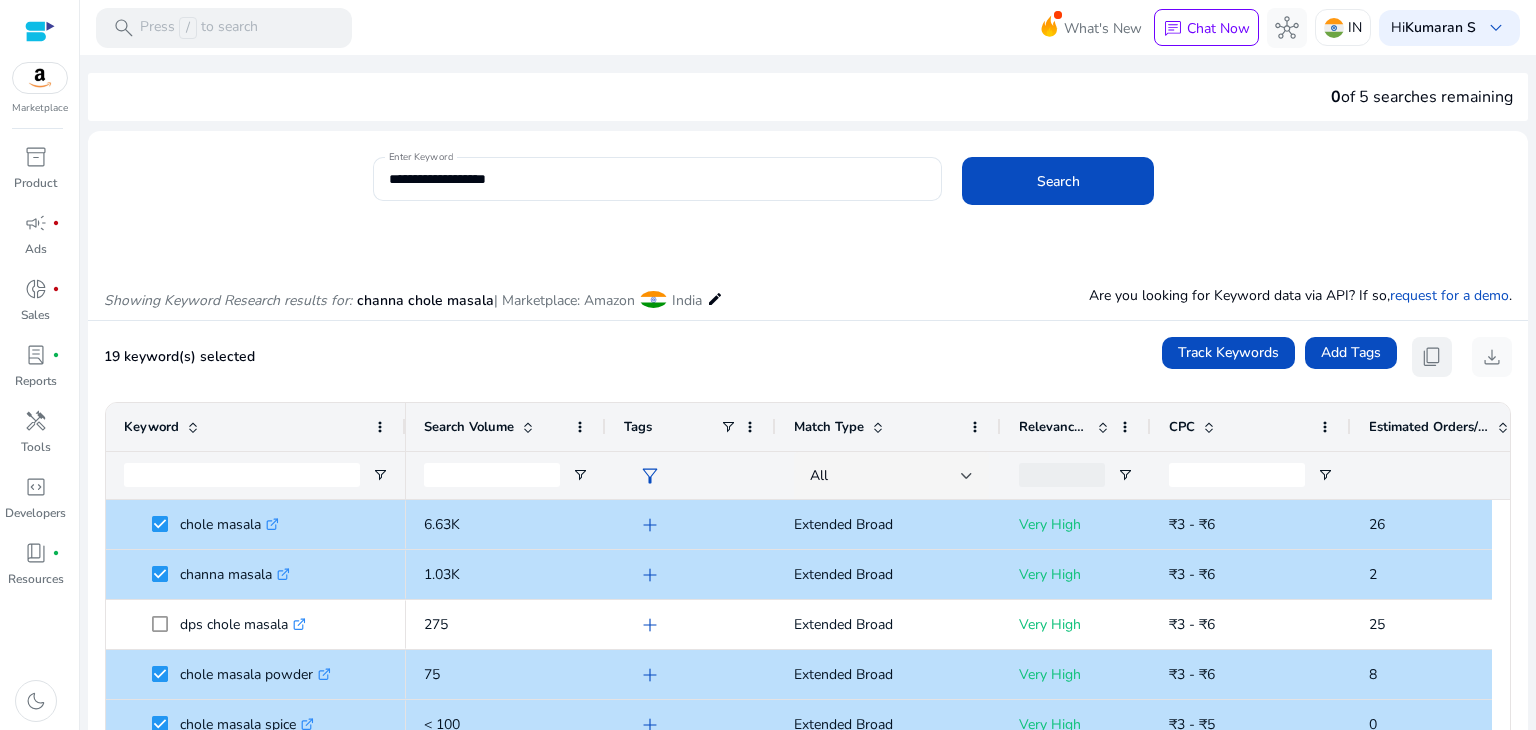 click on "content_copy" at bounding box center [1432, 357] 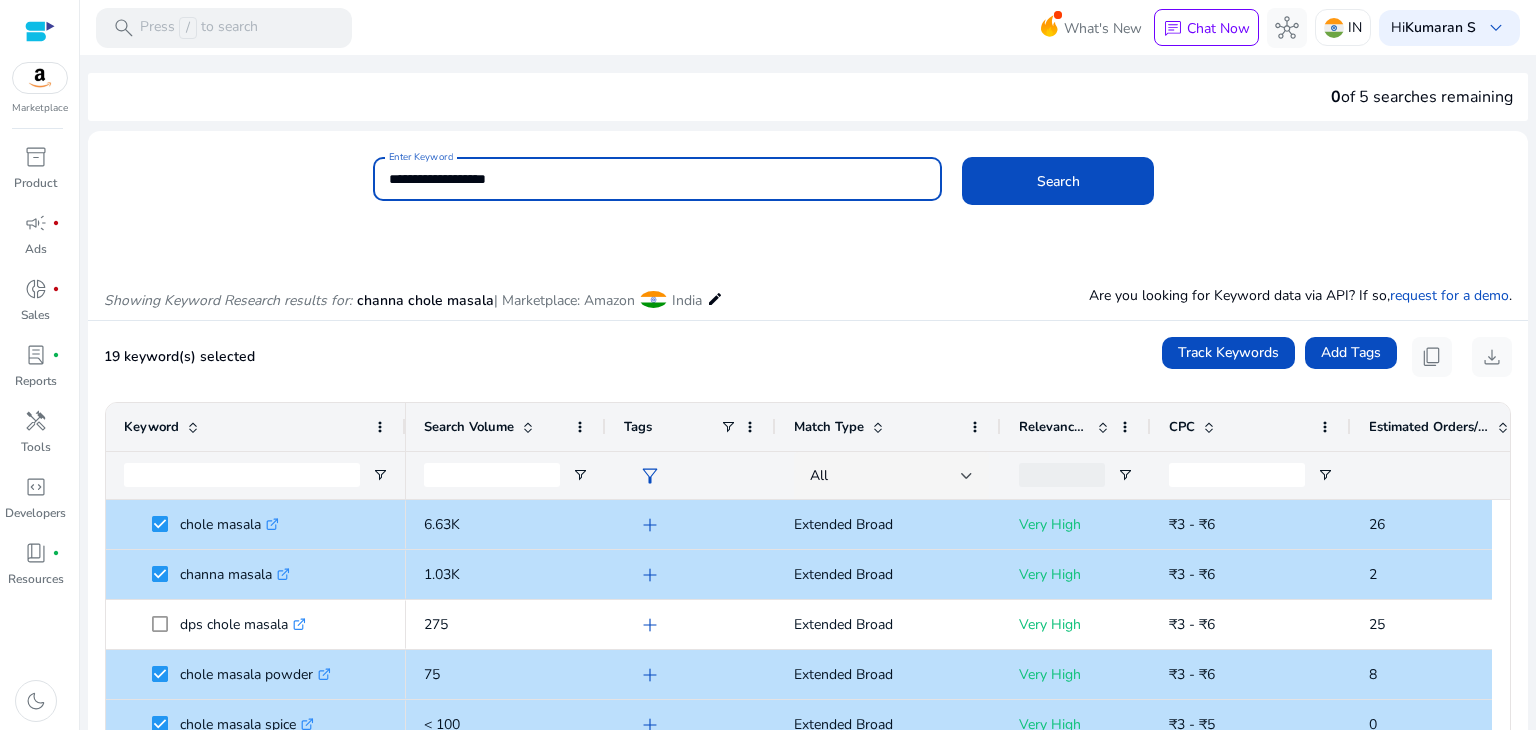 click on "**********" at bounding box center [658, 179] 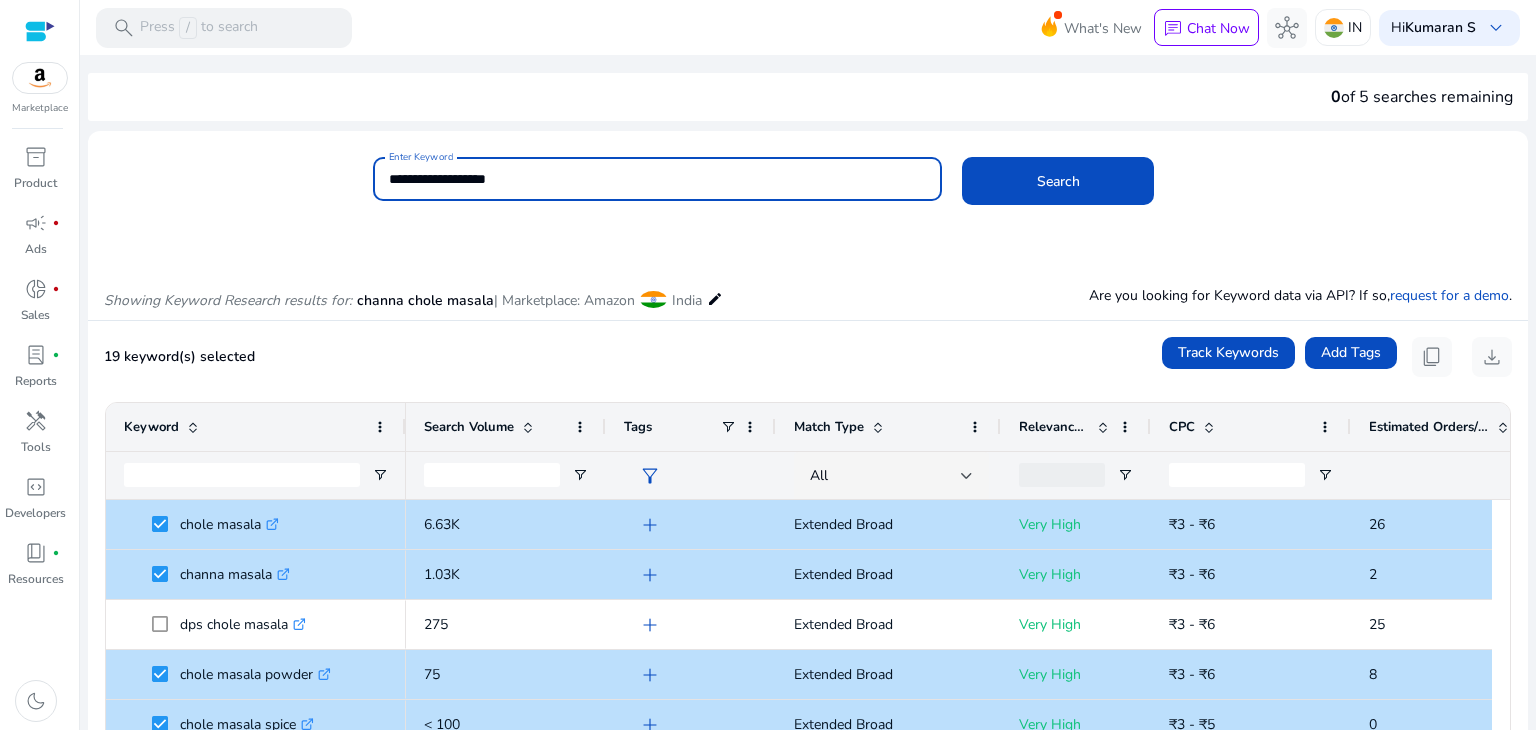 click on "**********" at bounding box center (658, 179) 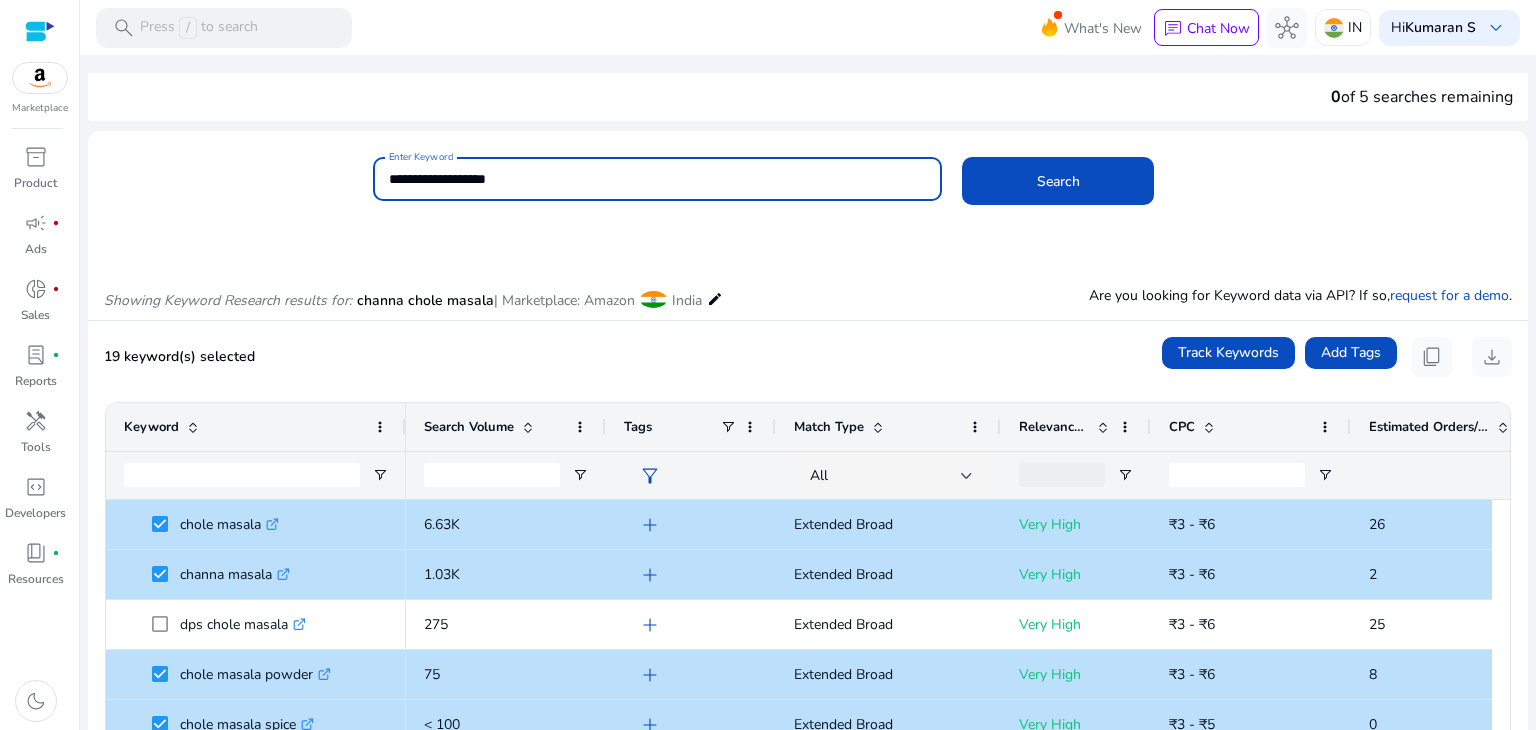 click on "**********" at bounding box center [658, 179] 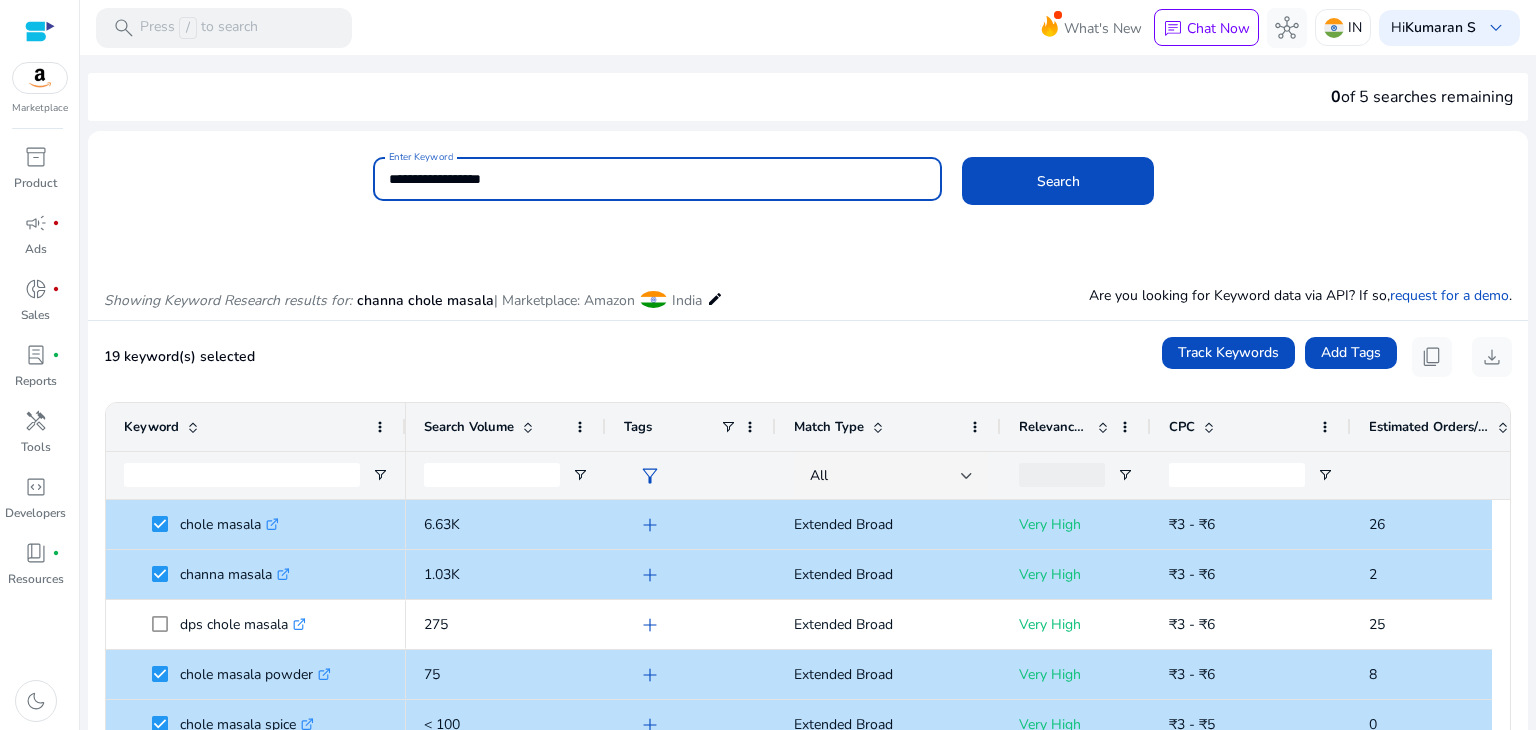 type on "**********" 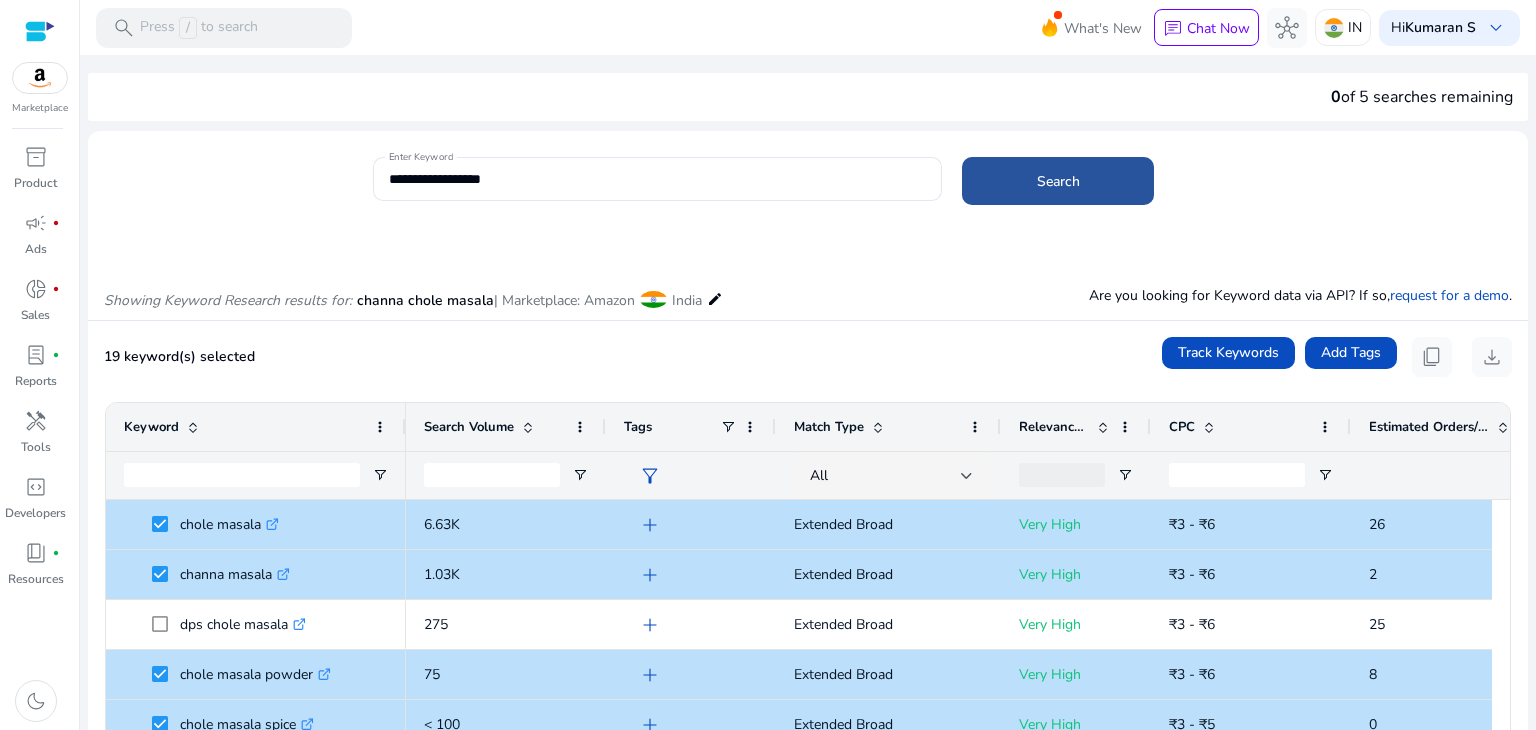 click 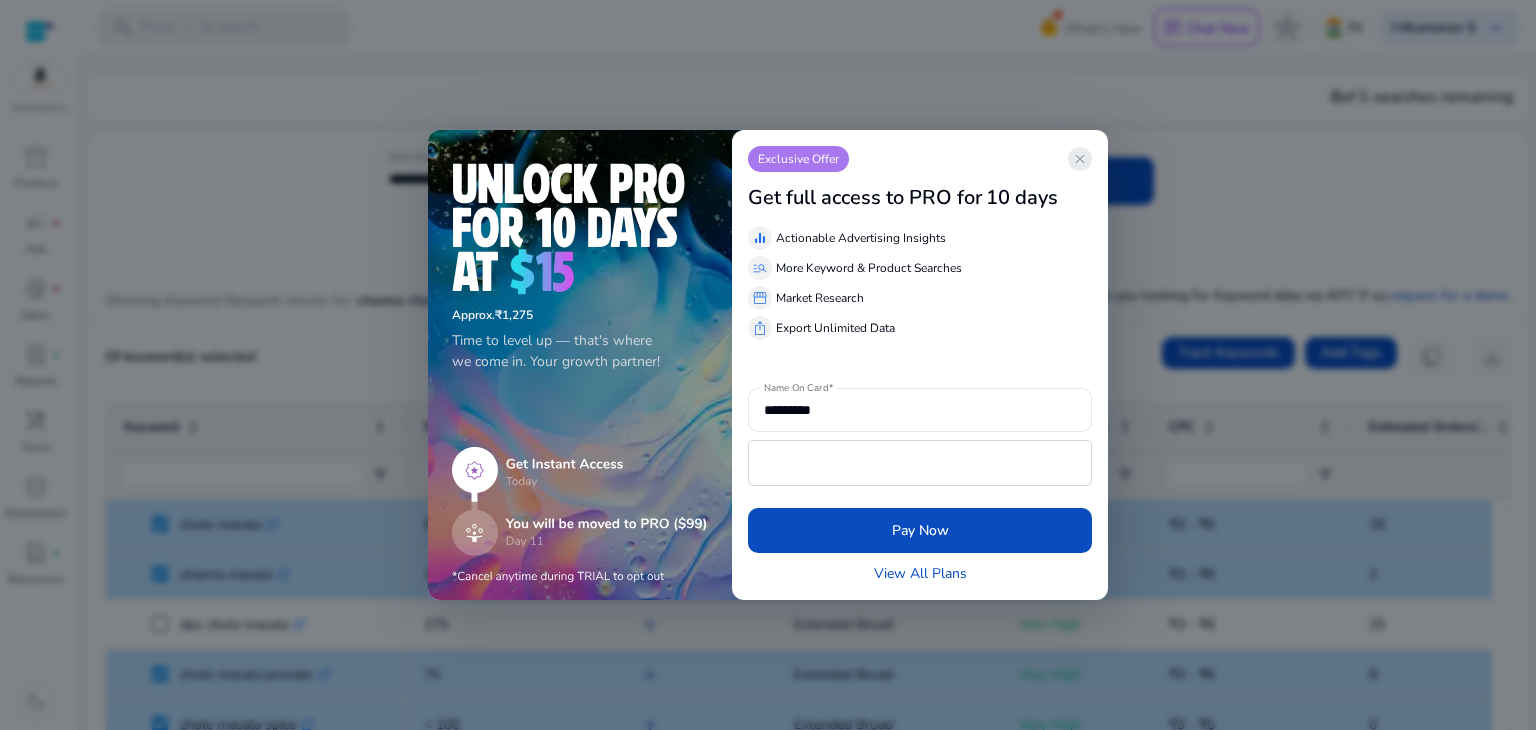 click on "close" at bounding box center (1080, 159) 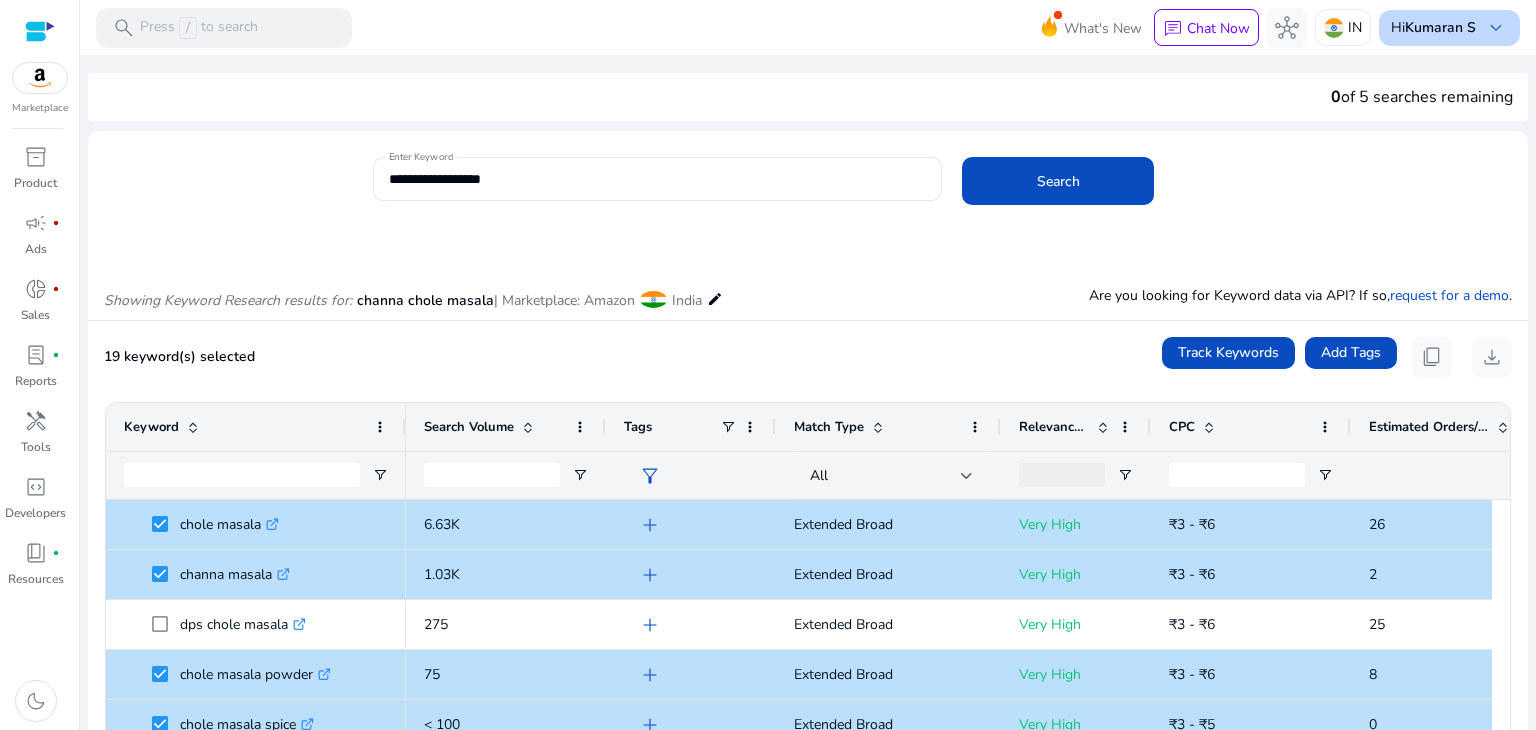 click on "Hi  Kumaran S  keyboard_arrow_down" at bounding box center (1449, 28) 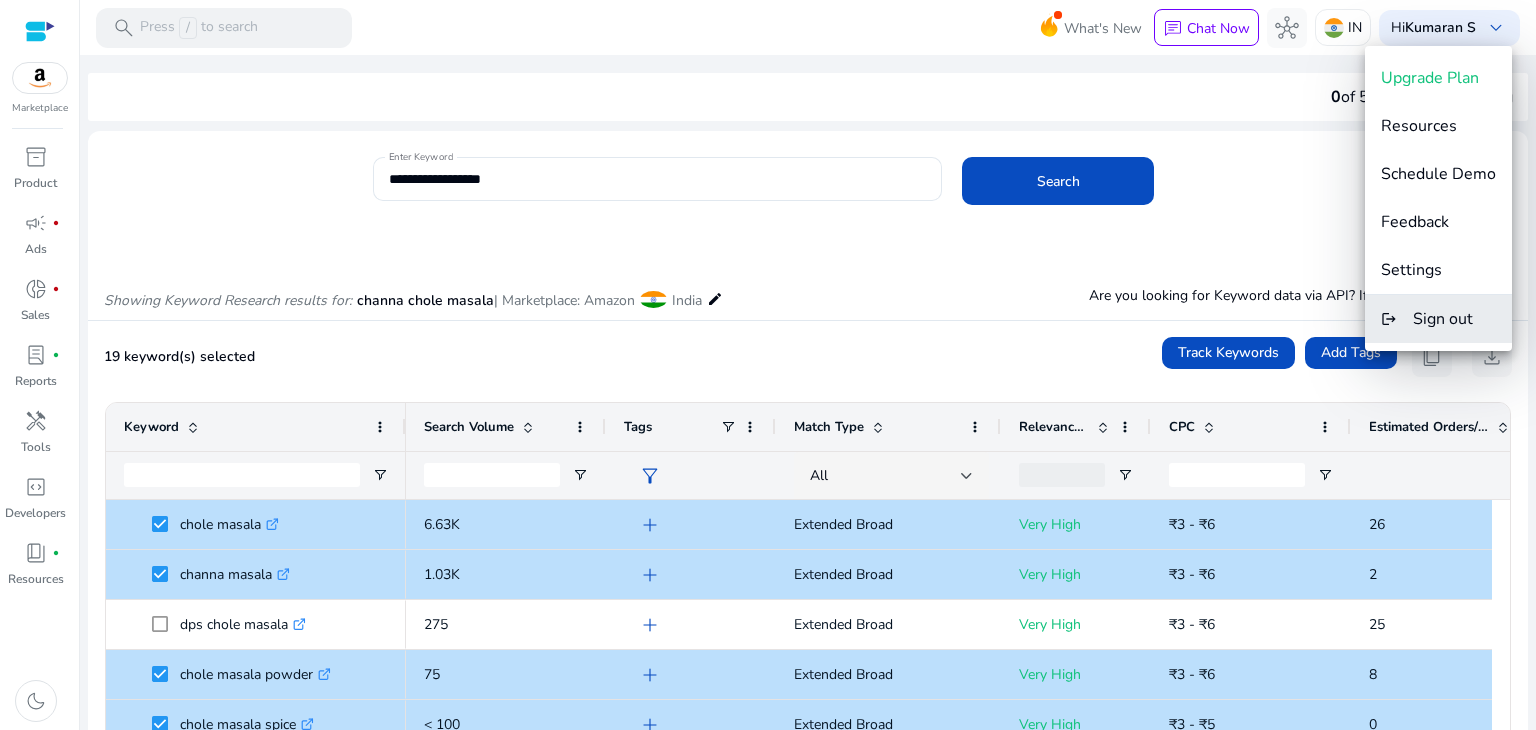 click on "Sign out" at bounding box center [1443, 319] 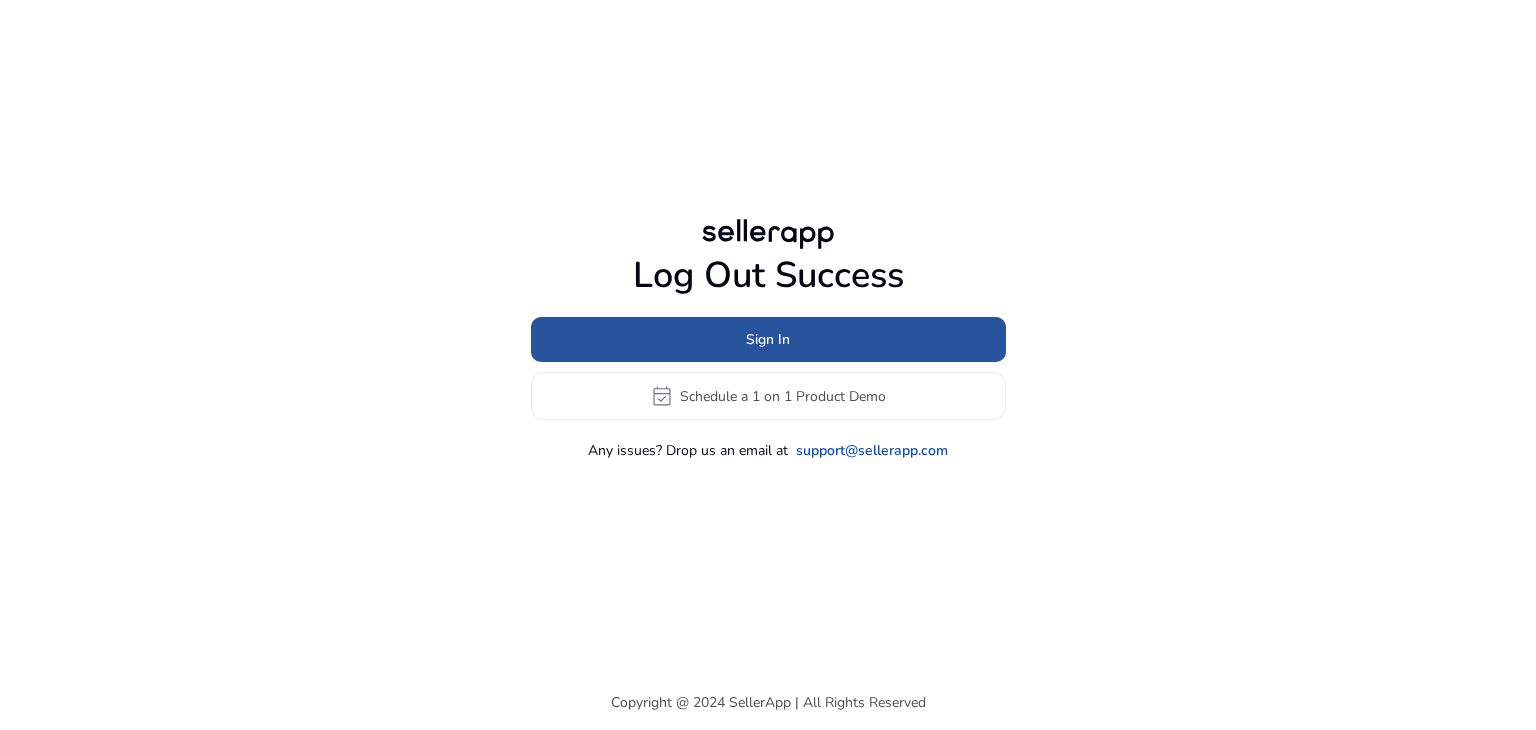 click 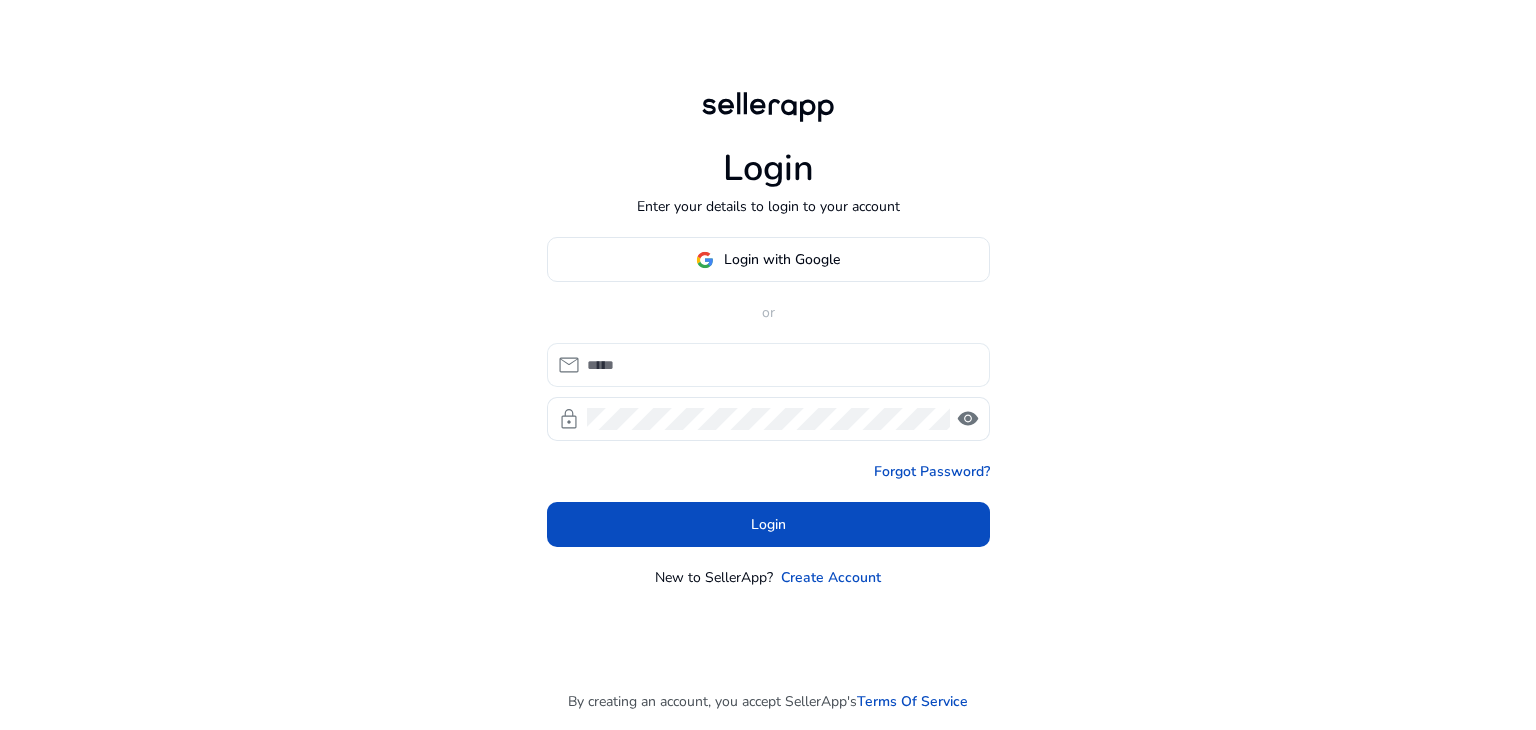 type on "**********" 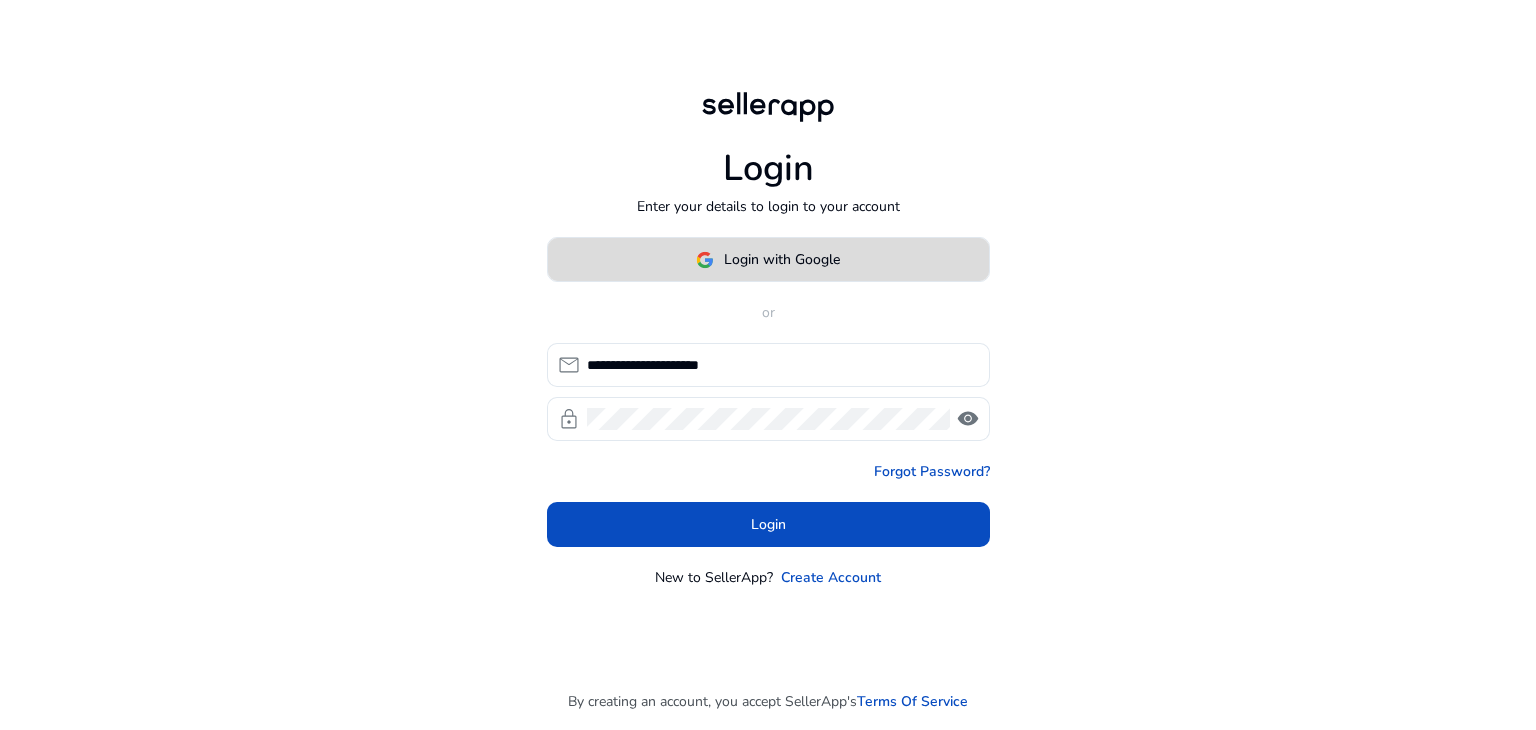 click on "Login with Google" 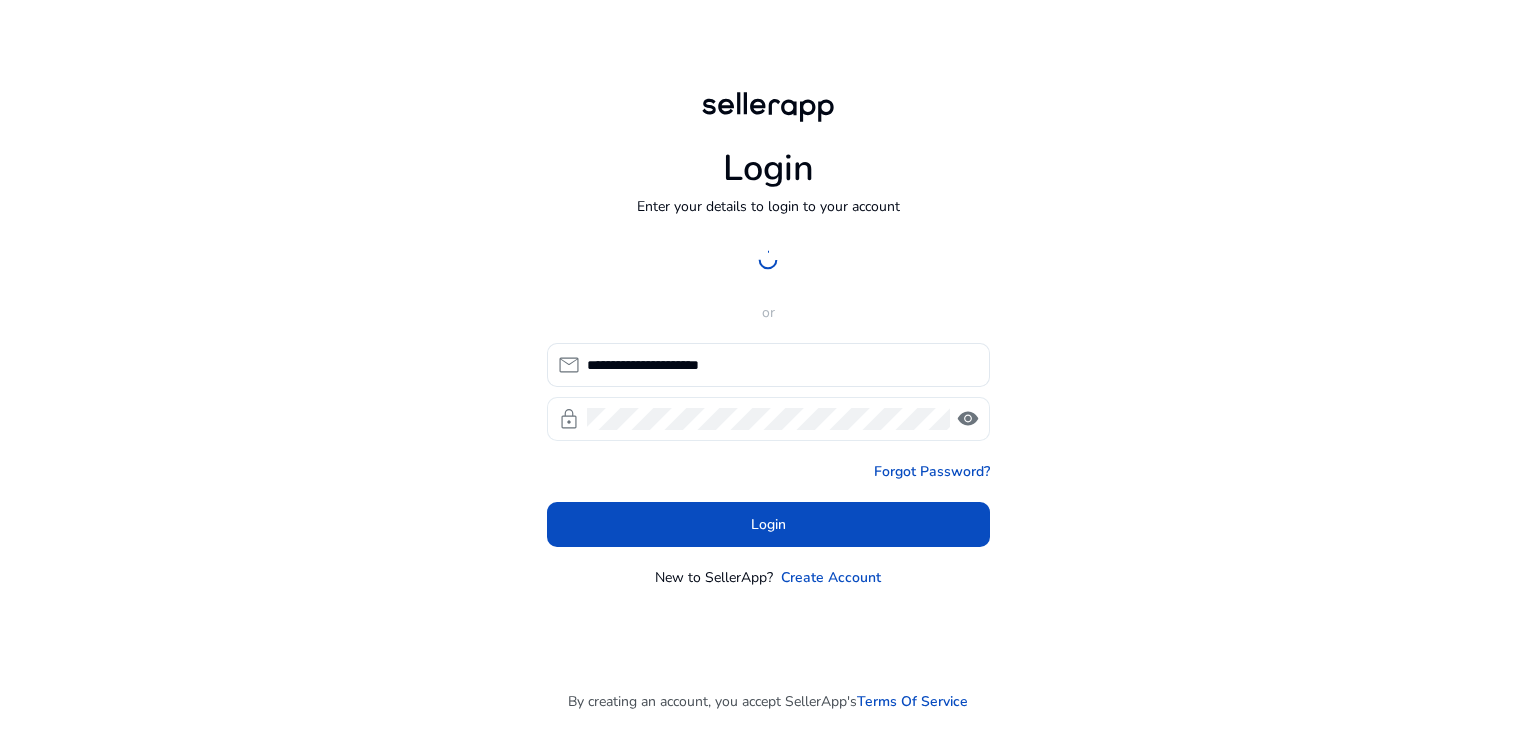 click on "visibility" 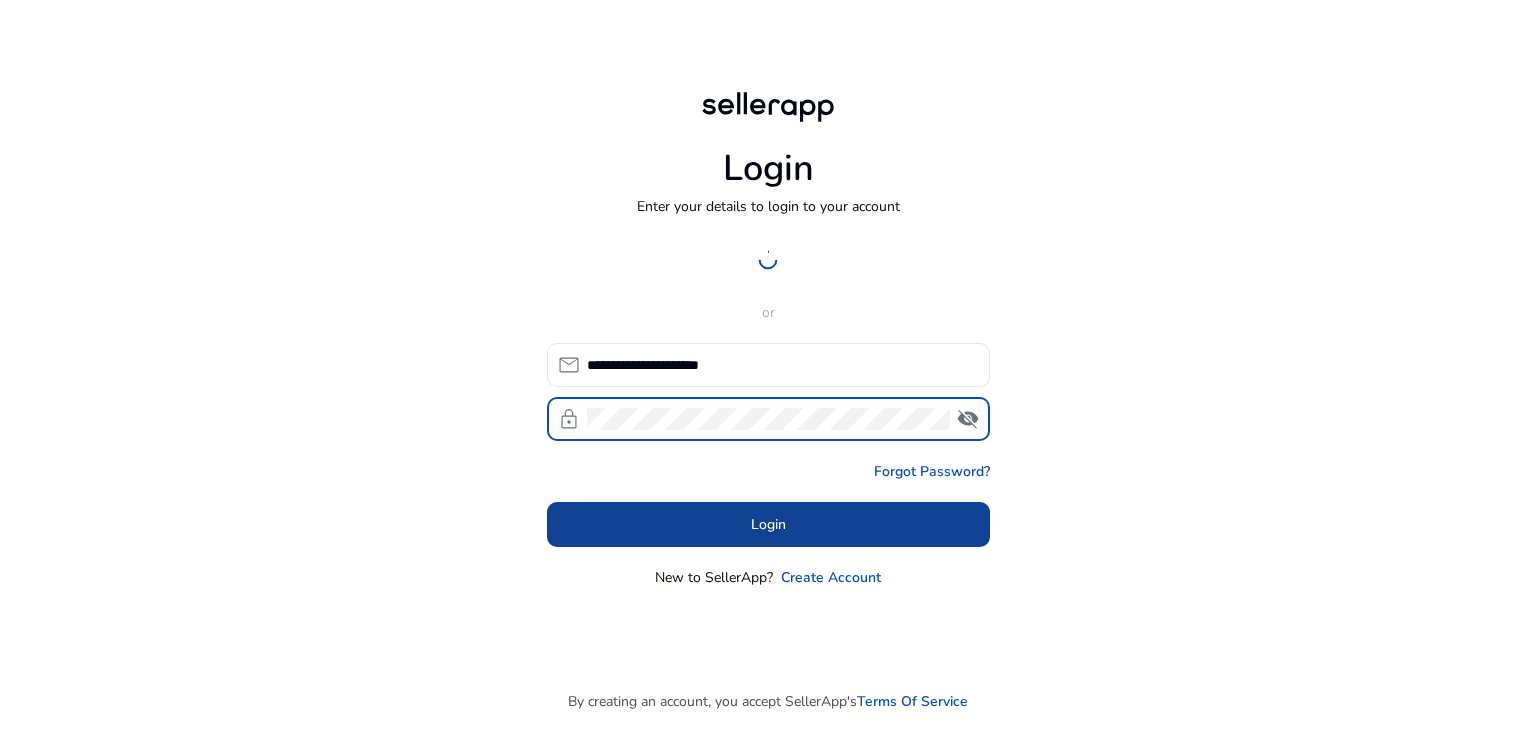 click at bounding box center [768, 525] 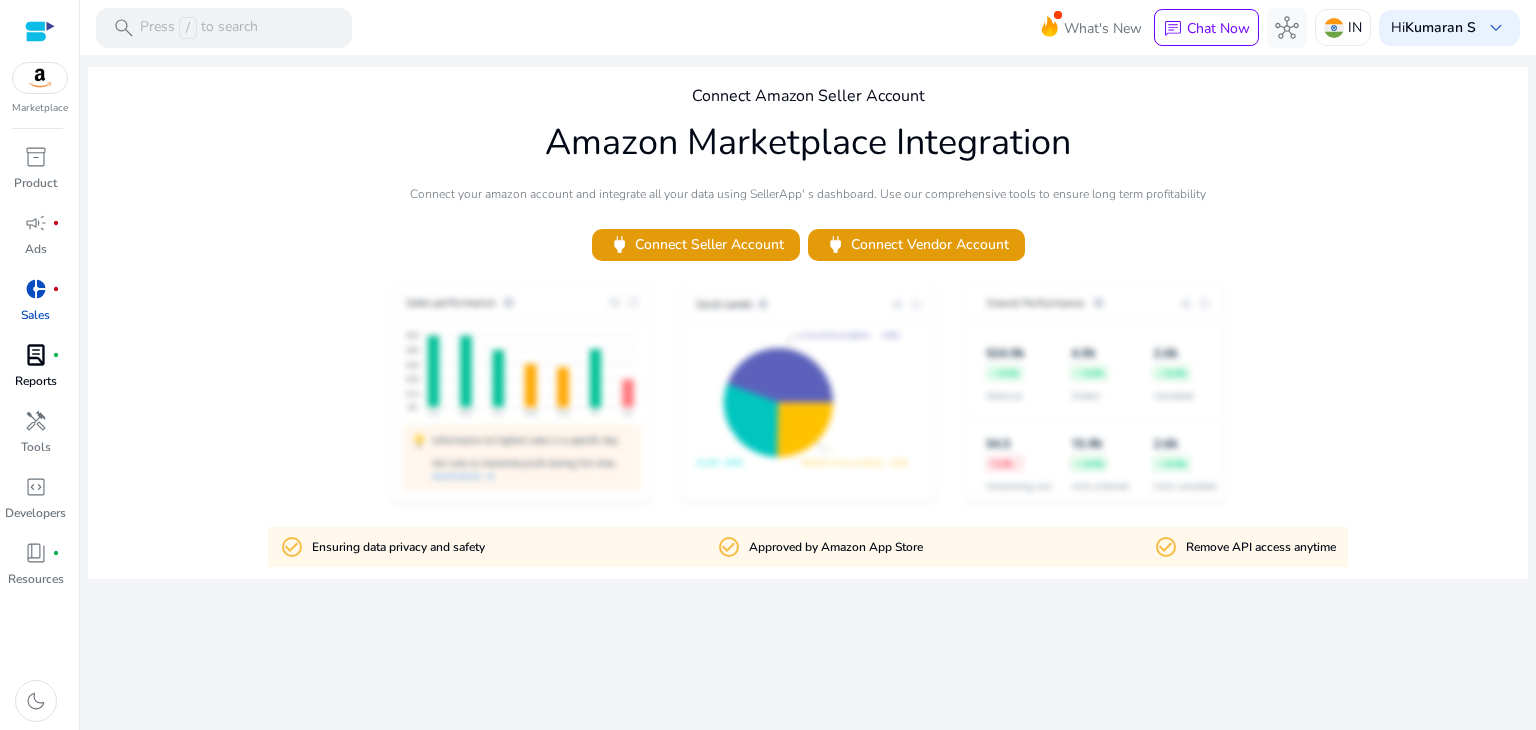 click on "lab_profile   fiber_manual_record   Reports" at bounding box center (35, 372) 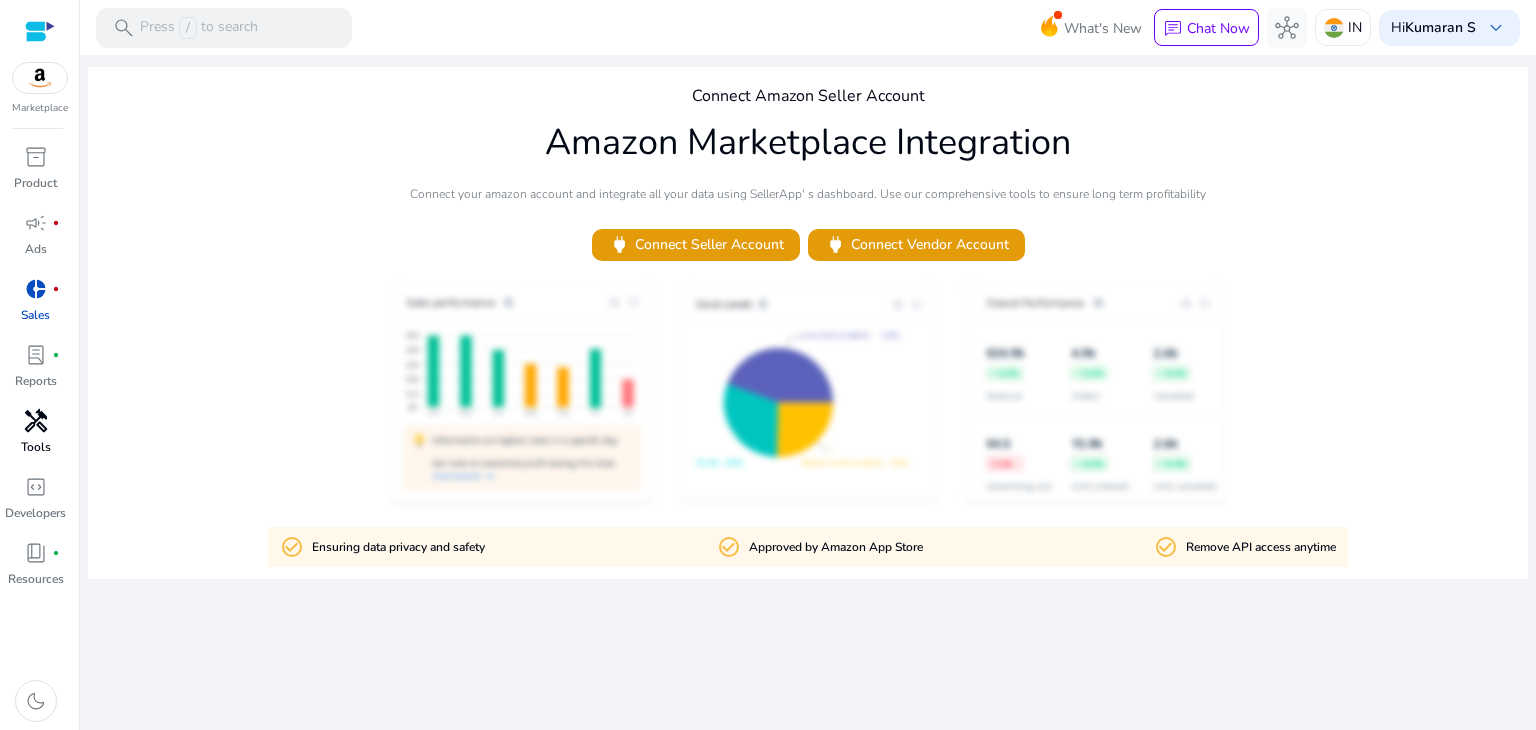 click on "handyman" at bounding box center (36, 421) 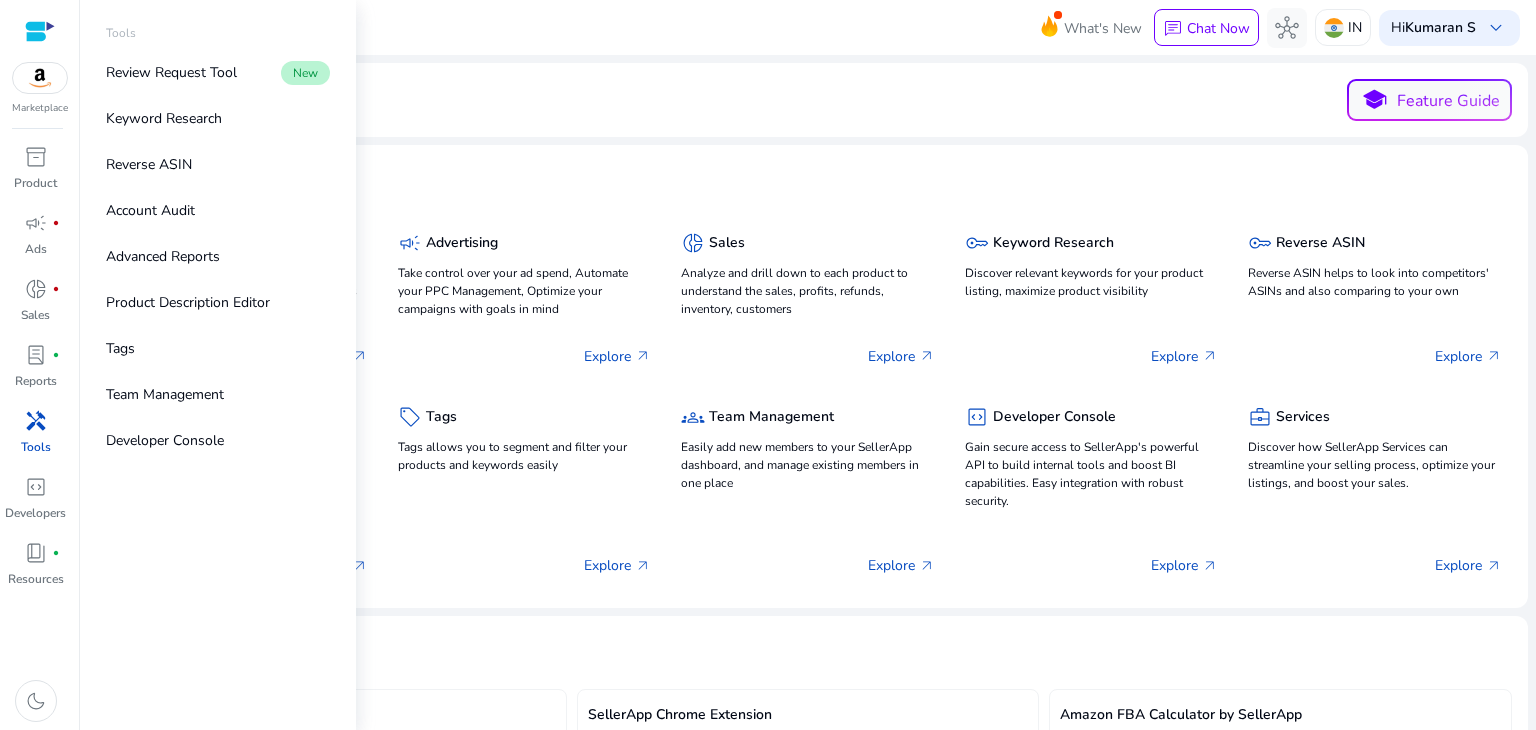 click on "handyman" at bounding box center (36, 421) 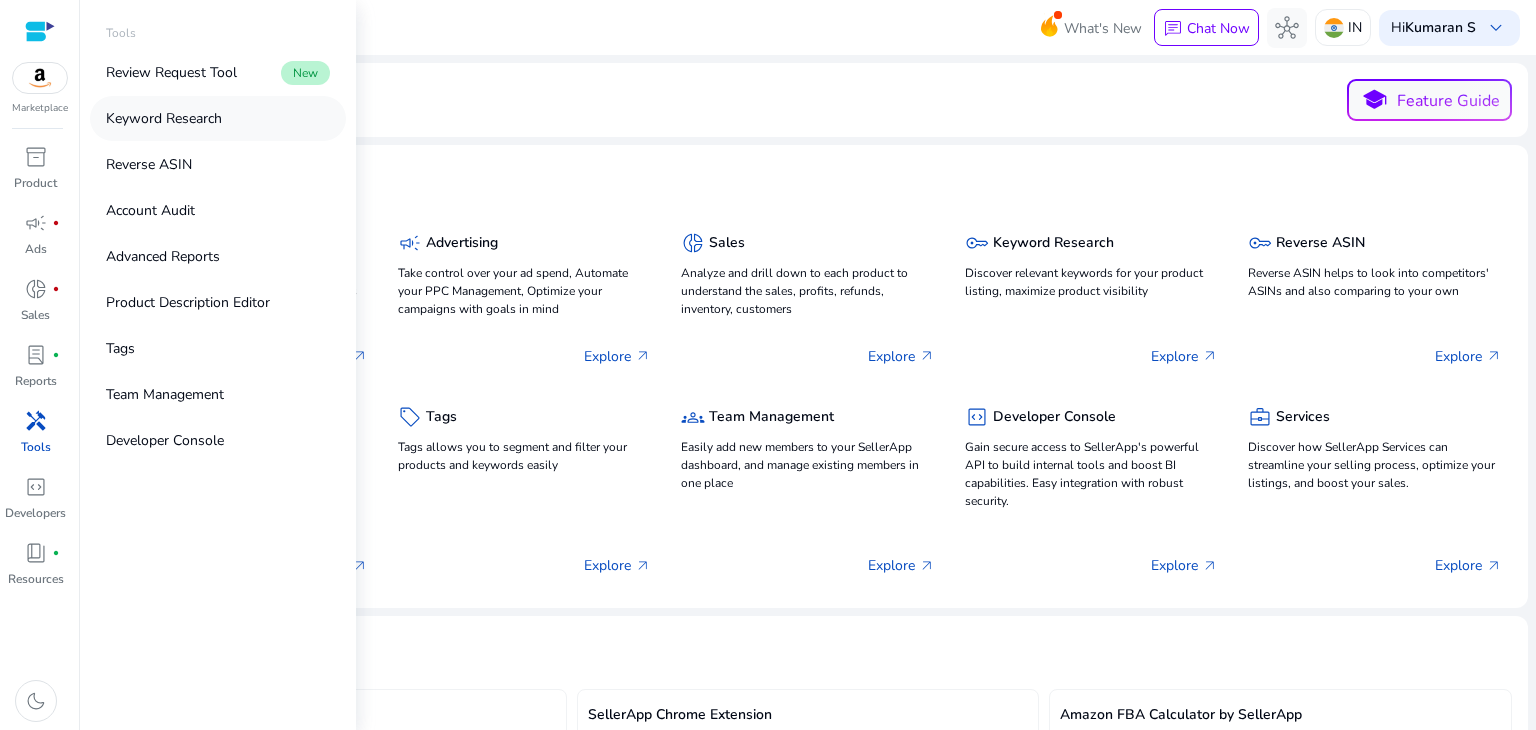 click on "Keyword Research" at bounding box center [218, 118] 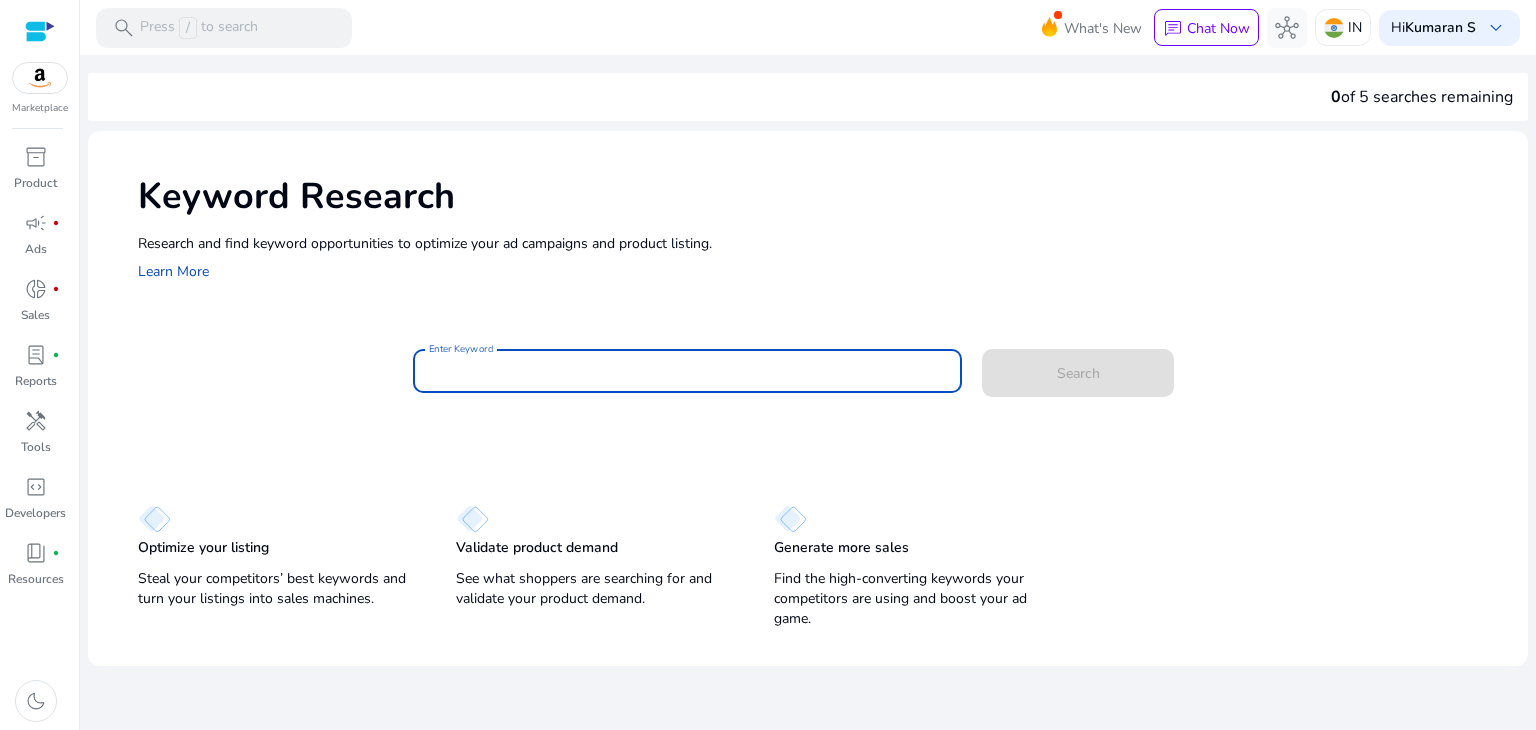click on "Enter Keyword" at bounding box center (688, 371) 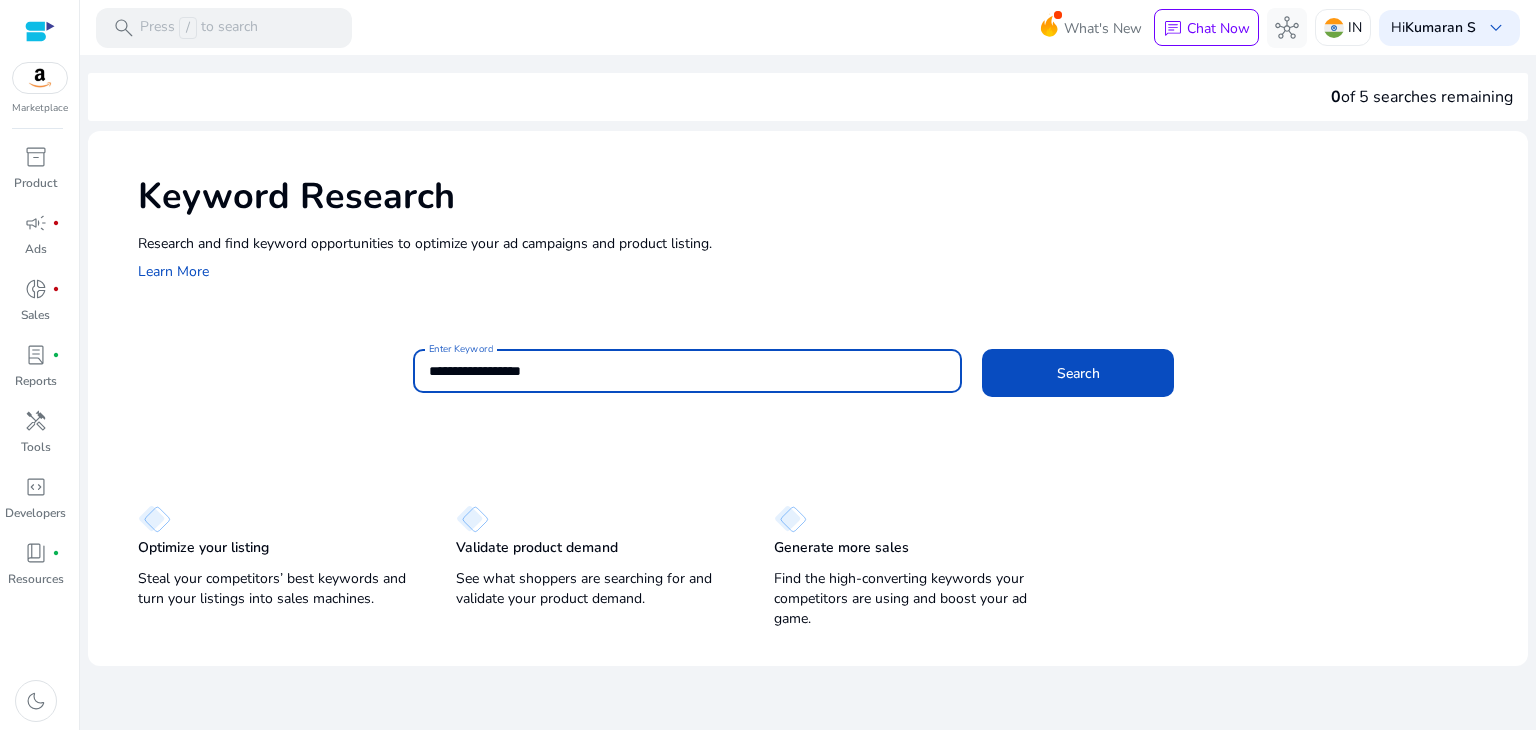 type on "**********" 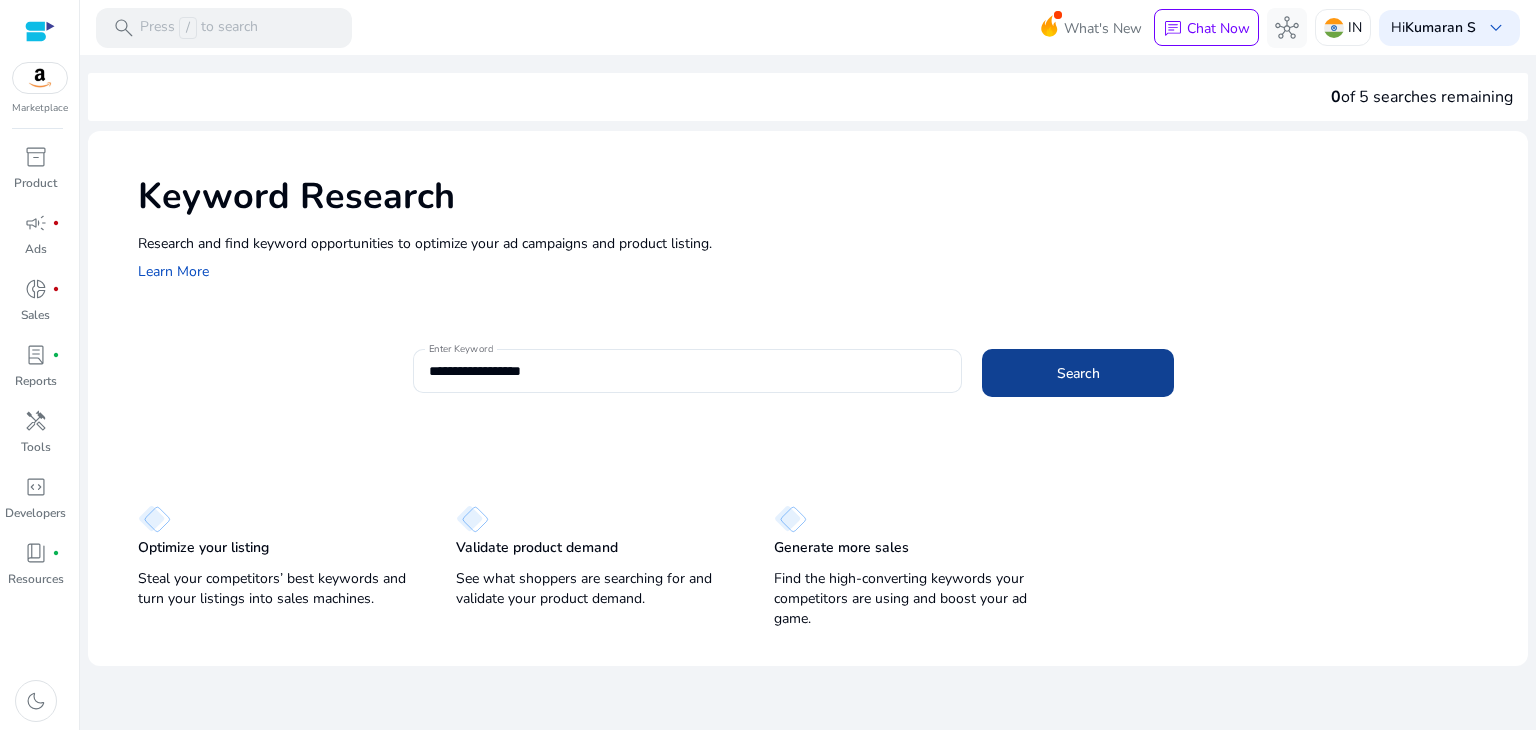 drag, startPoint x: 1060, startPoint y: 341, endPoint x: 1060, endPoint y: 374, distance: 33 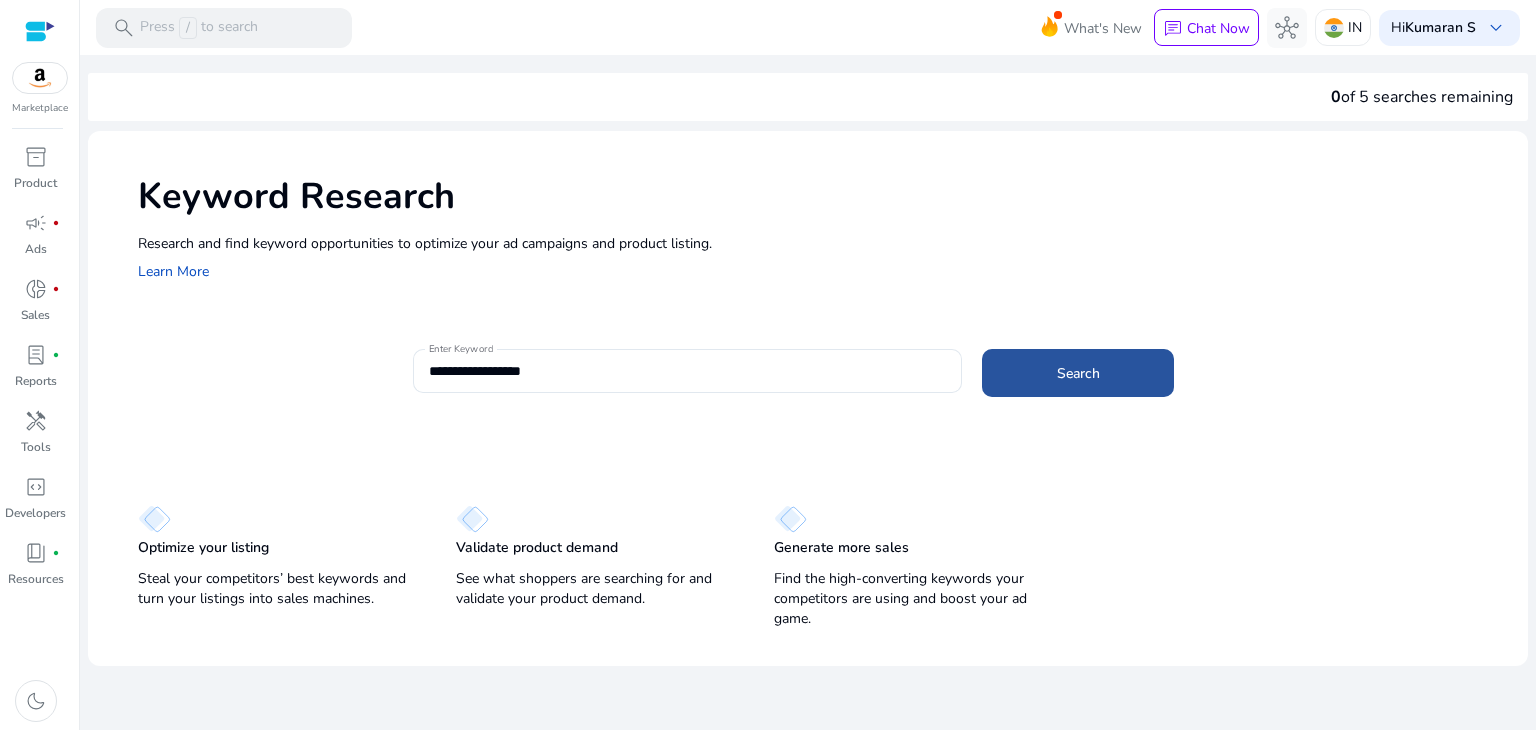 click on "Search" 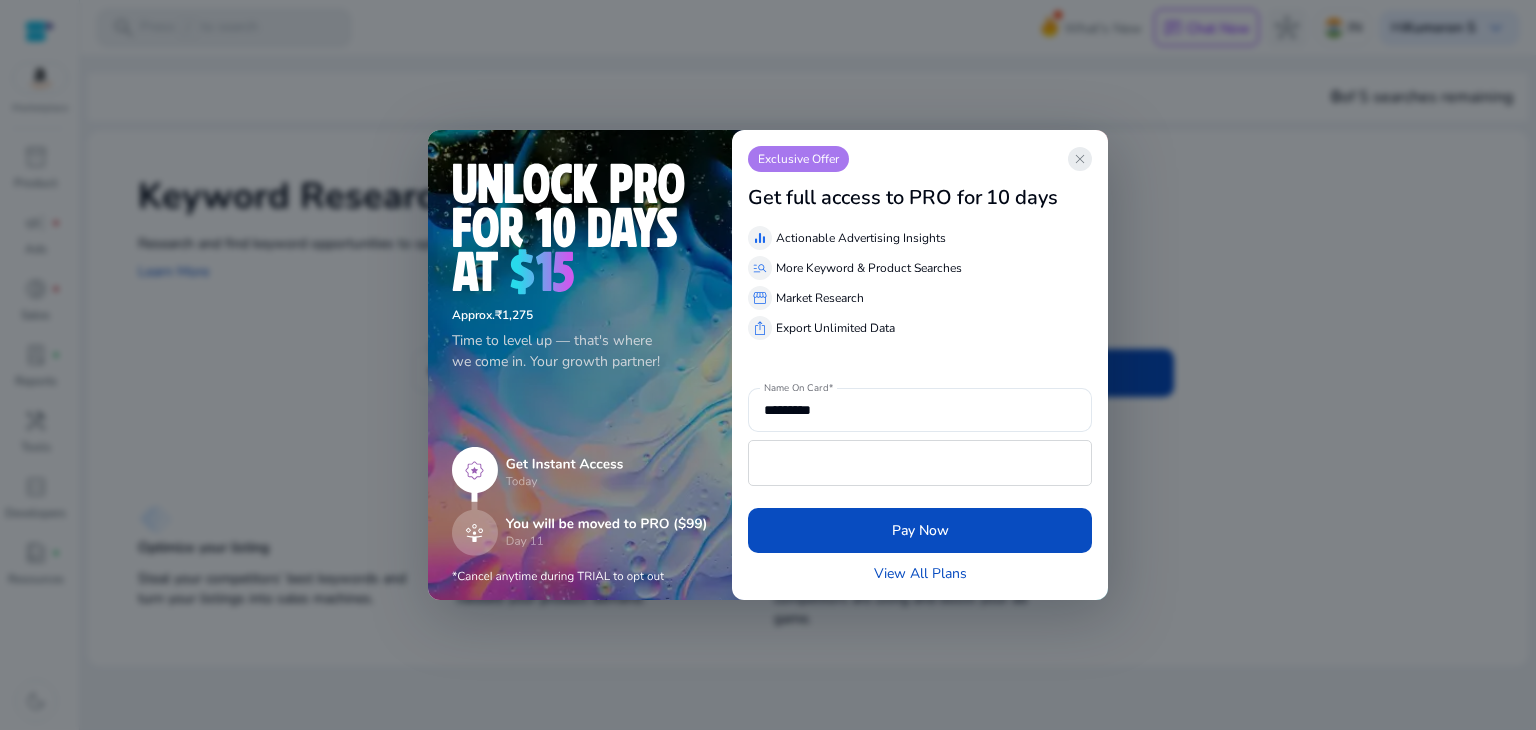 click on "close" at bounding box center [1080, 159] 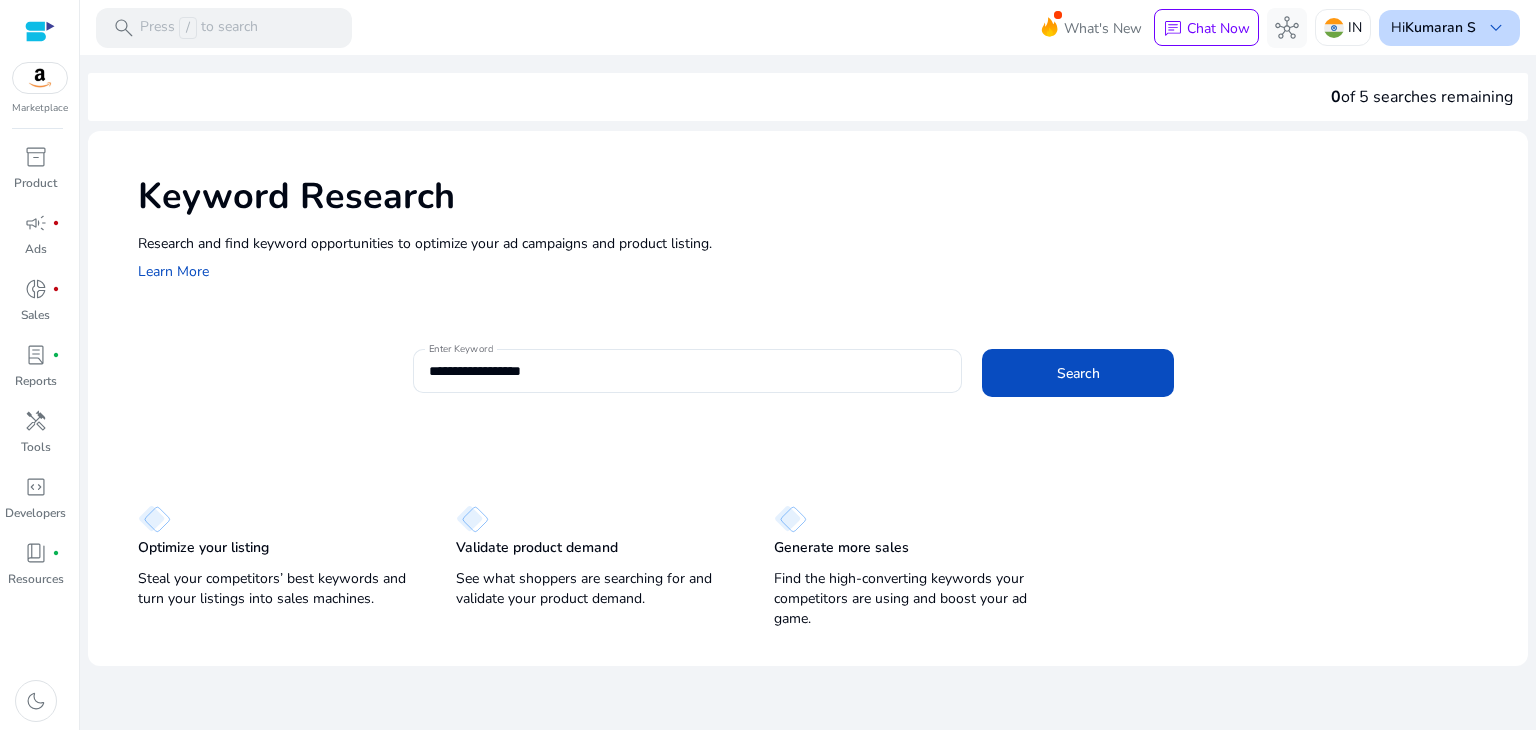 click on "Kumaran S" at bounding box center (1440, 27) 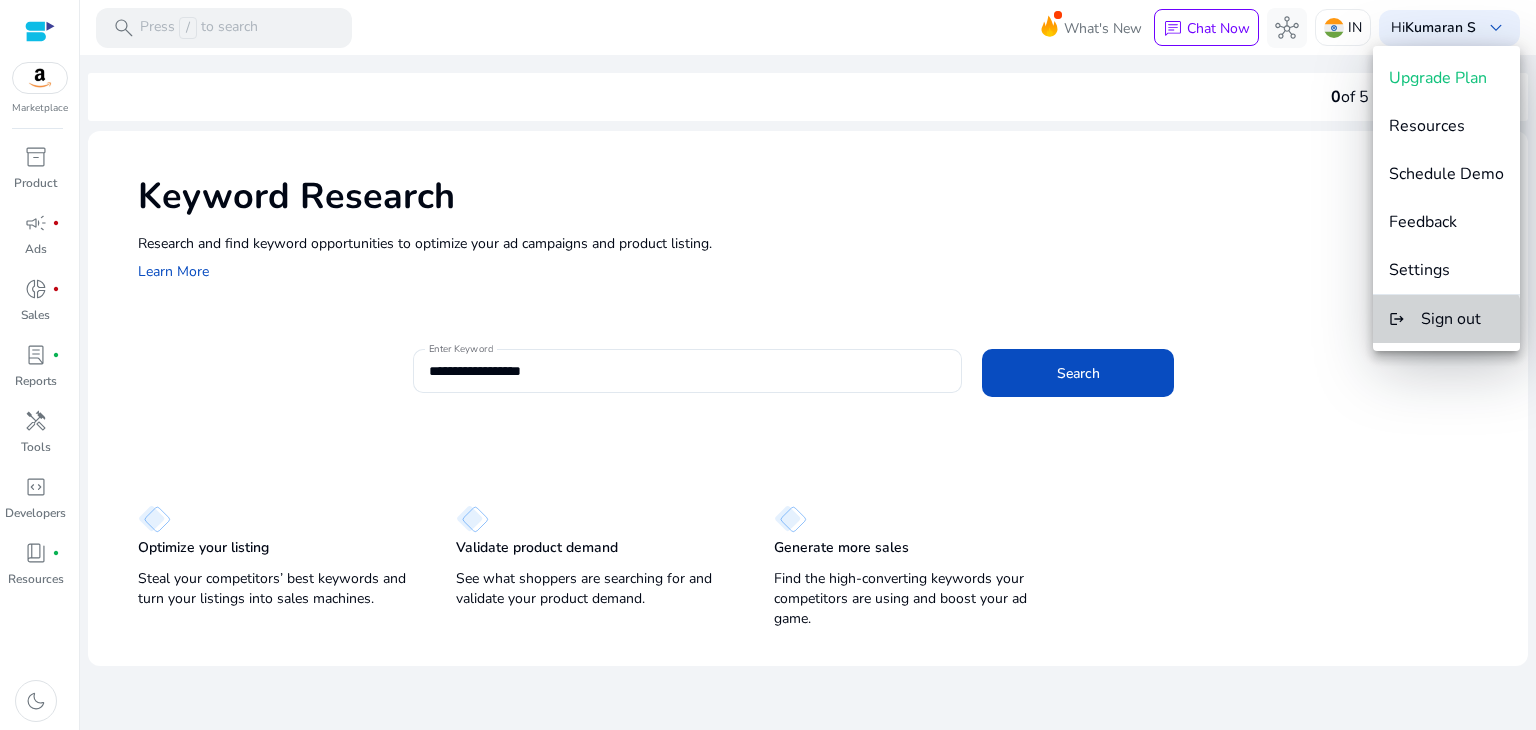 click on "logout Sign out" at bounding box center (1446, 319) 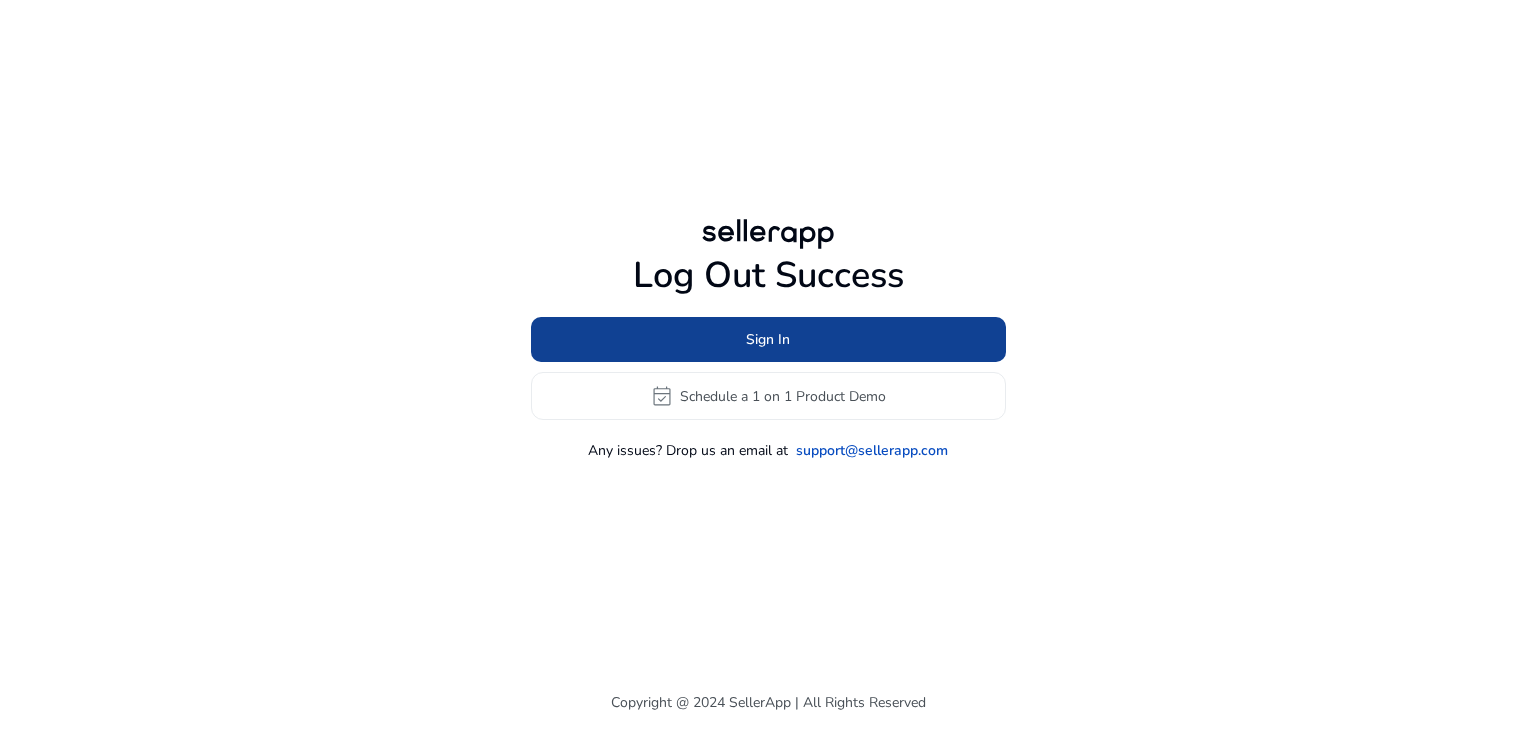 click 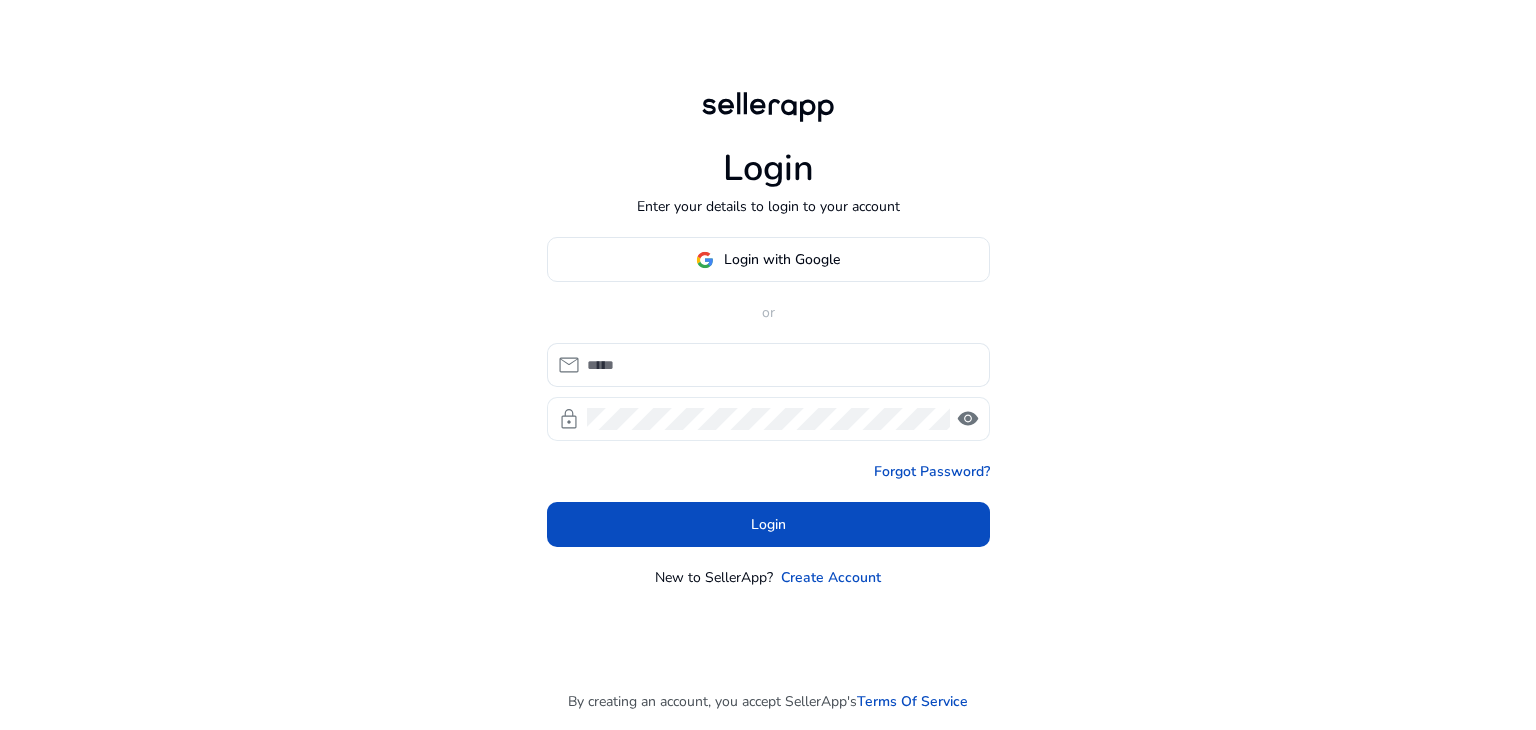 type on "**********" 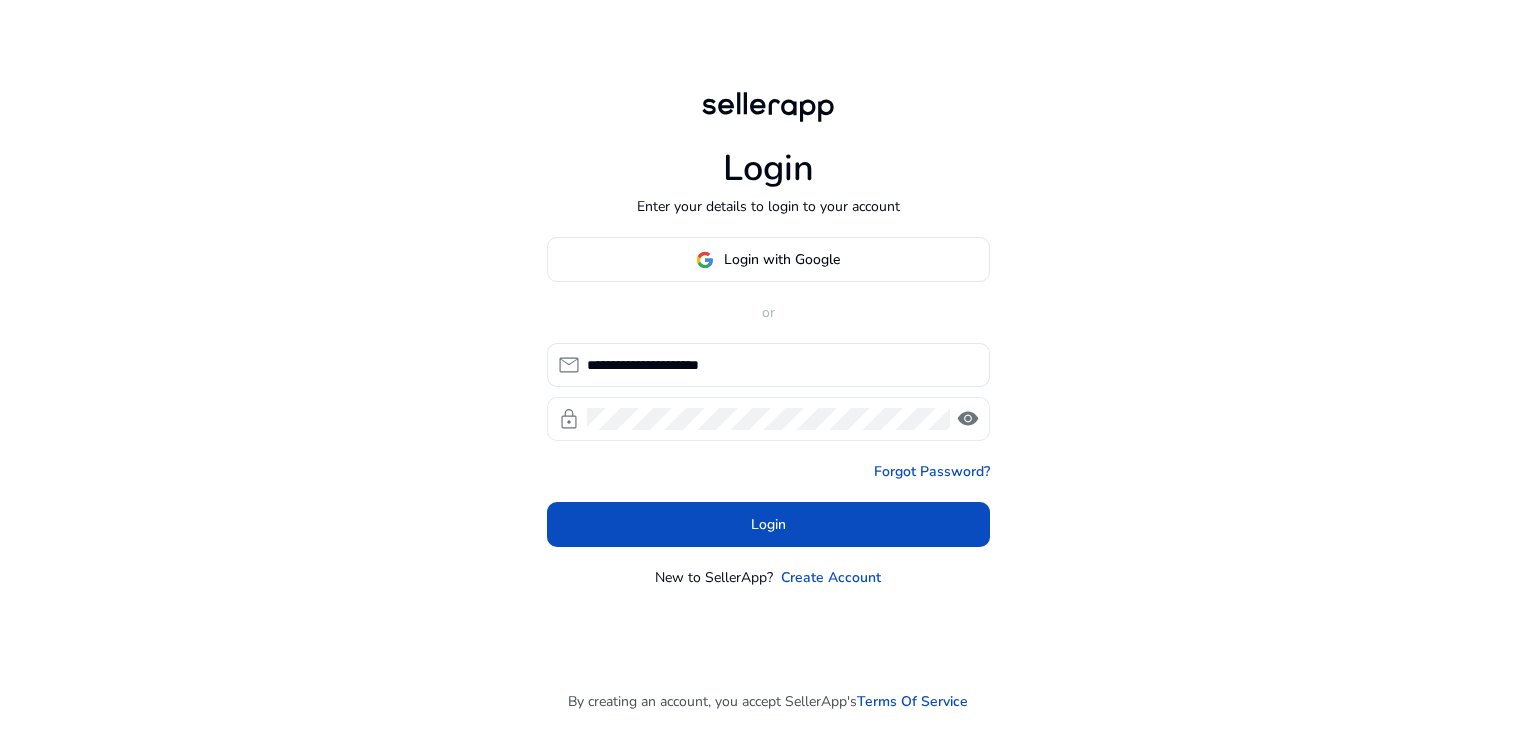 click on "visibility" 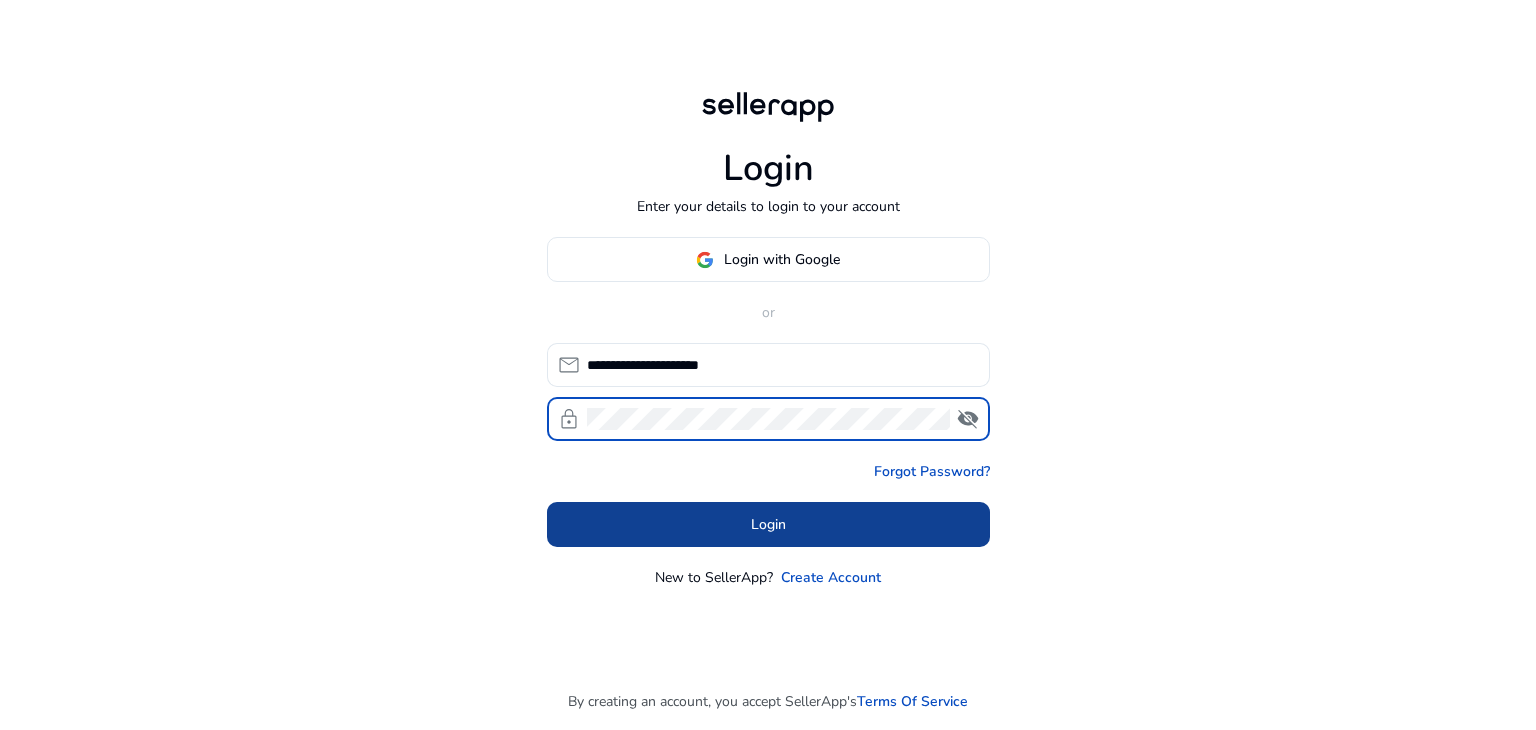 click on "Login" at bounding box center [768, 524] 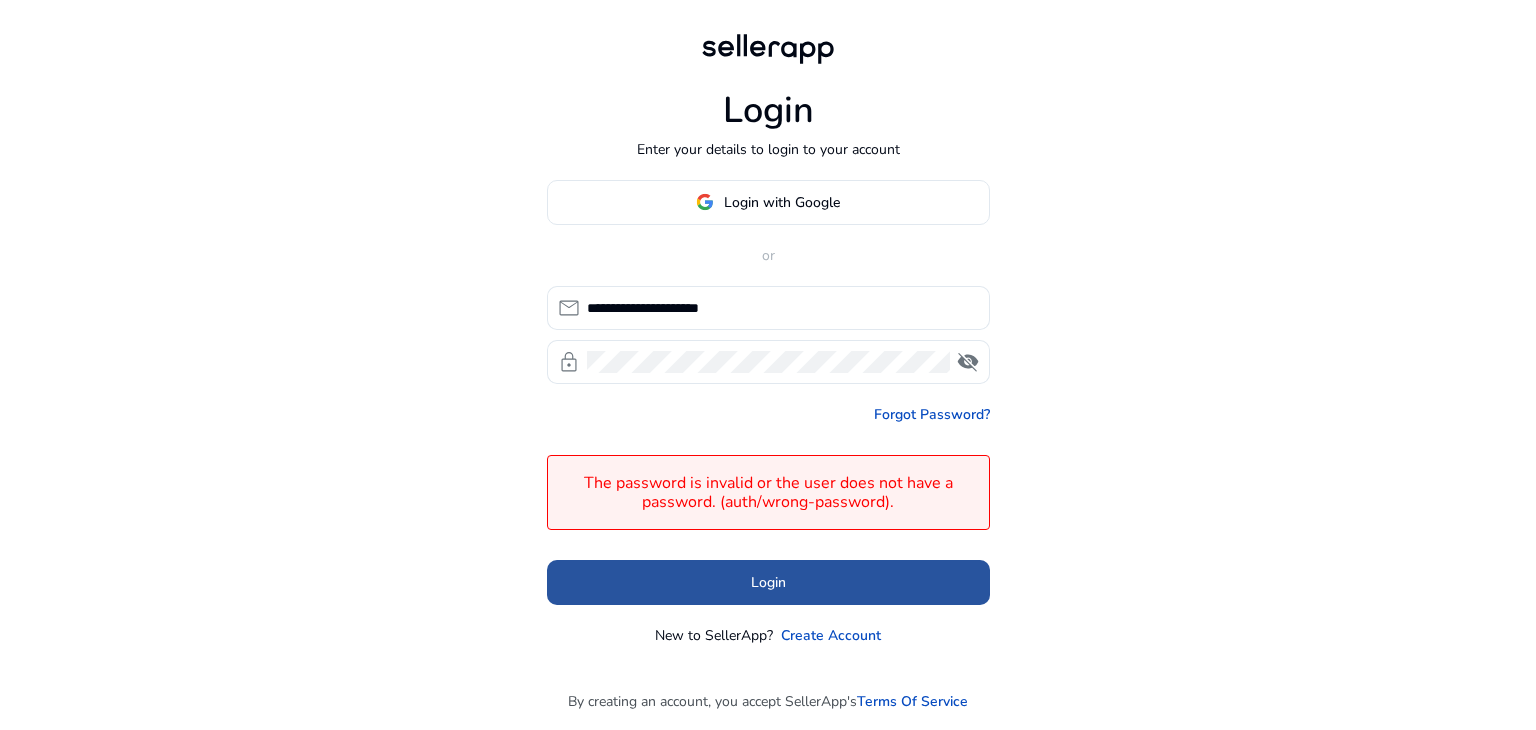 click at bounding box center (768, 582) 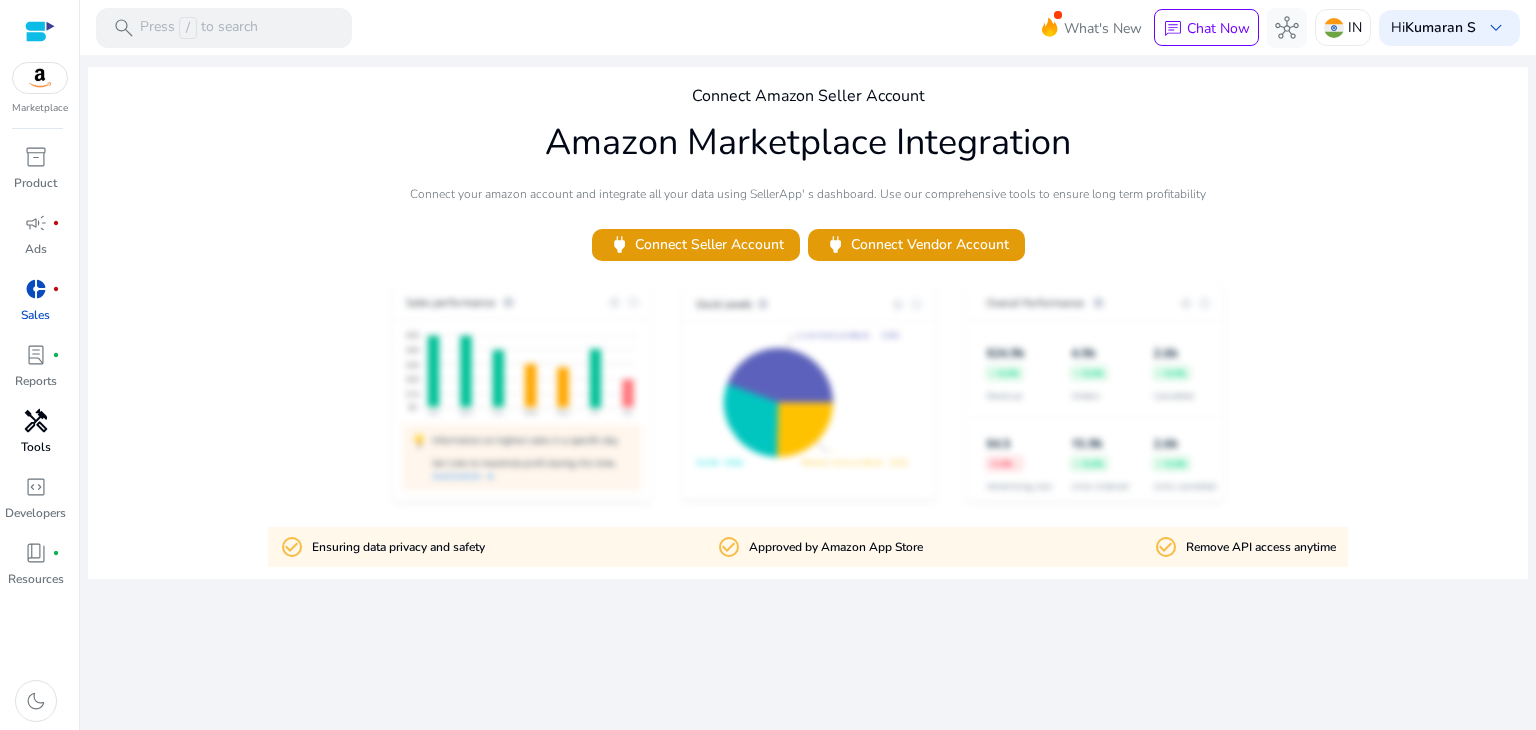 click on "handyman" at bounding box center [36, 421] 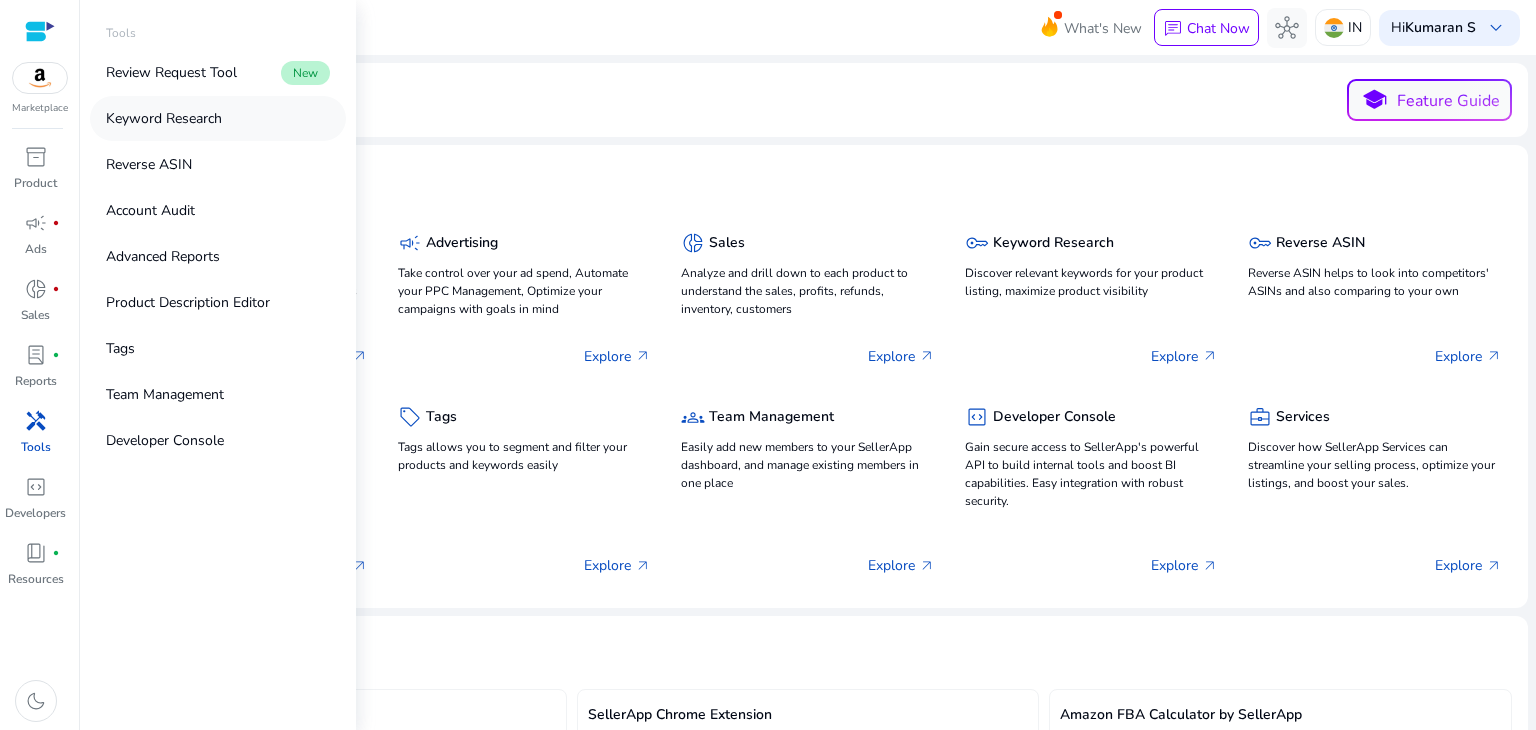 click on "Keyword Research" at bounding box center (164, 118) 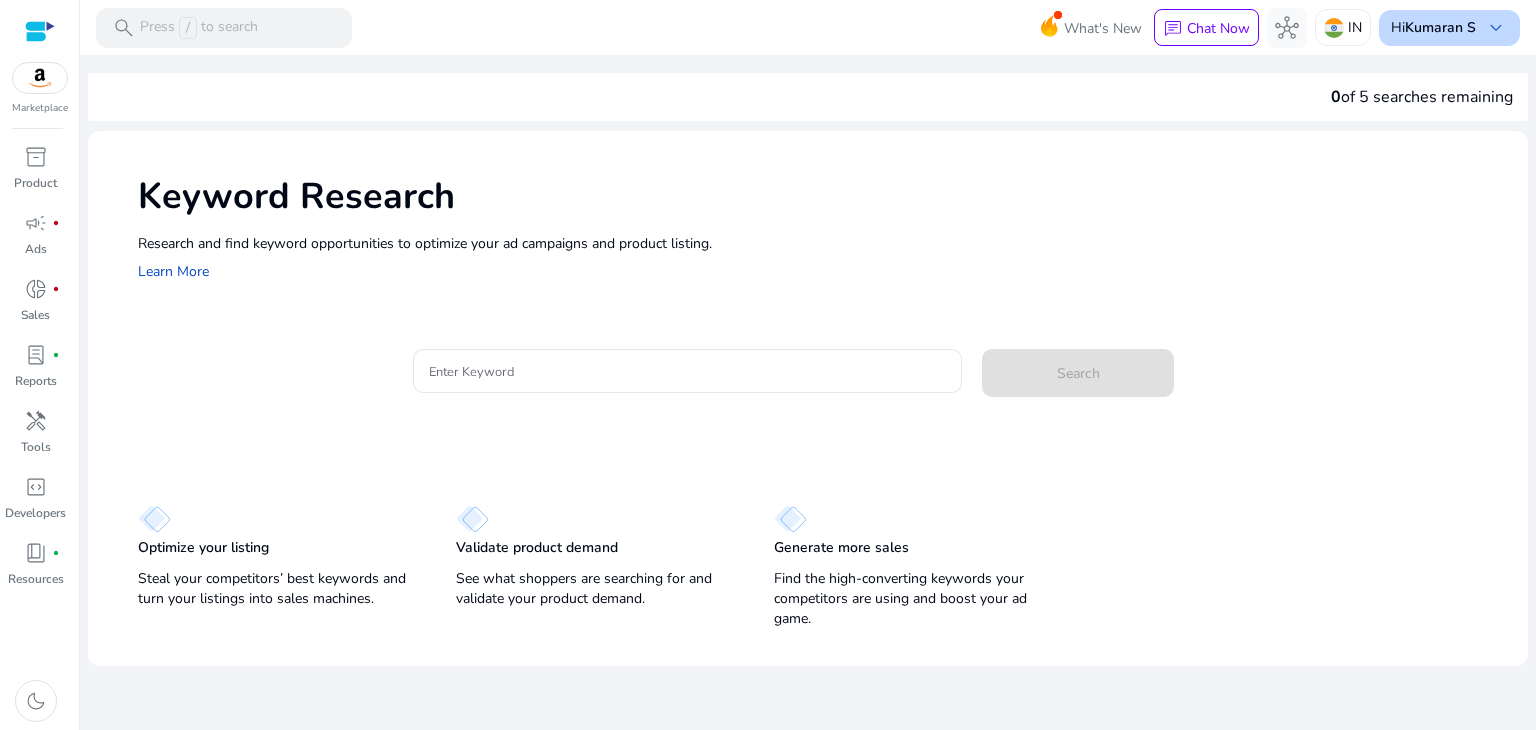 click on "Hi  Kumaran S  keyboard_arrow_down" at bounding box center (1449, 28) 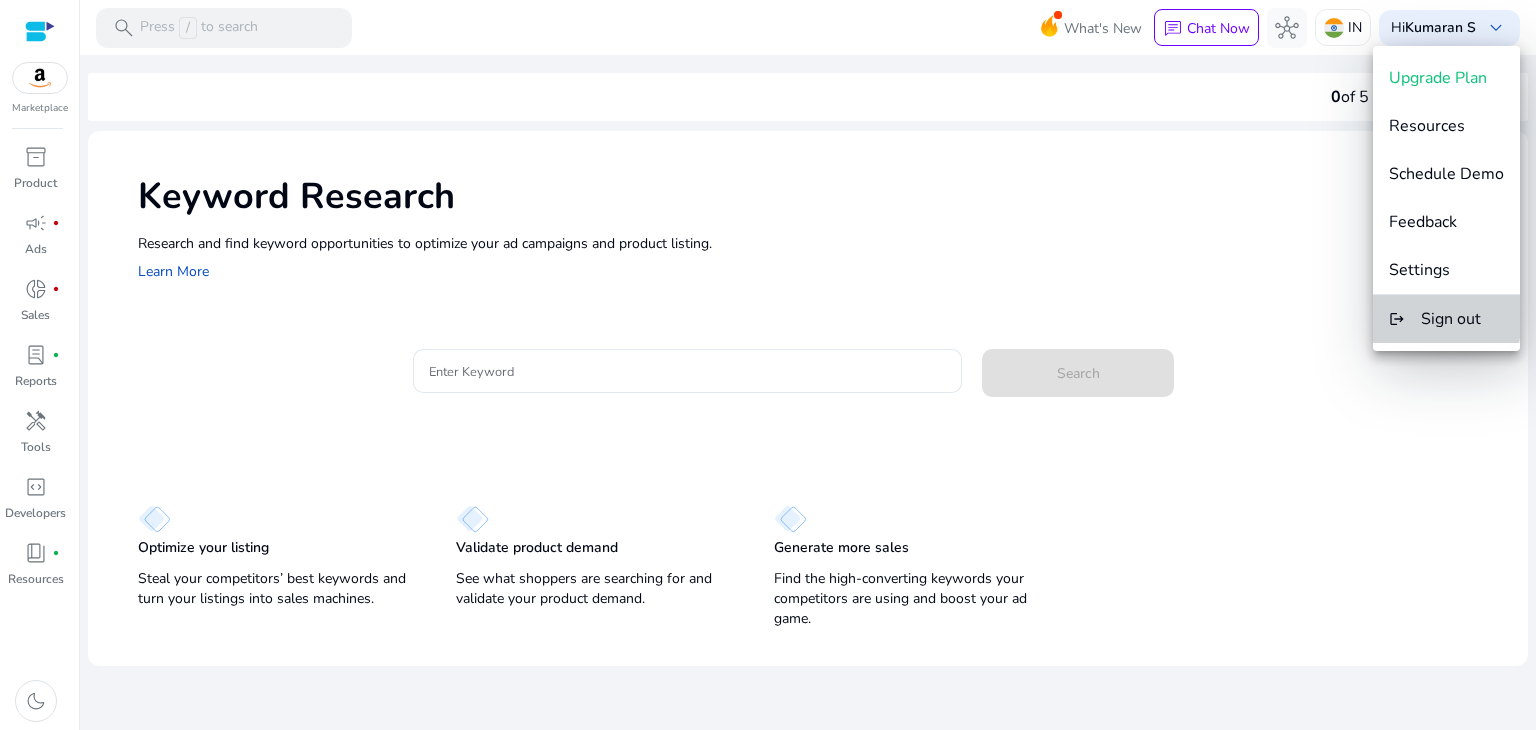 click on "logout Sign out" at bounding box center [1446, 319] 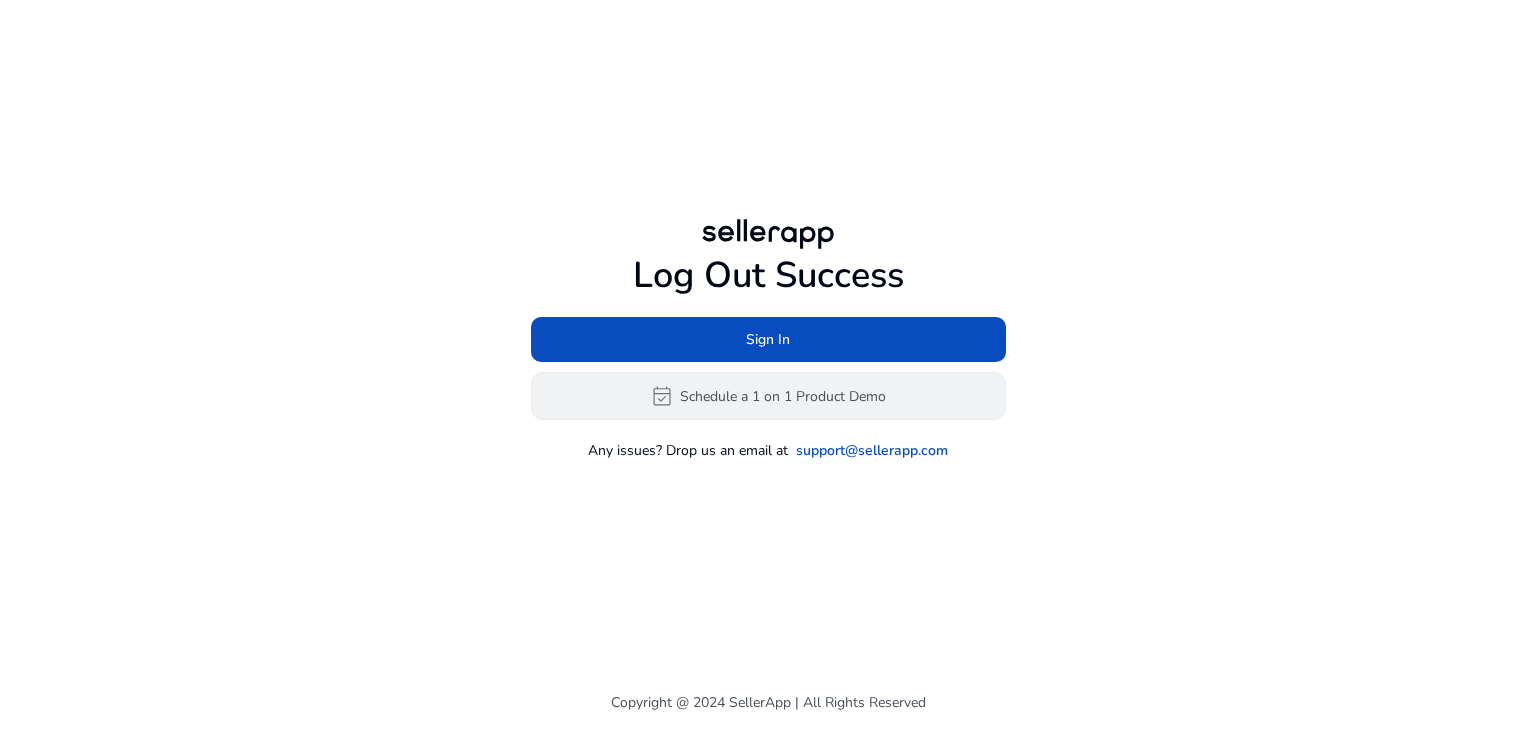 click on "event_available   Schedule a 1 on 1 Product Demo" 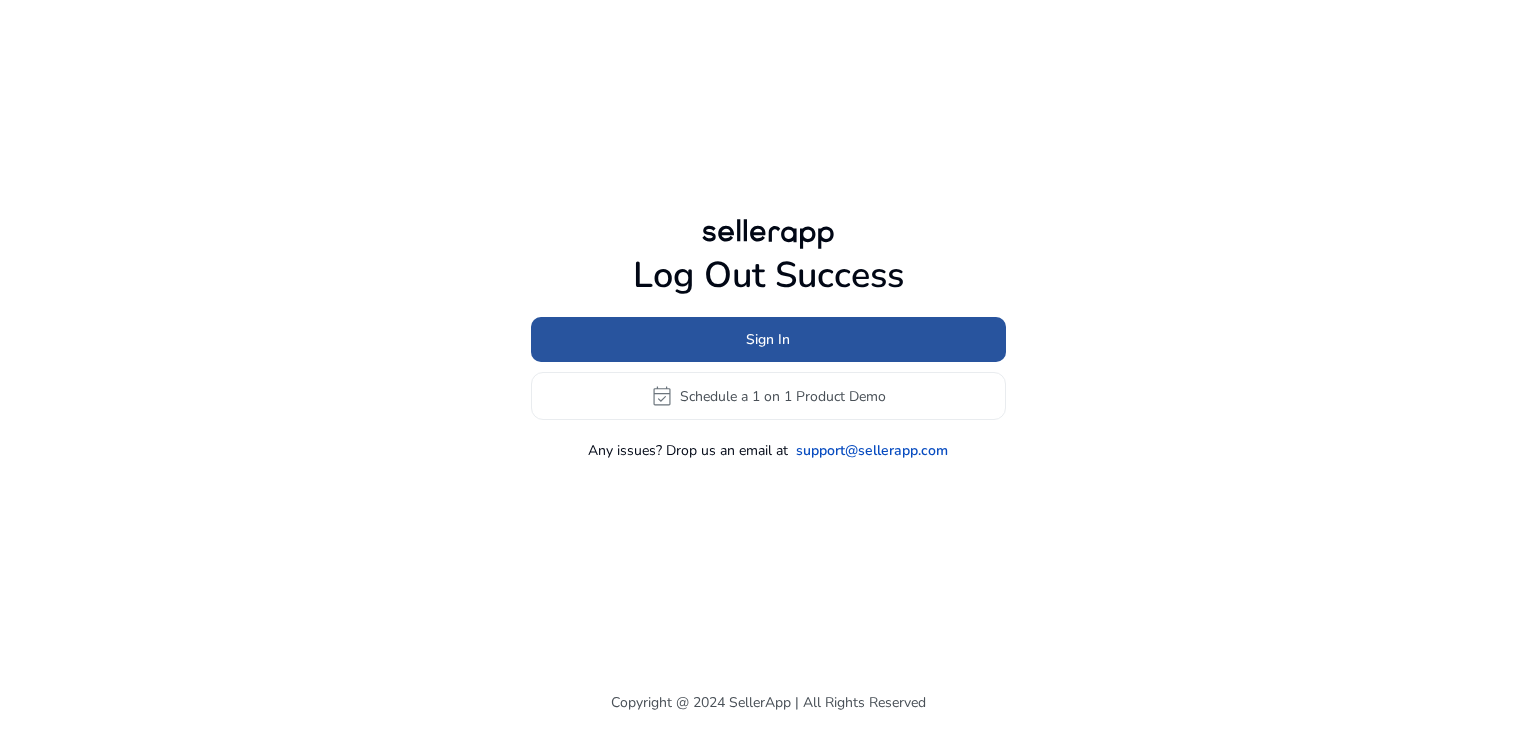 click on "Sign In" 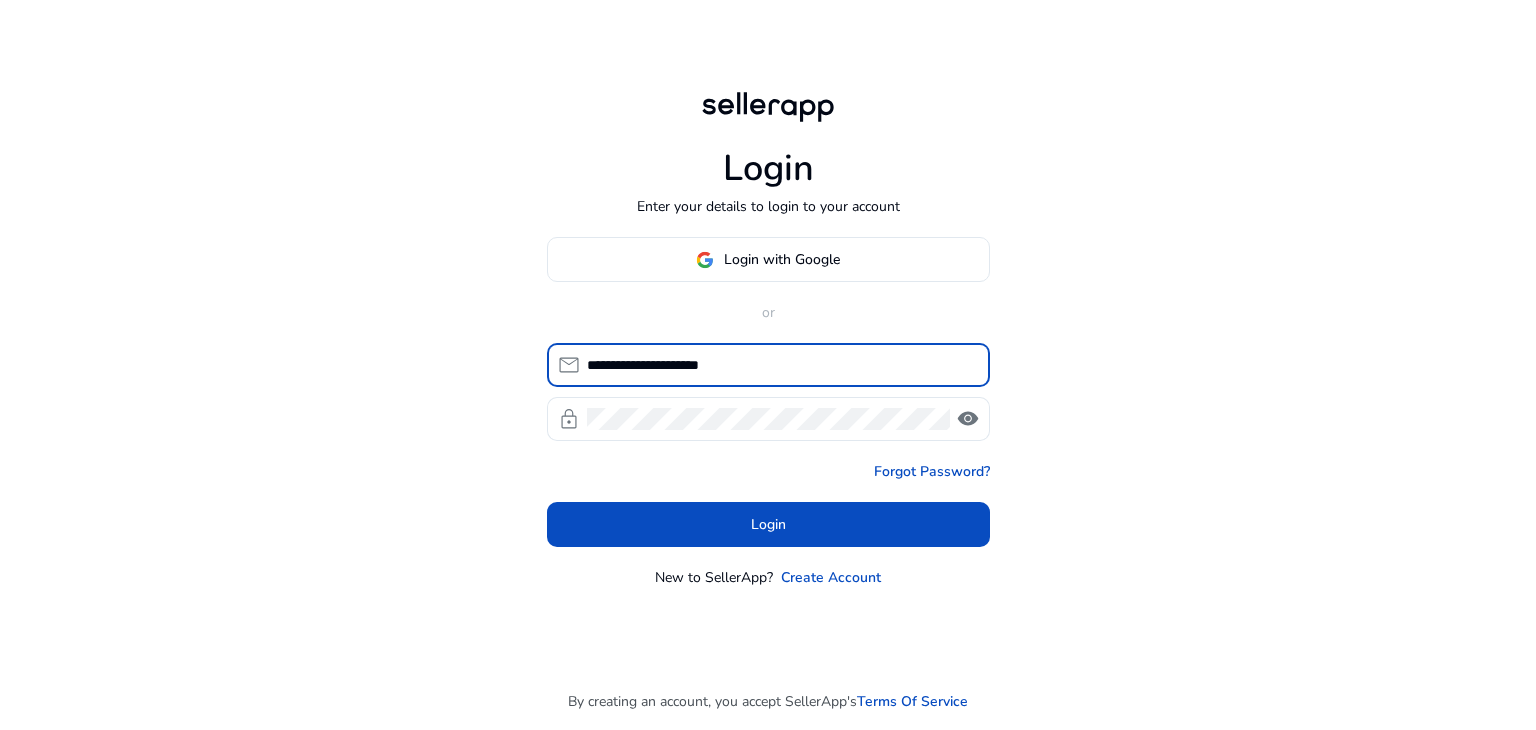 click on "**********" at bounding box center (780, 365) 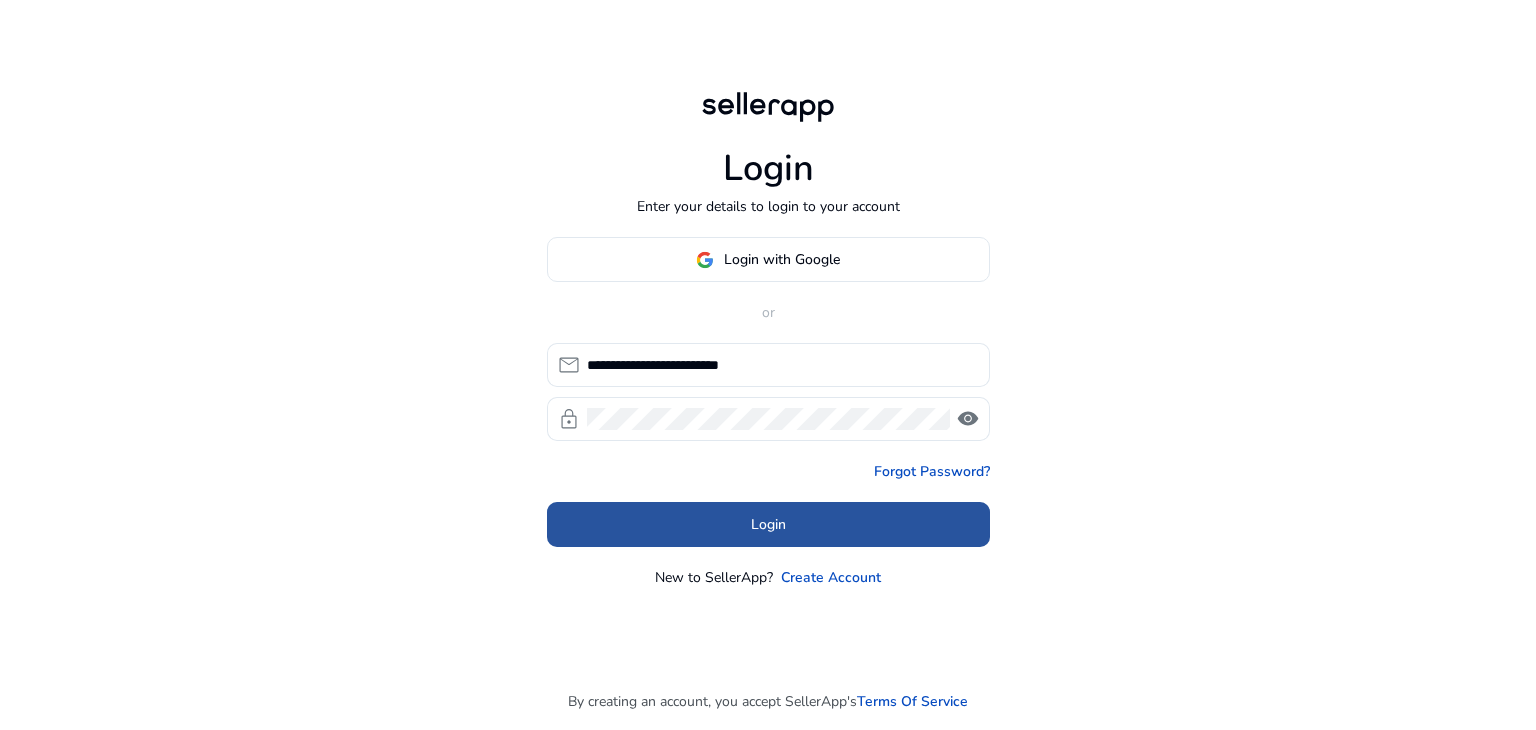 click at bounding box center (768, 525) 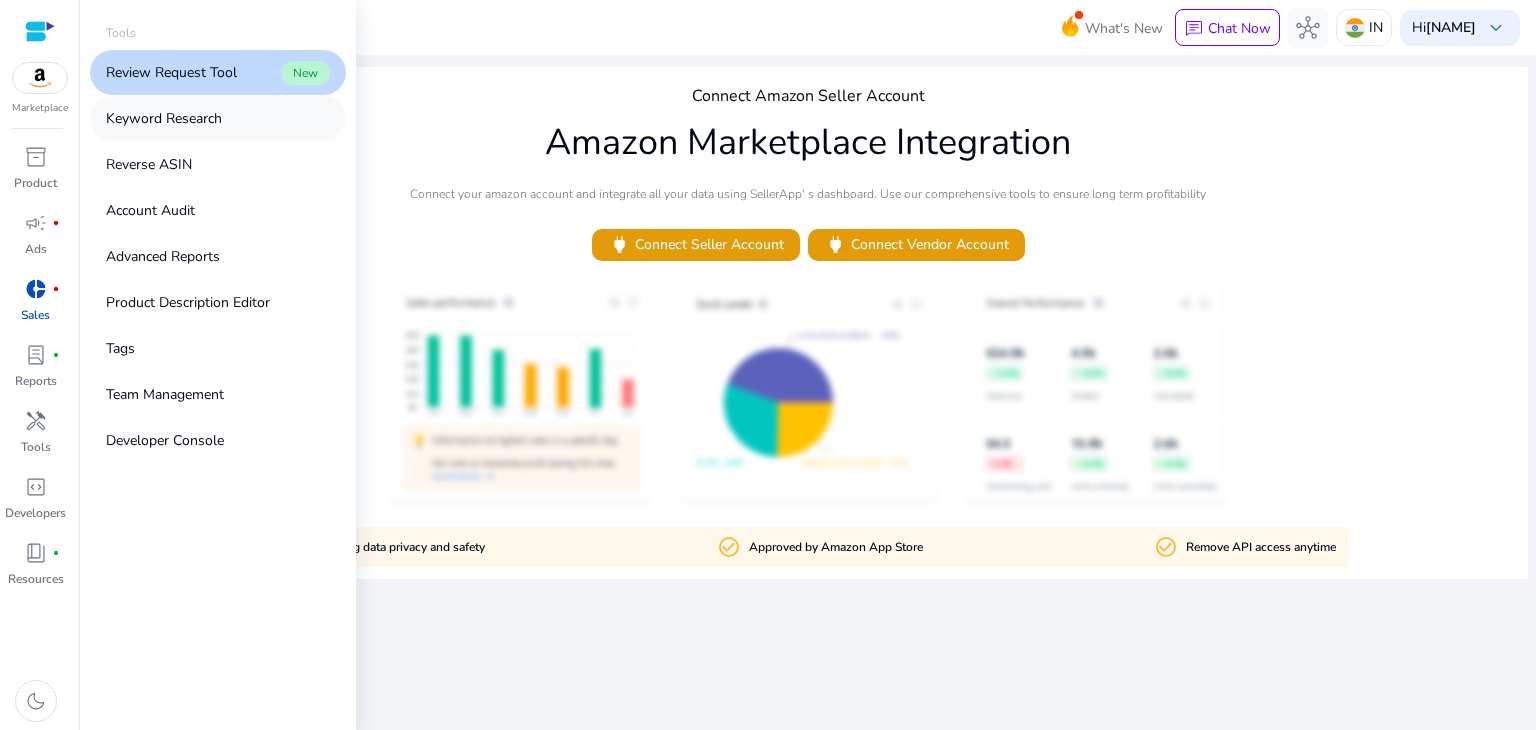 click on "Keyword Research" at bounding box center (164, 118) 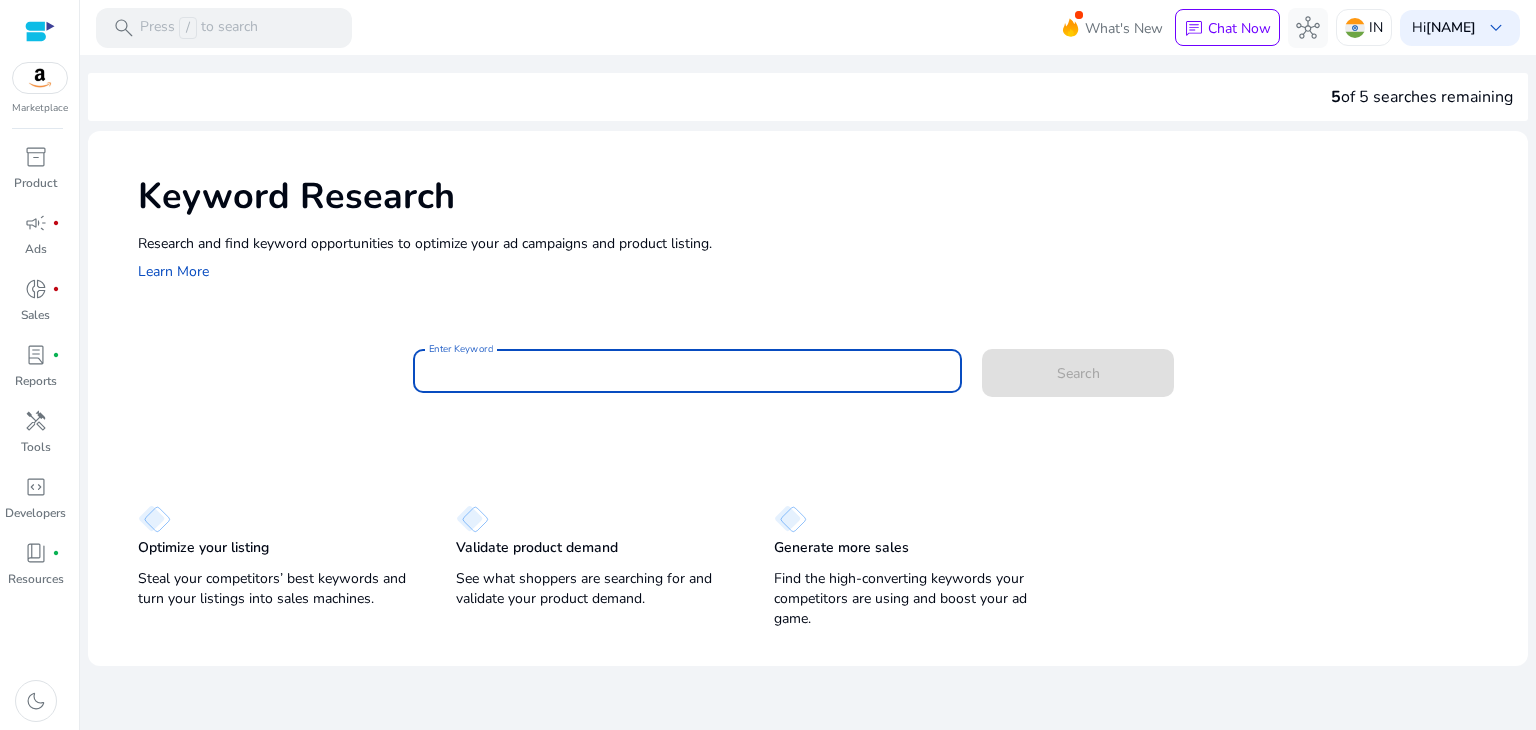 click on "Enter Keyword" at bounding box center (688, 371) 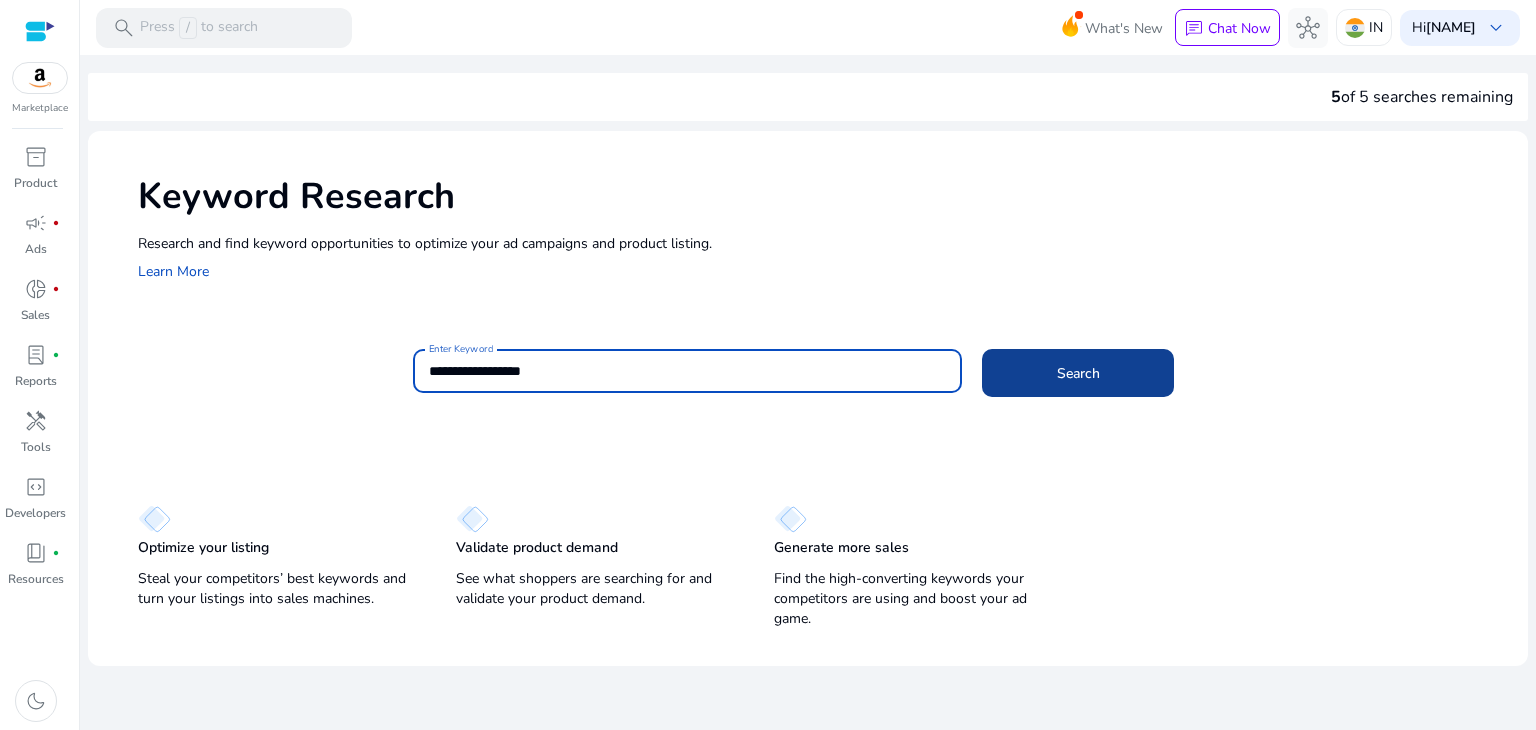 type on "**********" 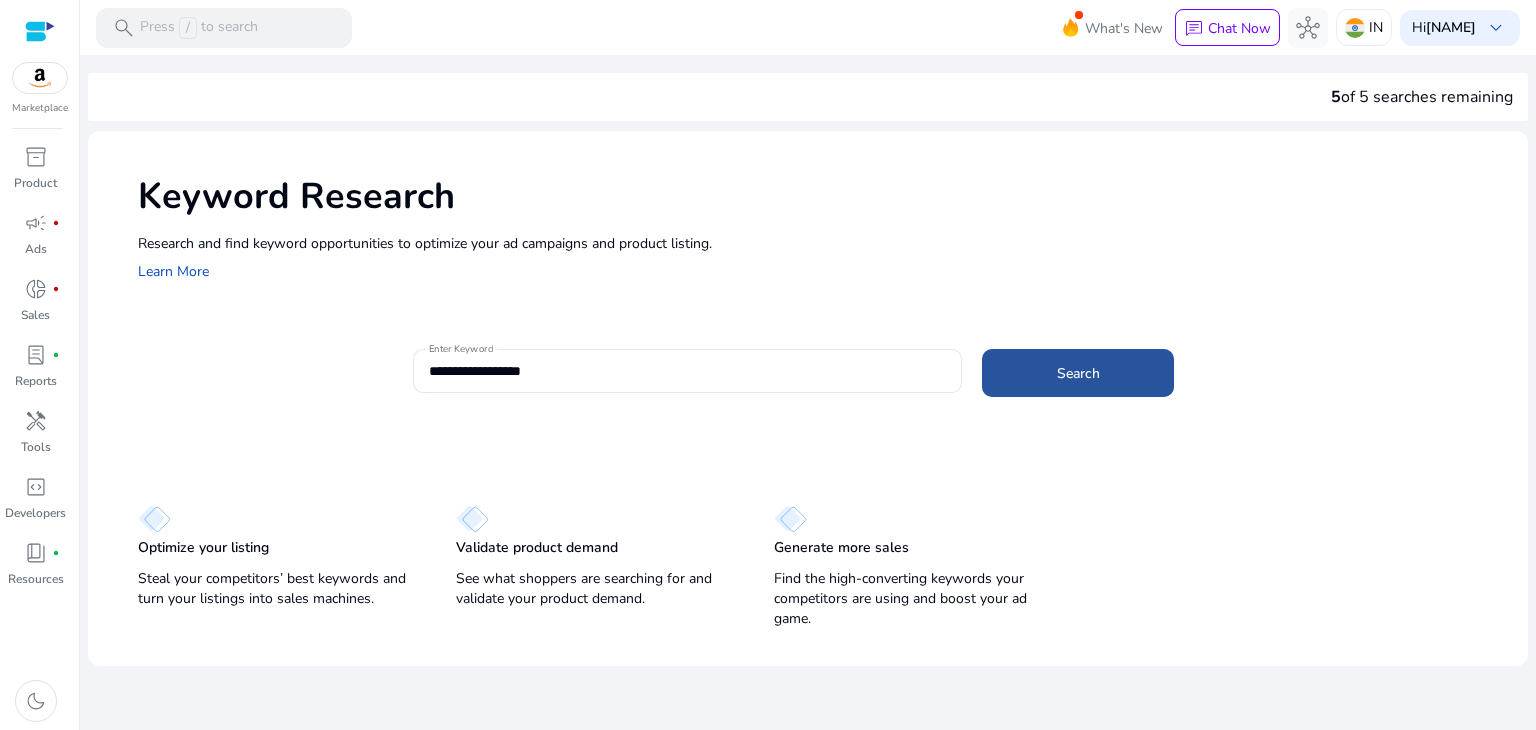 click 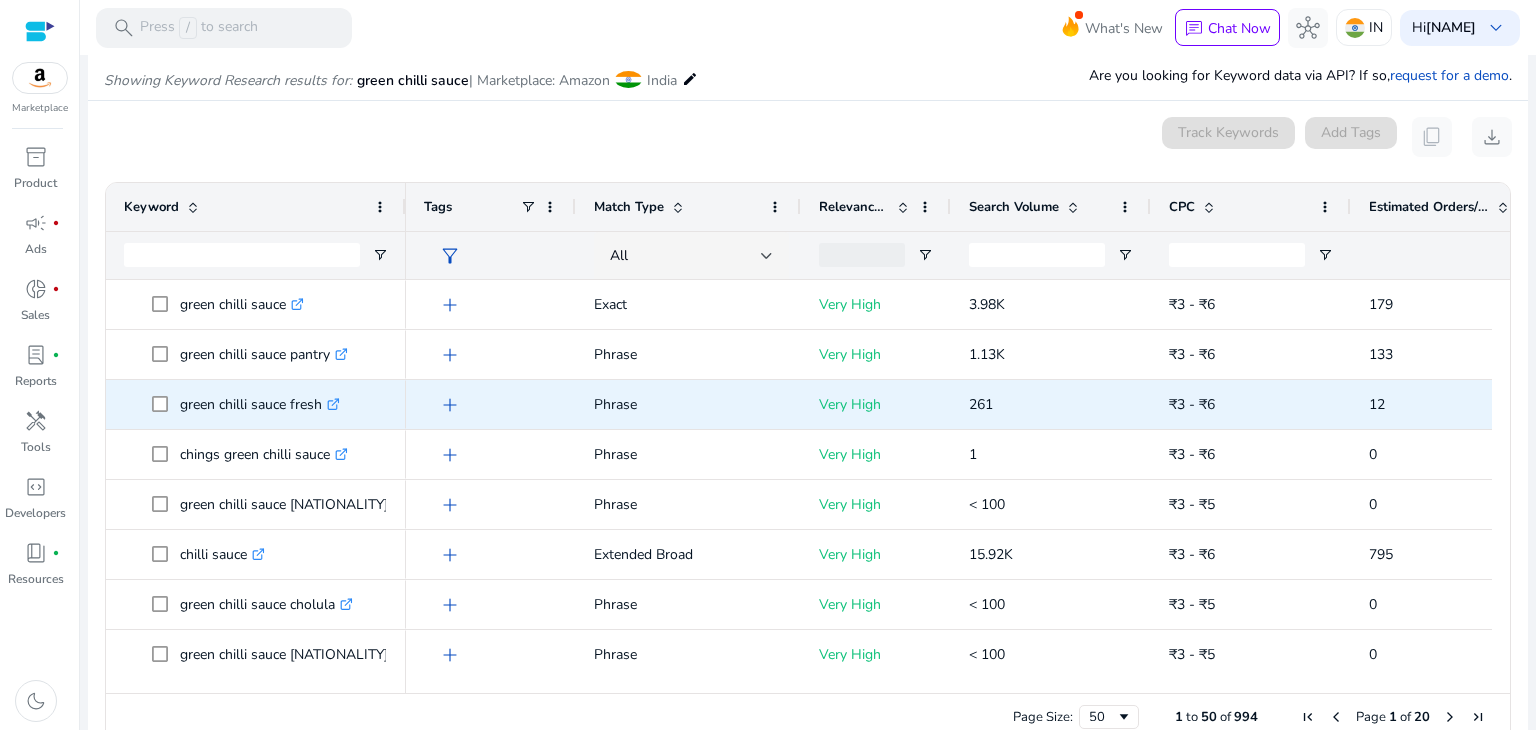scroll, scrollTop: 238, scrollLeft: 0, axis: vertical 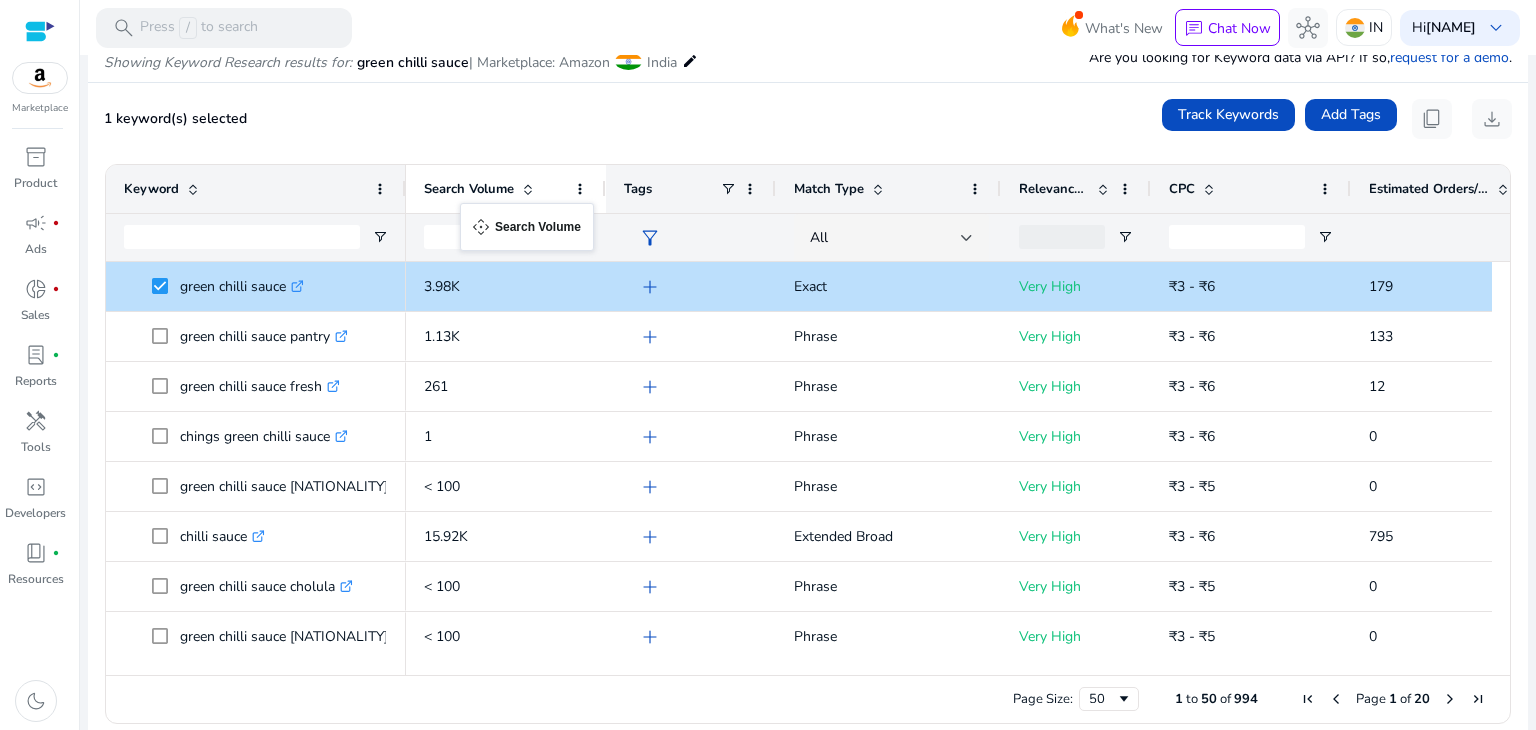 drag, startPoint x: 1012, startPoint y: 182, endPoint x: 456, endPoint y: 211, distance: 556.7558 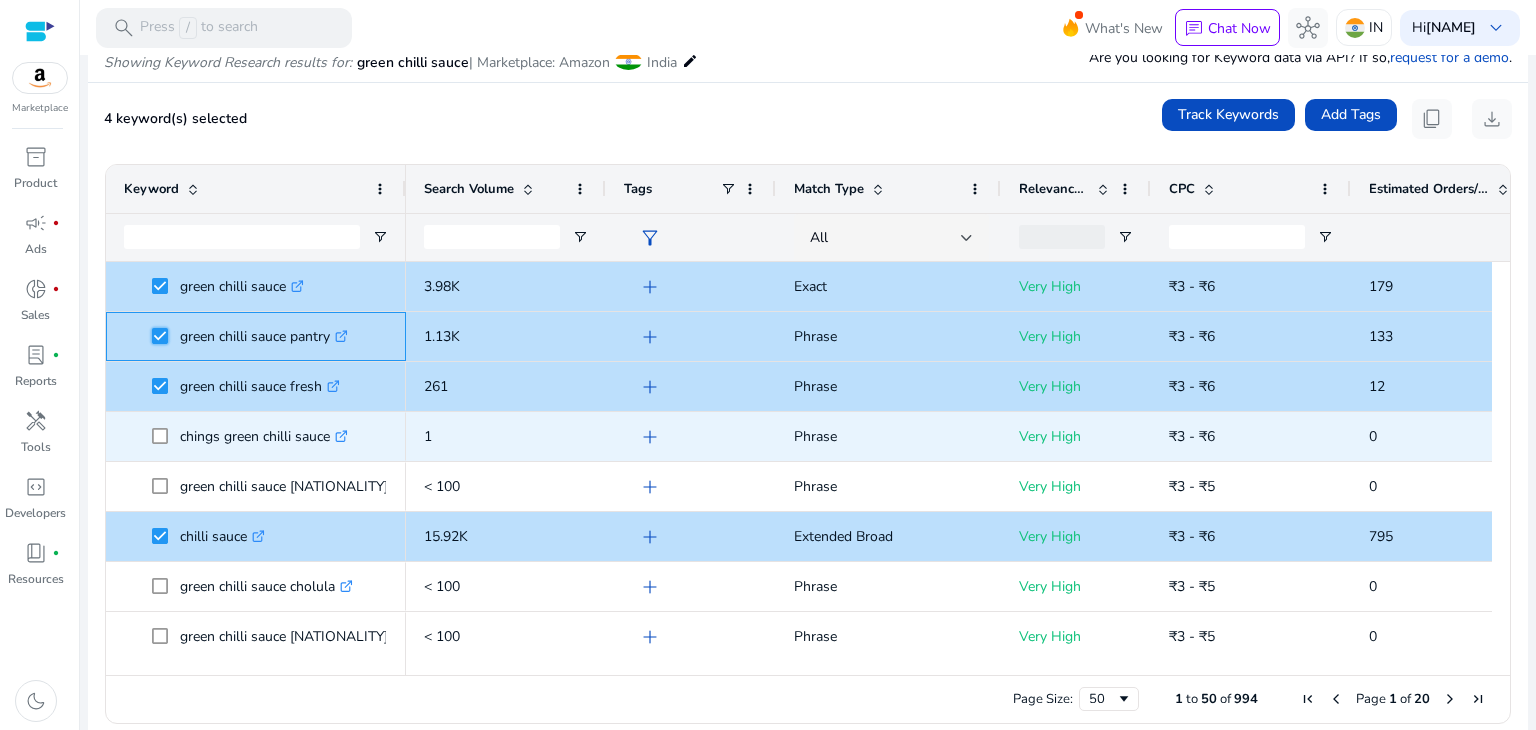 scroll, scrollTop: 59, scrollLeft: 0, axis: vertical 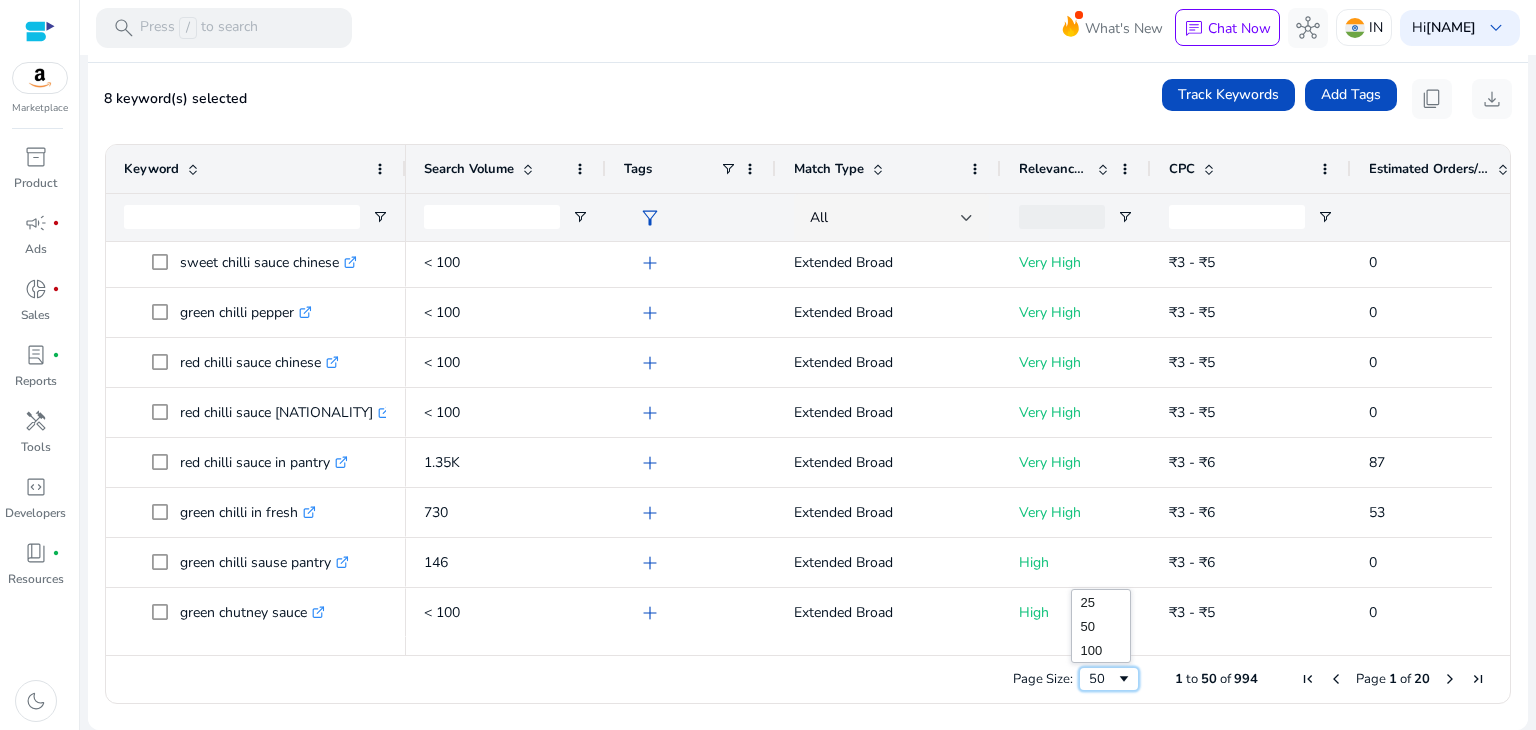 click at bounding box center (1124, 679) 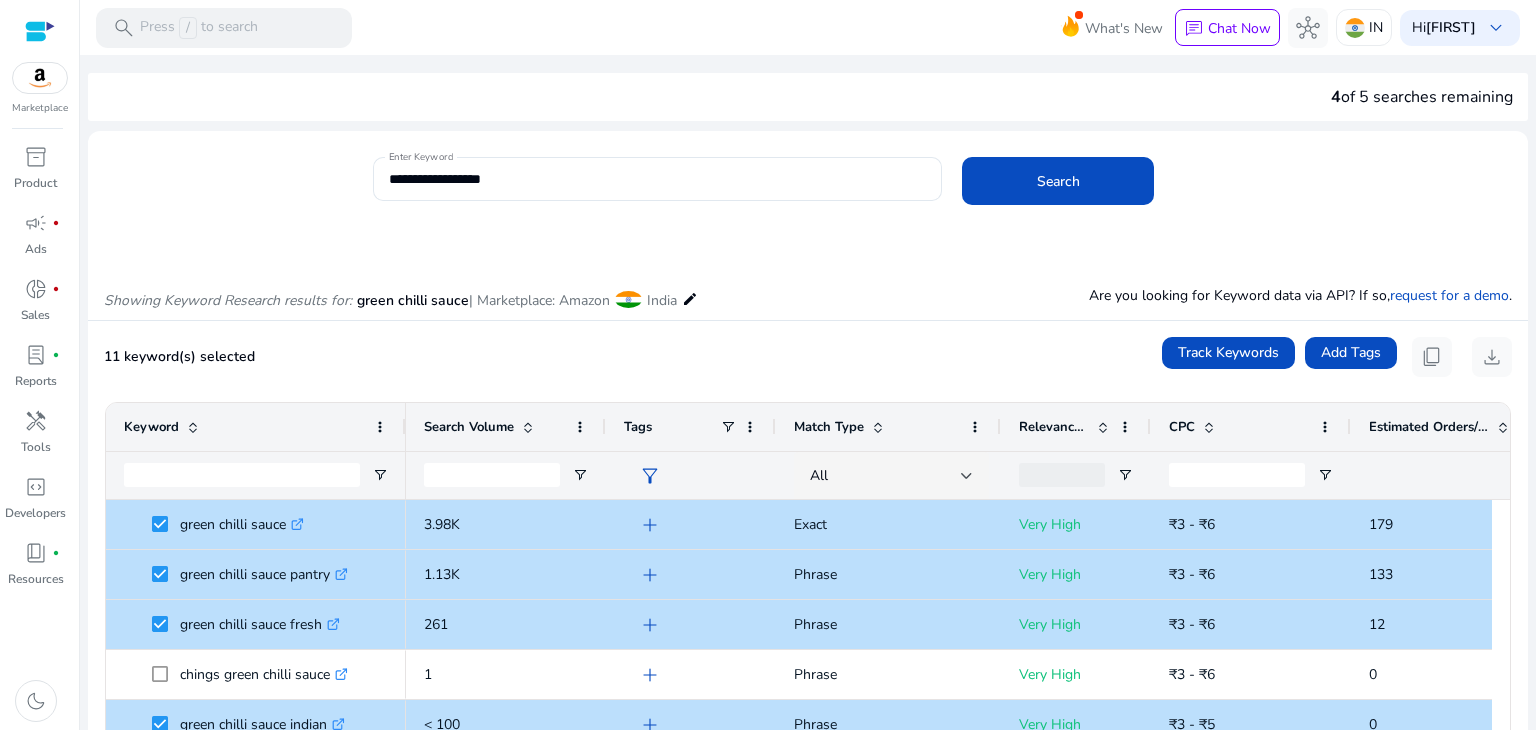 scroll, scrollTop: 0, scrollLeft: 0, axis: both 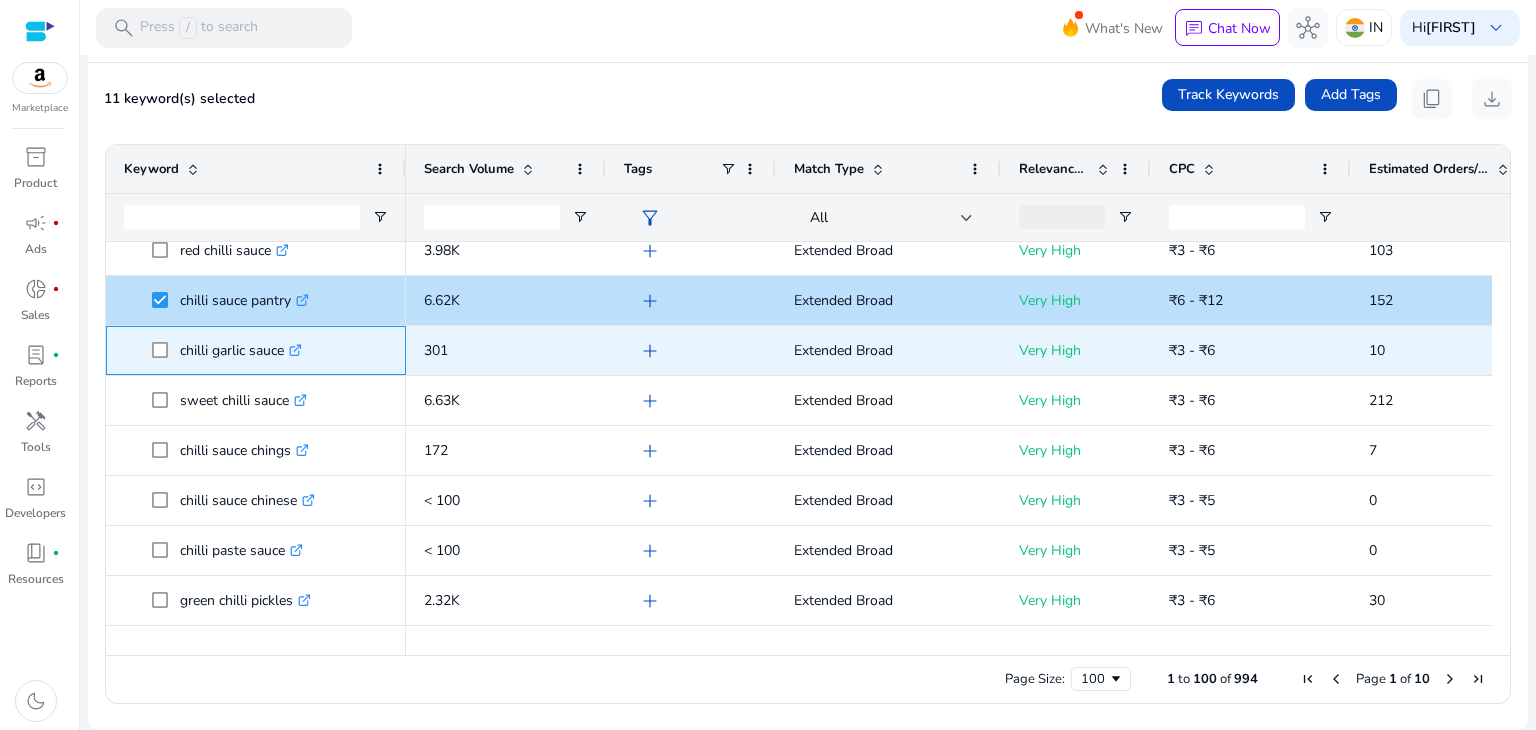 click on "chilli garlic sauce  .st0{fill:#2c8af8}" at bounding box center [256, 350] 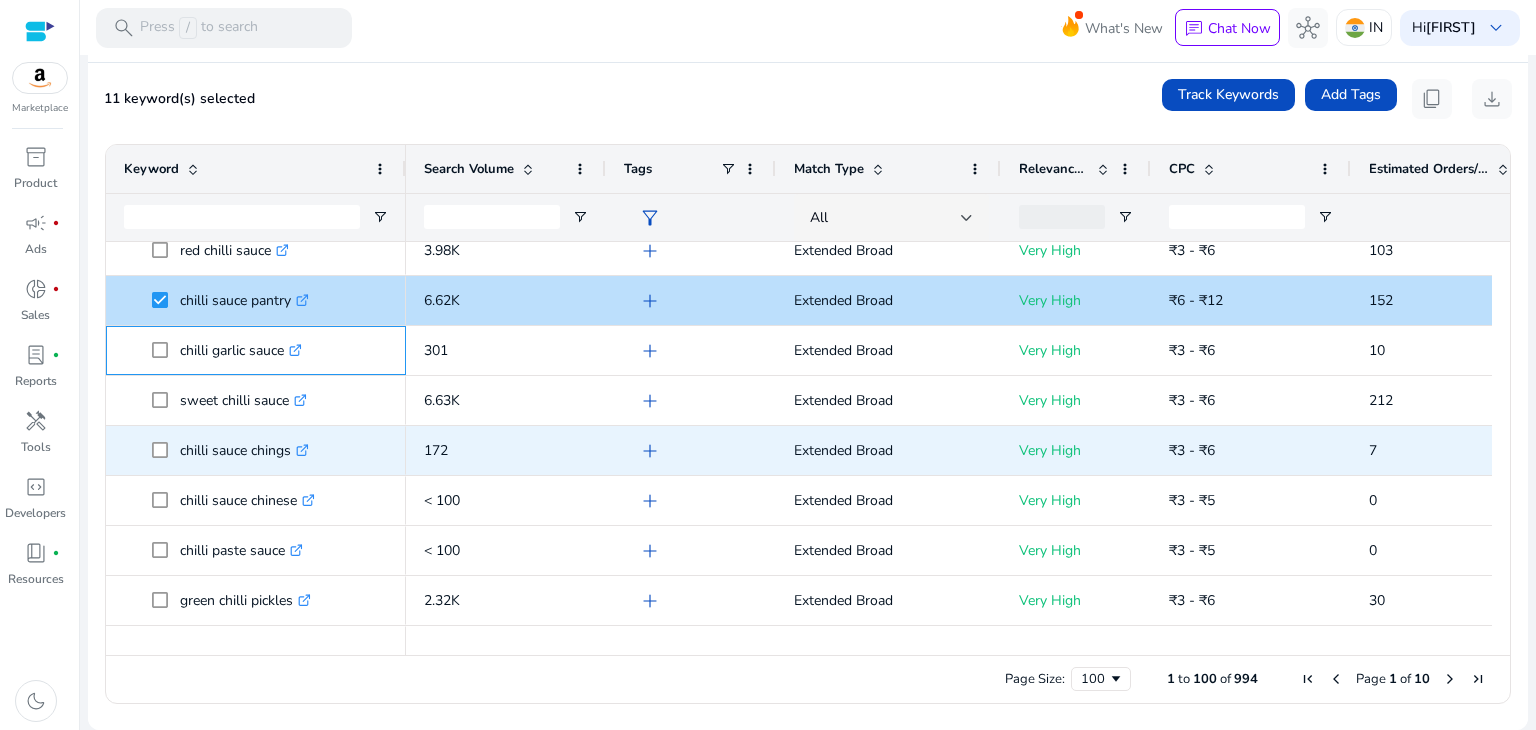 scroll, scrollTop: 724, scrollLeft: 0, axis: vertical 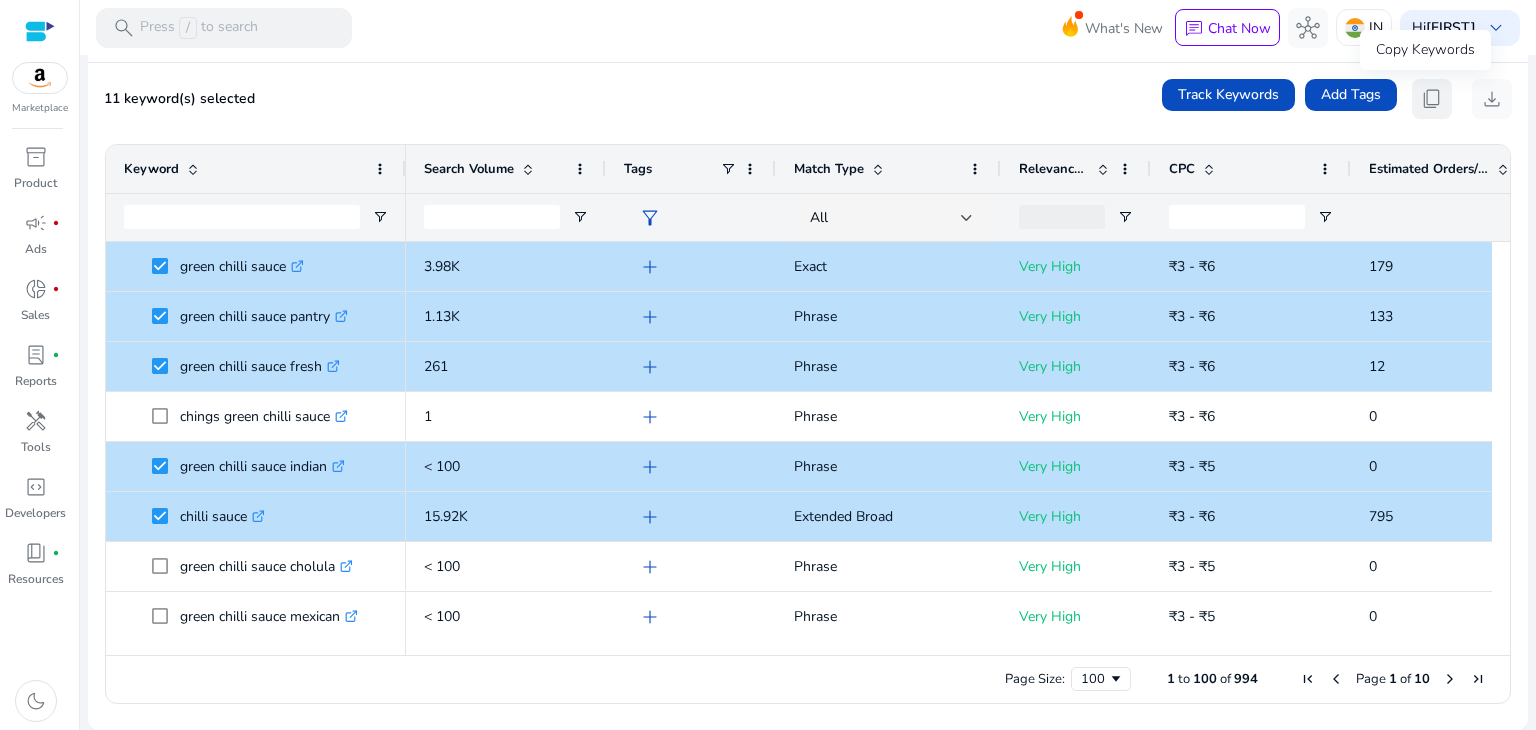 click on "content_copy" at bounding box center [1432, 99] 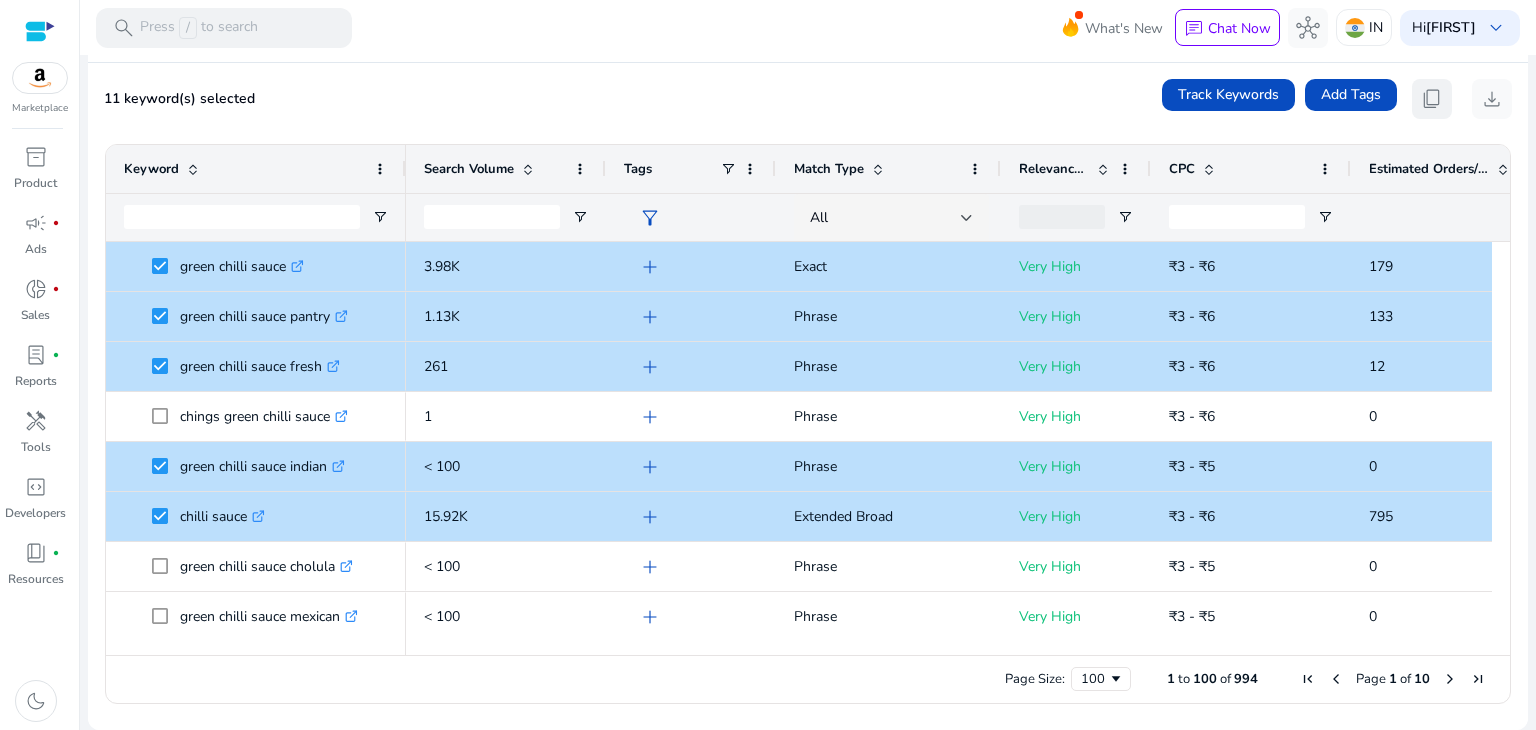 click on "content_copy" at bounding box center [1432, 99] 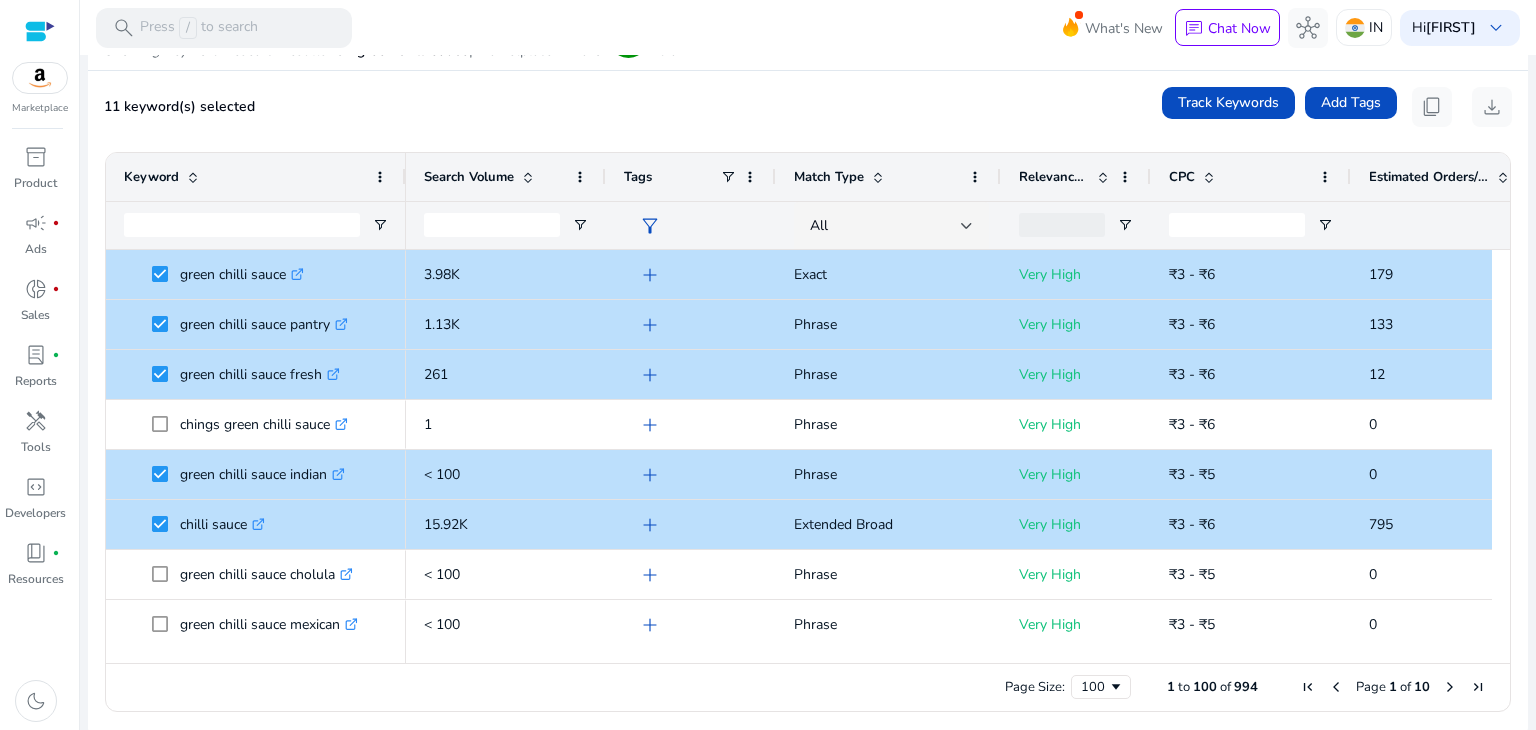 scroll, scrollTop: 0, scrollLeft: 0, axis: both 